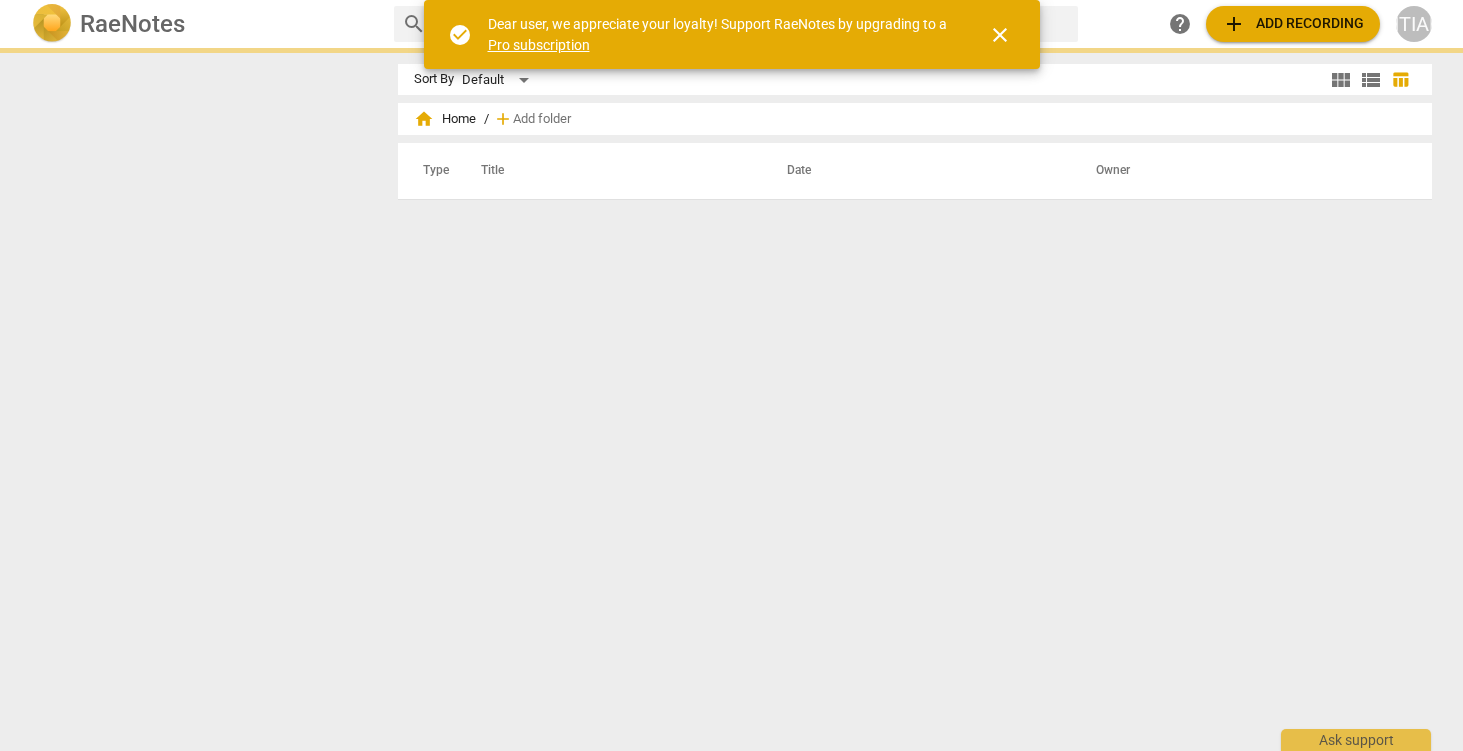 scroll, scrollTop: 0, scrollLeft: 0, axis: both 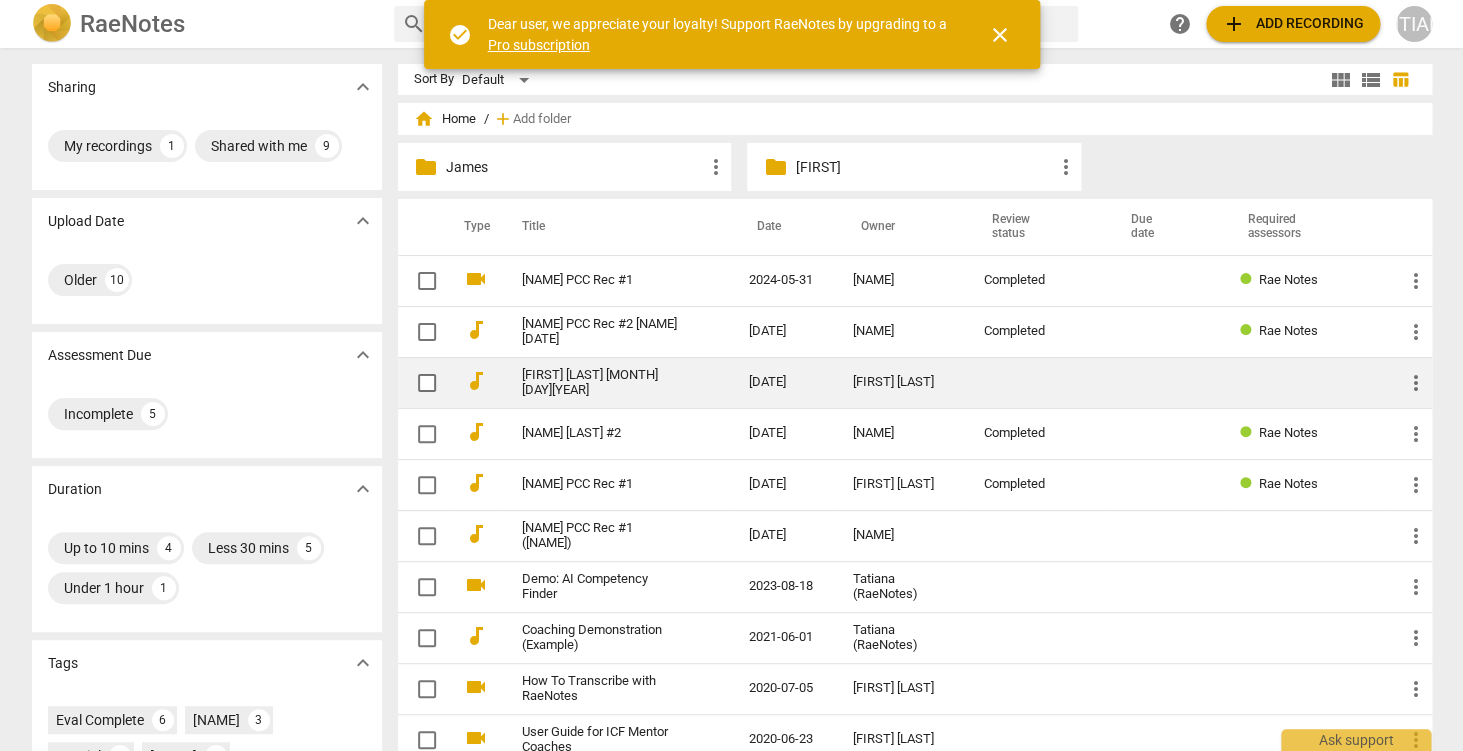 click on "[FIRST] [LAST] [MONTH][DAY][YEAR]" at bounding box center [599, 383] 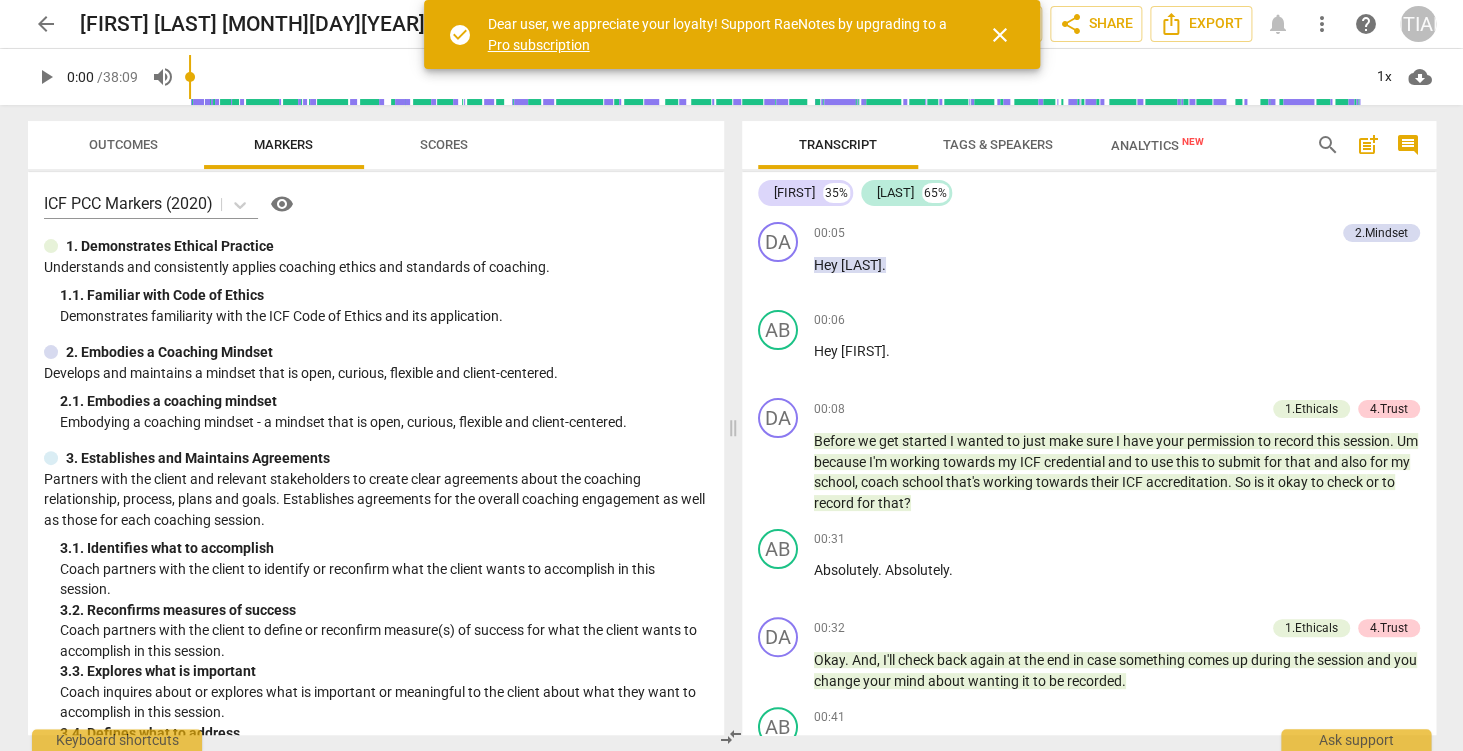 click on "close" at bounding box center [1000, 35] 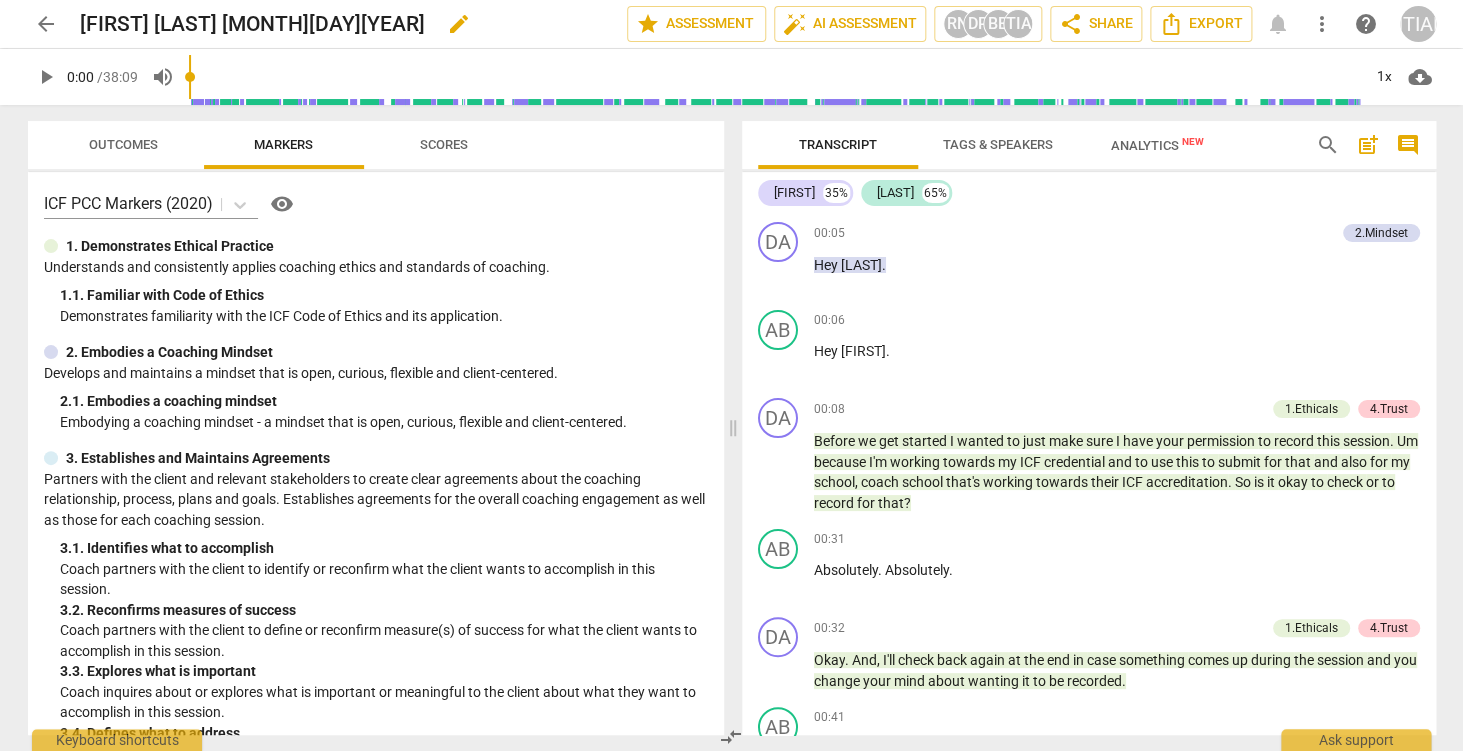 click on "[FIRST] [LAST] [MONTH][DAY][YEAR]" at bounding box center [252, 24] 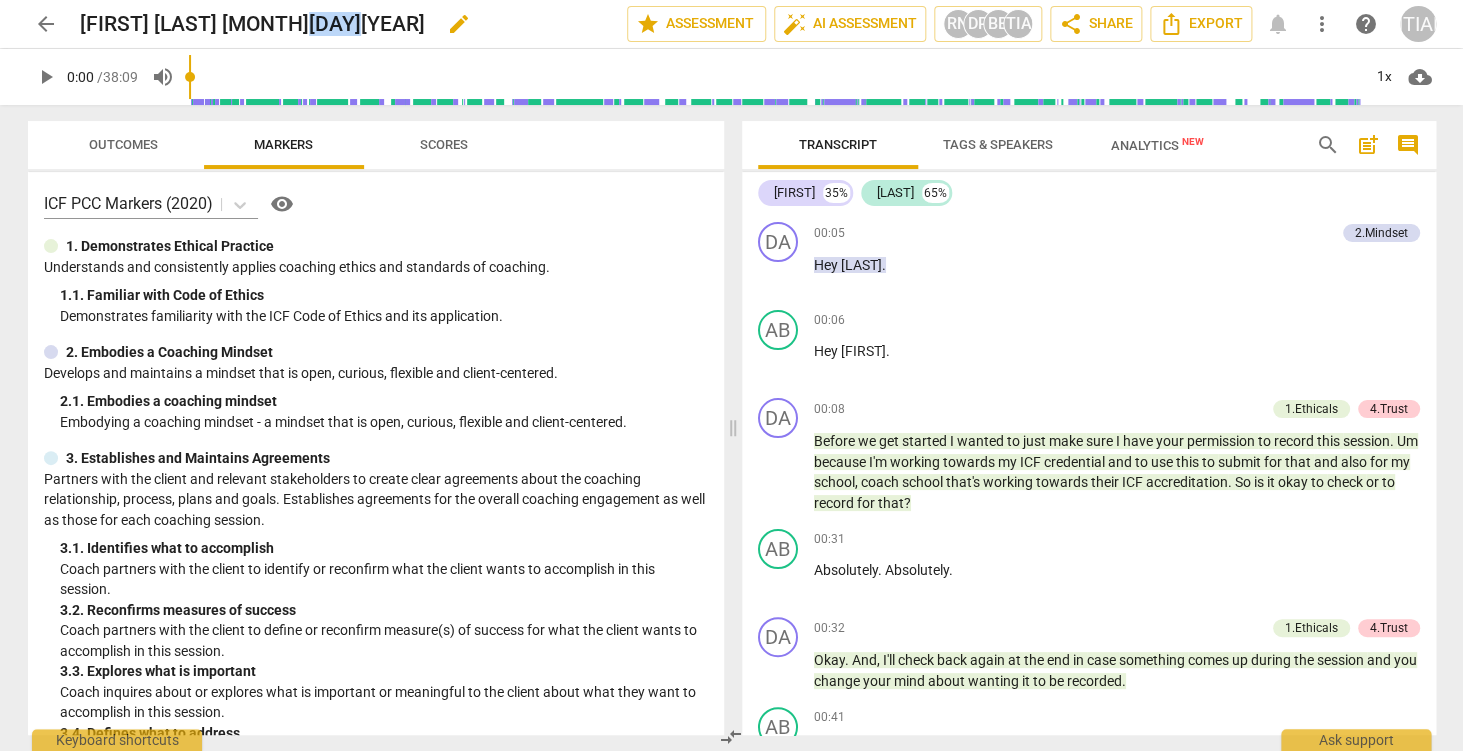 click on "[FIRST] [LAST] [MONTH][DAY][YEAR]" at bounding box center [252, 24] 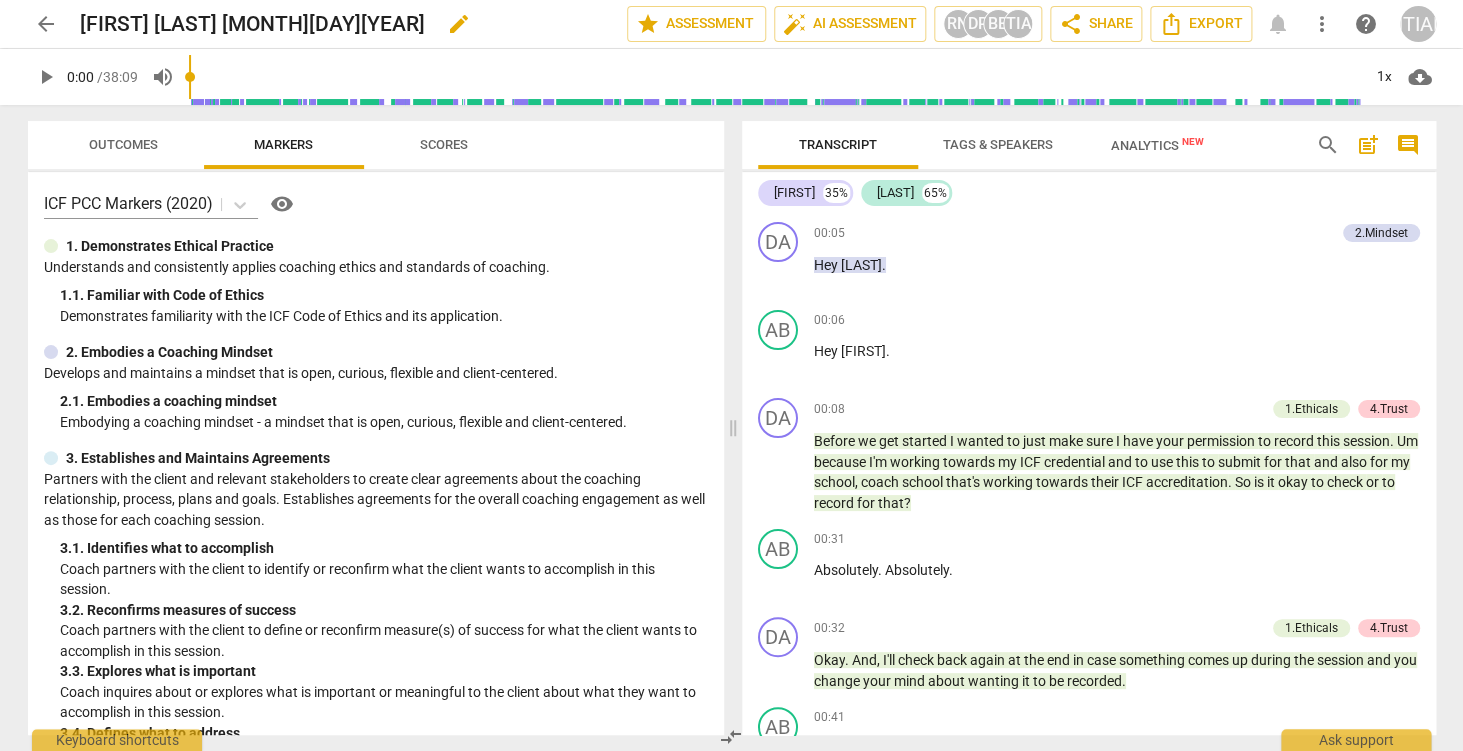 click on "[FIRST] [LAST] [MONTH][DAY][YEAR]" at bounding box center (252, 24) 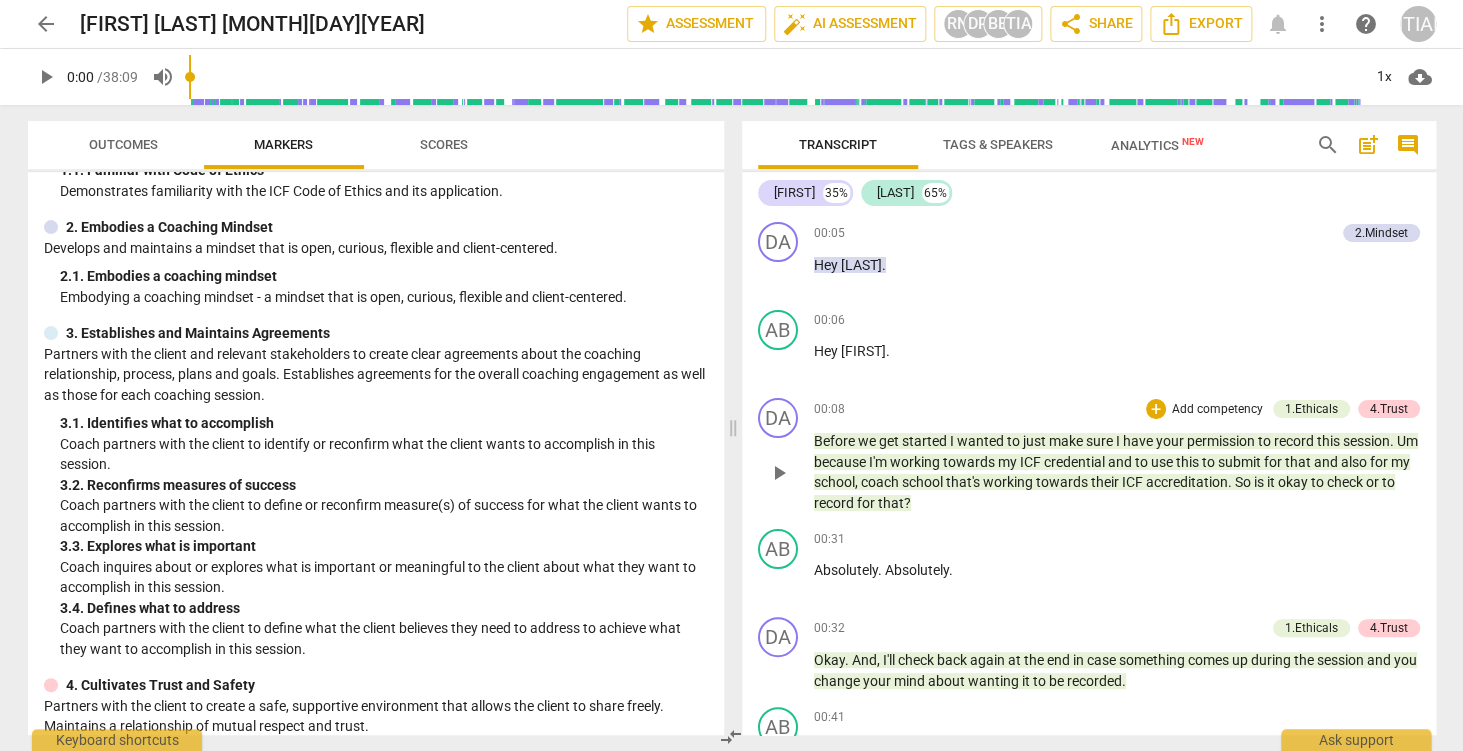 scroll, scrollTop: 131, scrollLeft: 0, axis: vertical 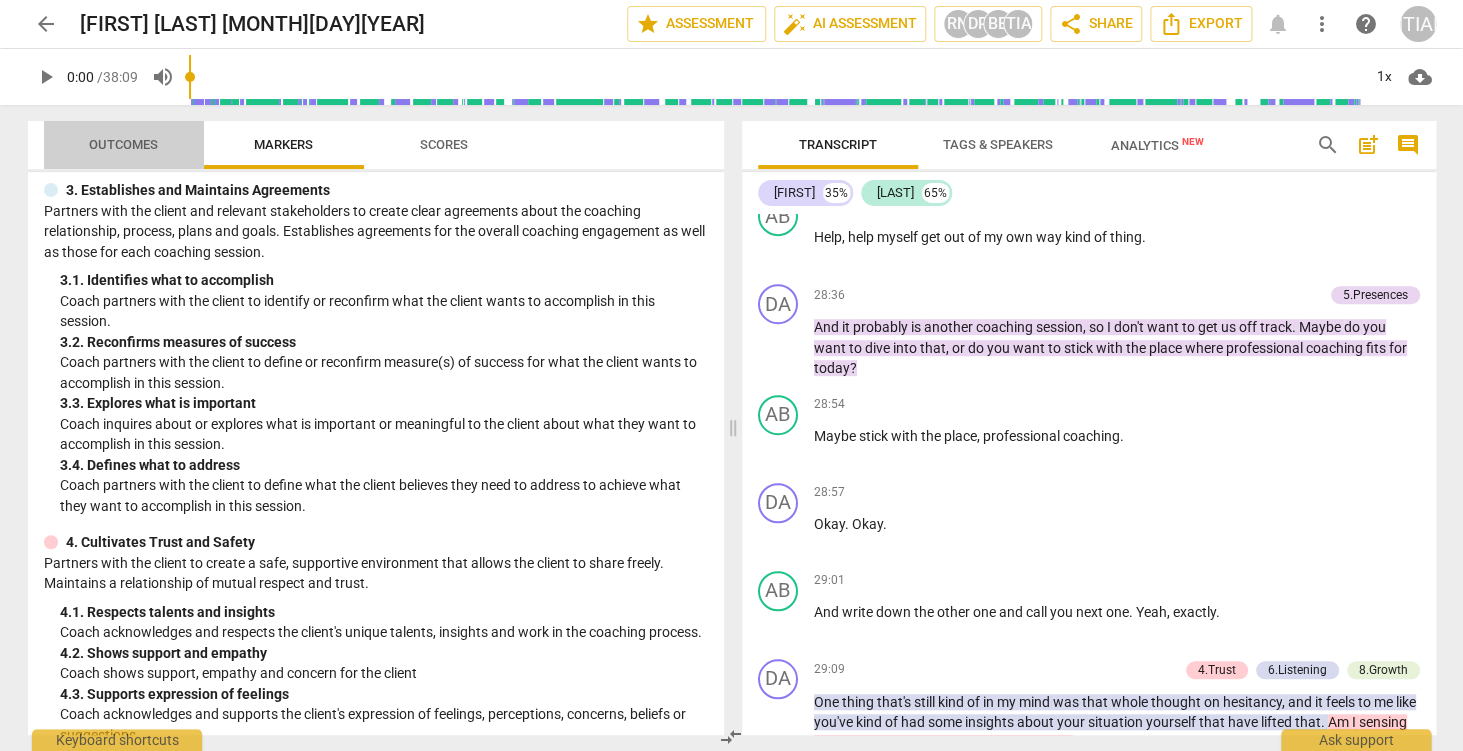 click on "Outcomes" at bounding box center [123, 144] 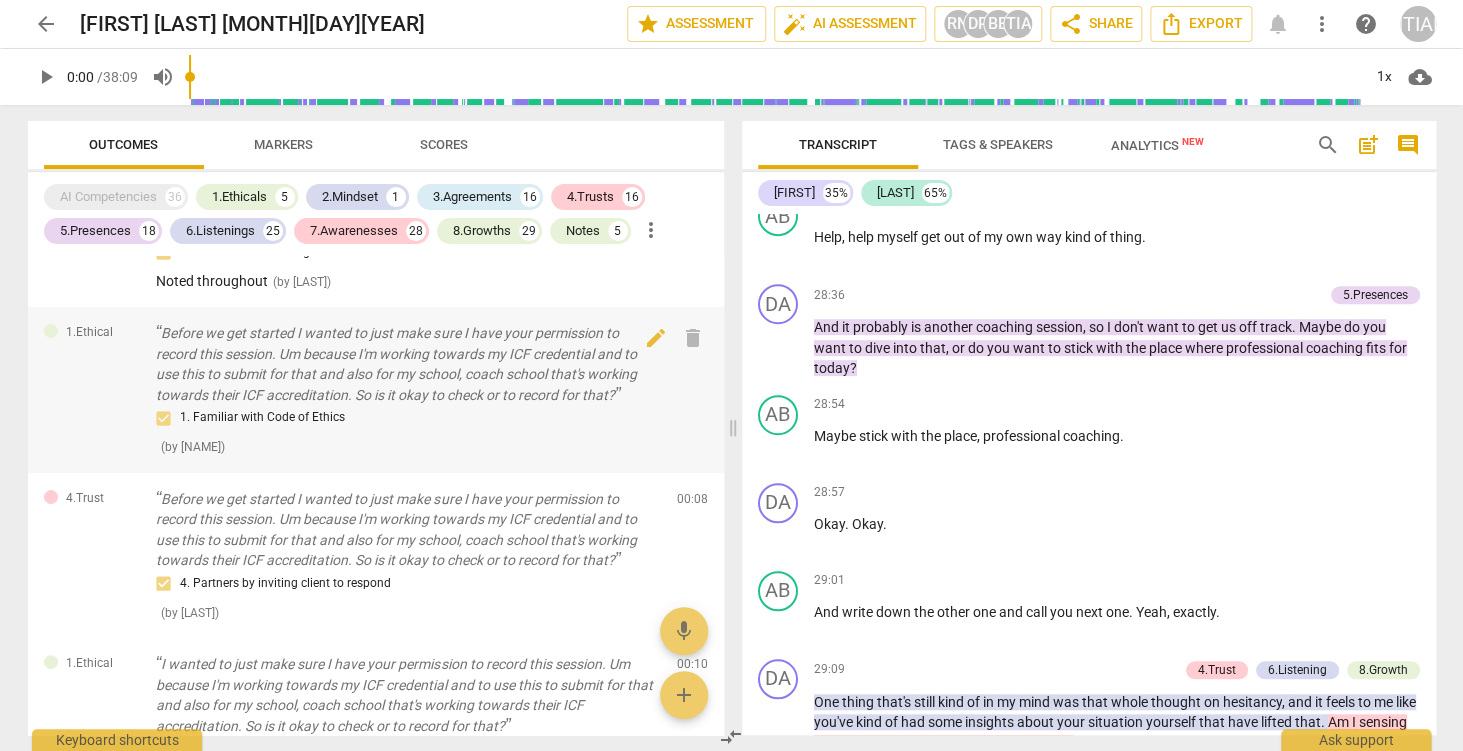 scroll, scrollTop: 40, scrollLeft: 0, axis: vertical 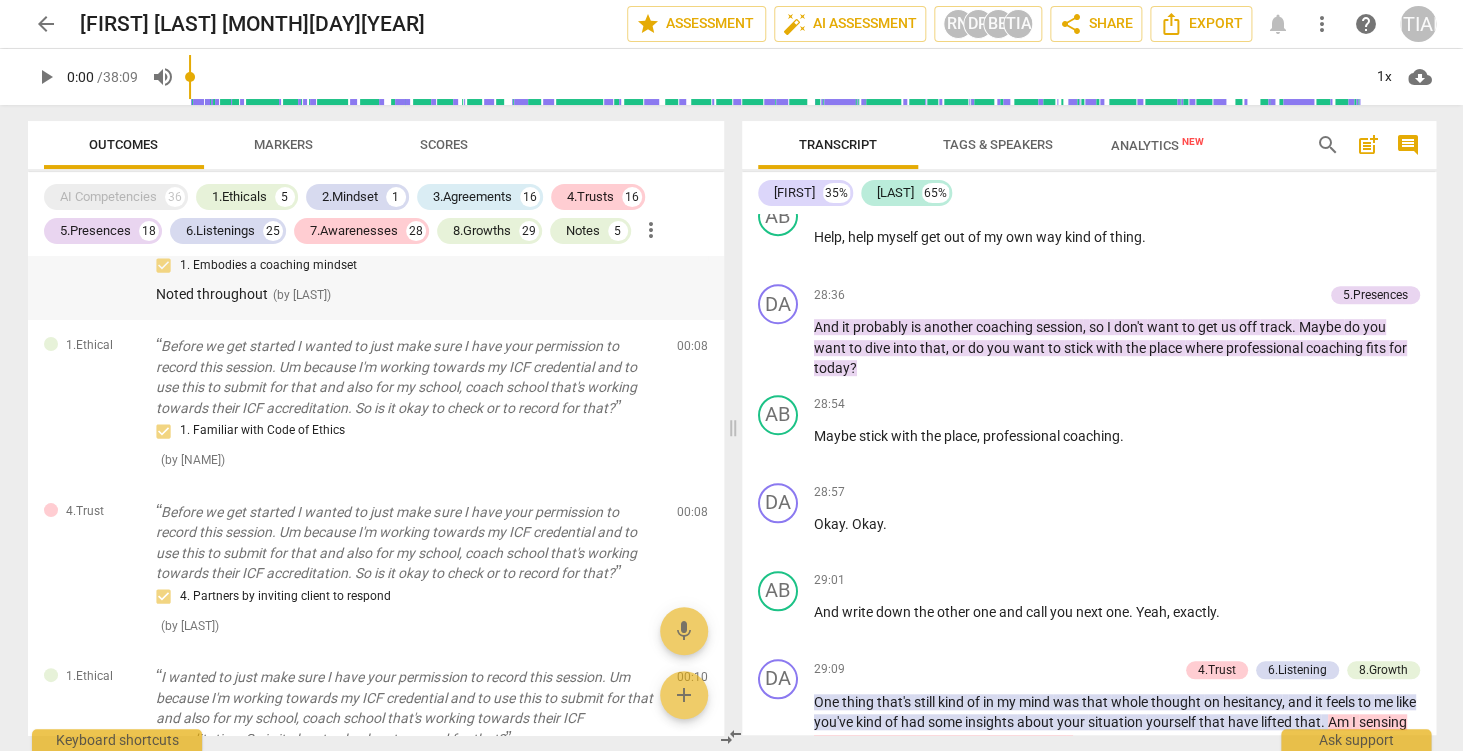 click on "Noted throughout" at bounding box center [212, 294] 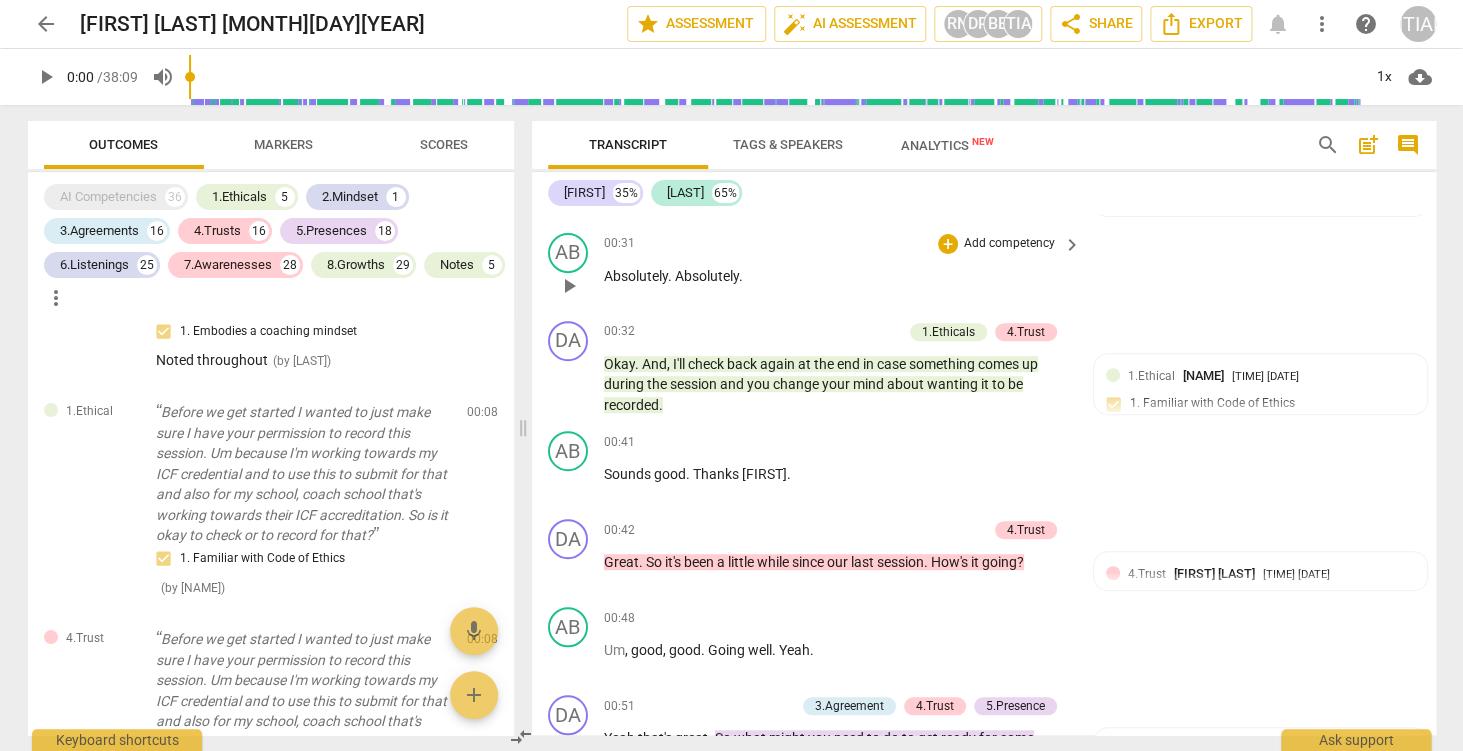 scroll, scrollTop: 145, scrollLeft: 0, axis: vertical 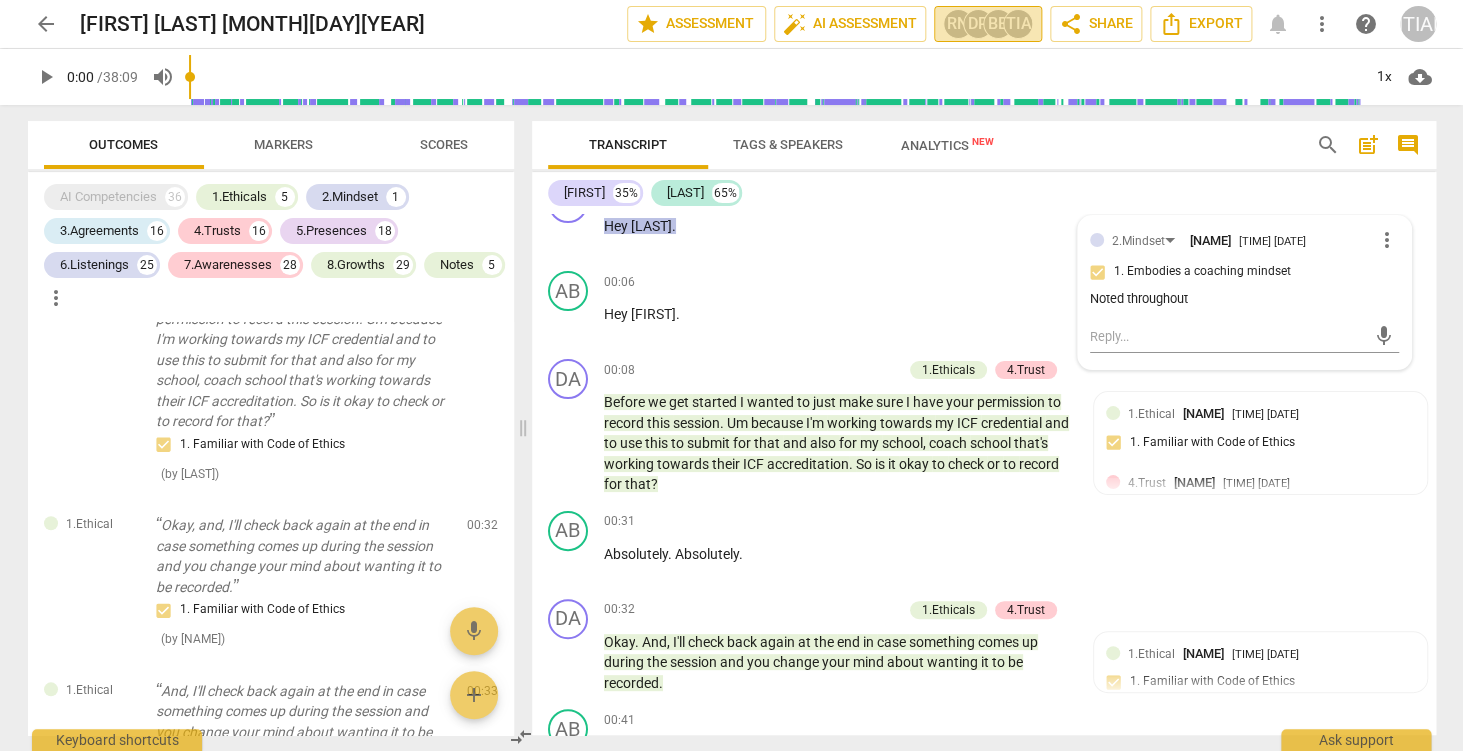 click on "RN" at bounding box center (958, 24) 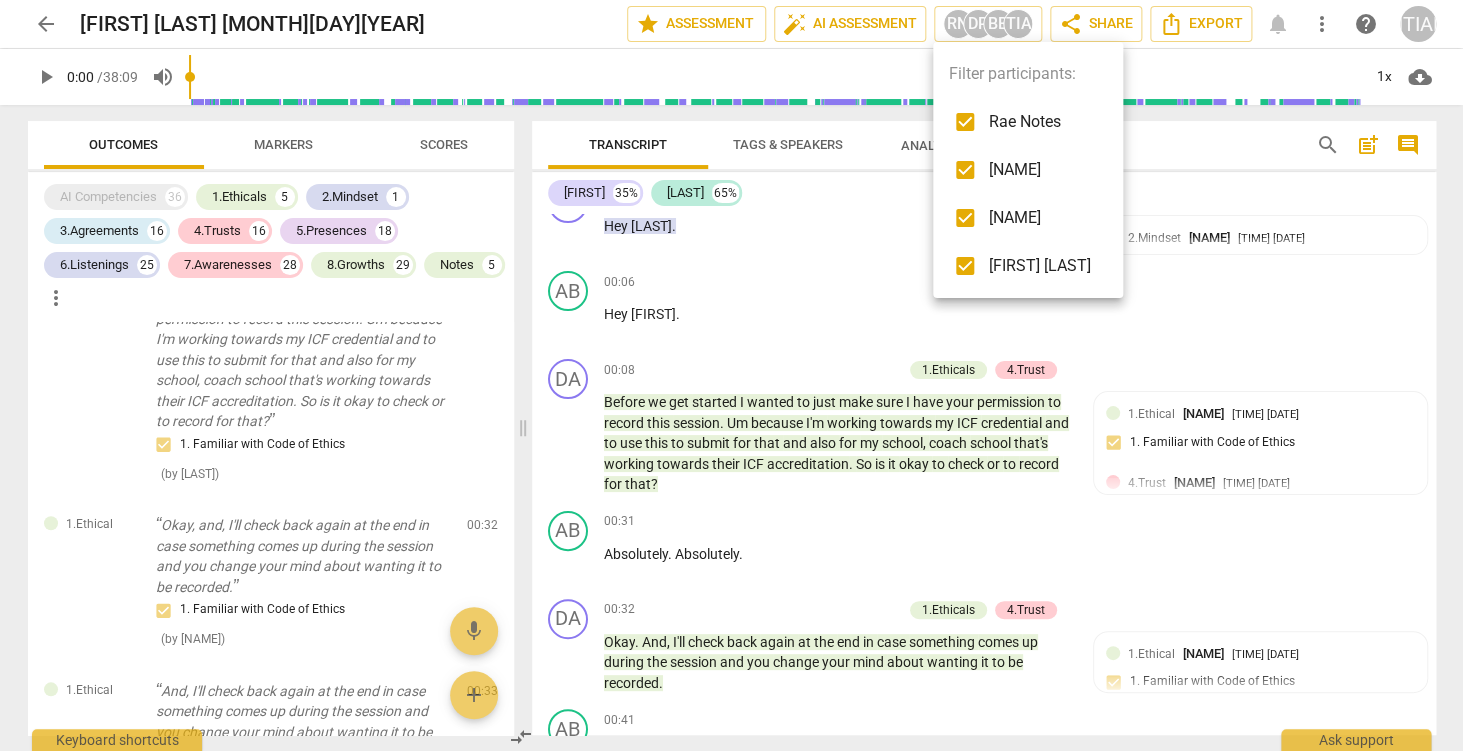 click at bounding box center (731, 375) 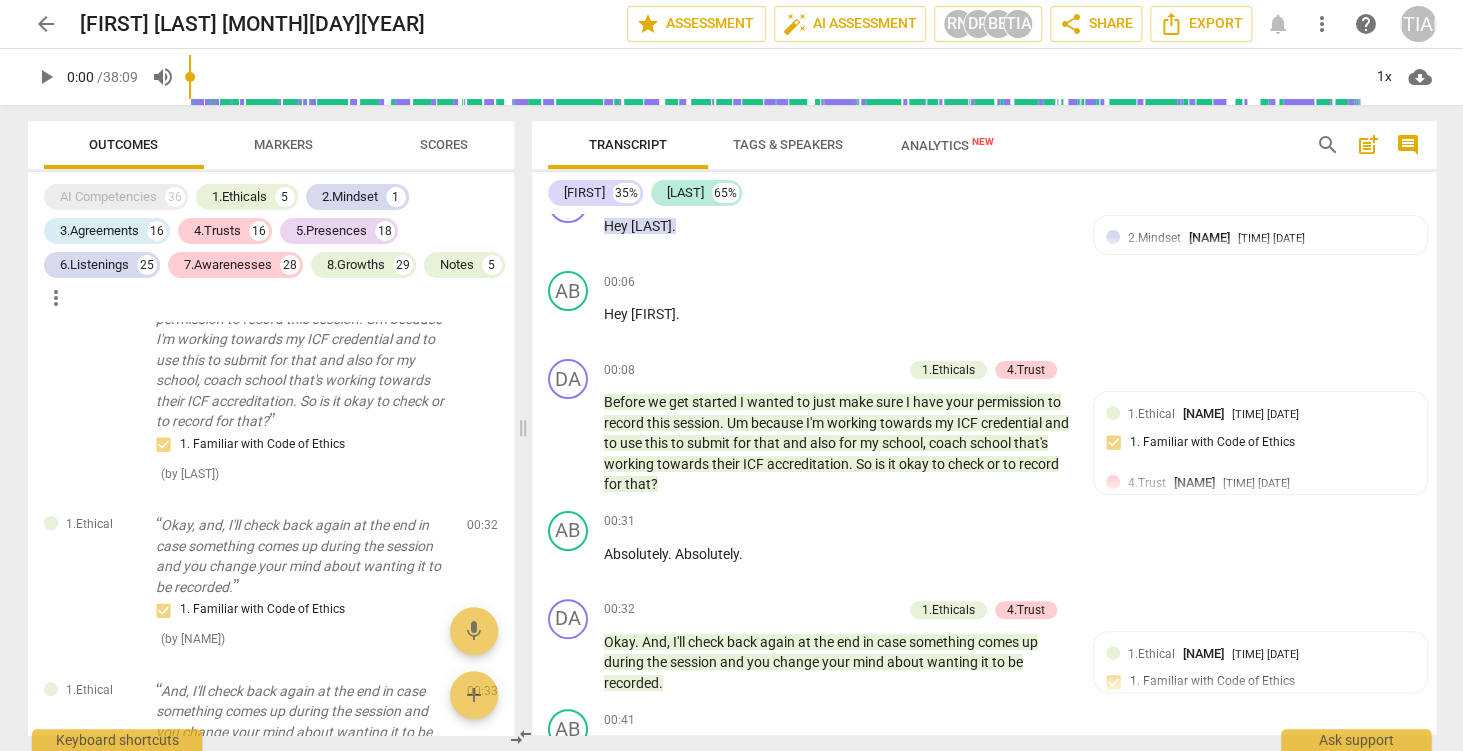 click on "[INITIALS]" at bounding box center (1018, 24) 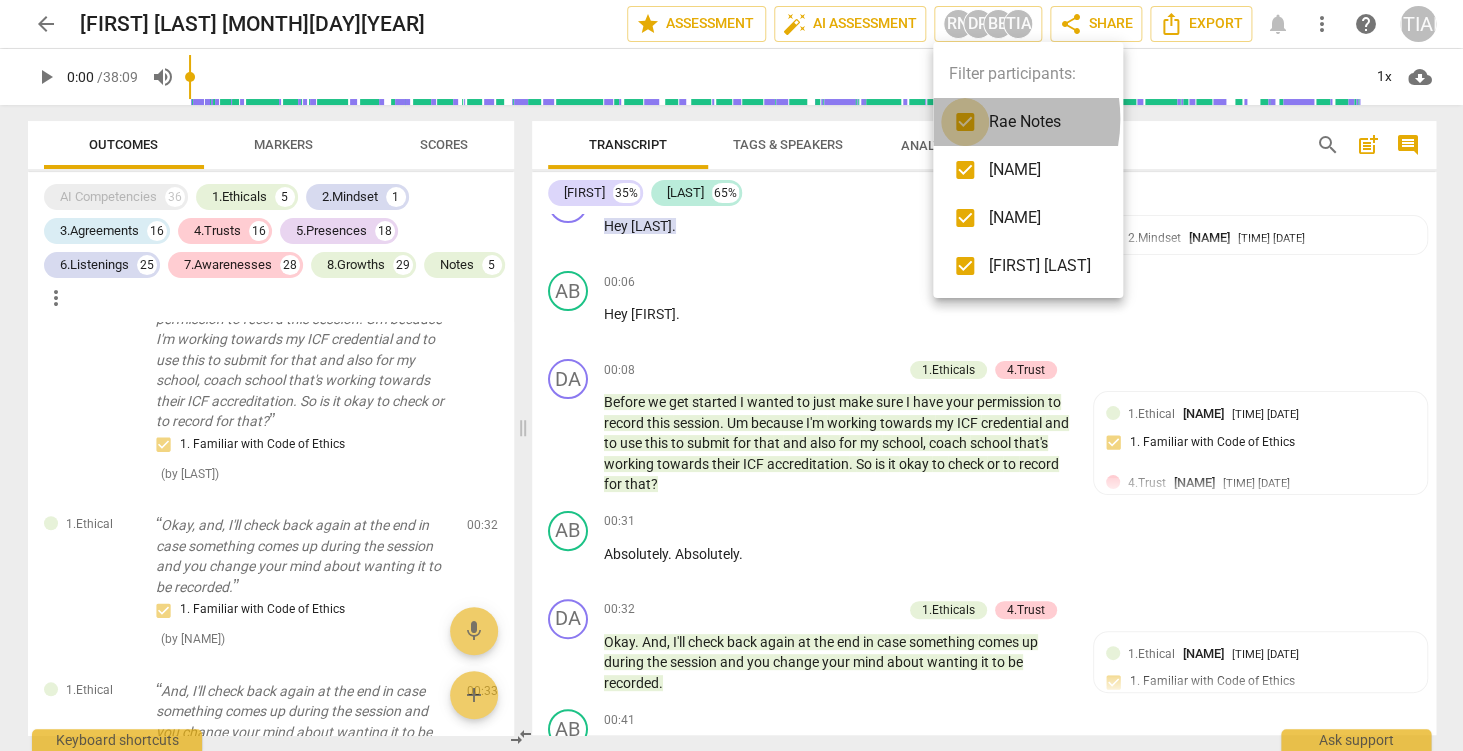 click at bounding box center [965, 122] 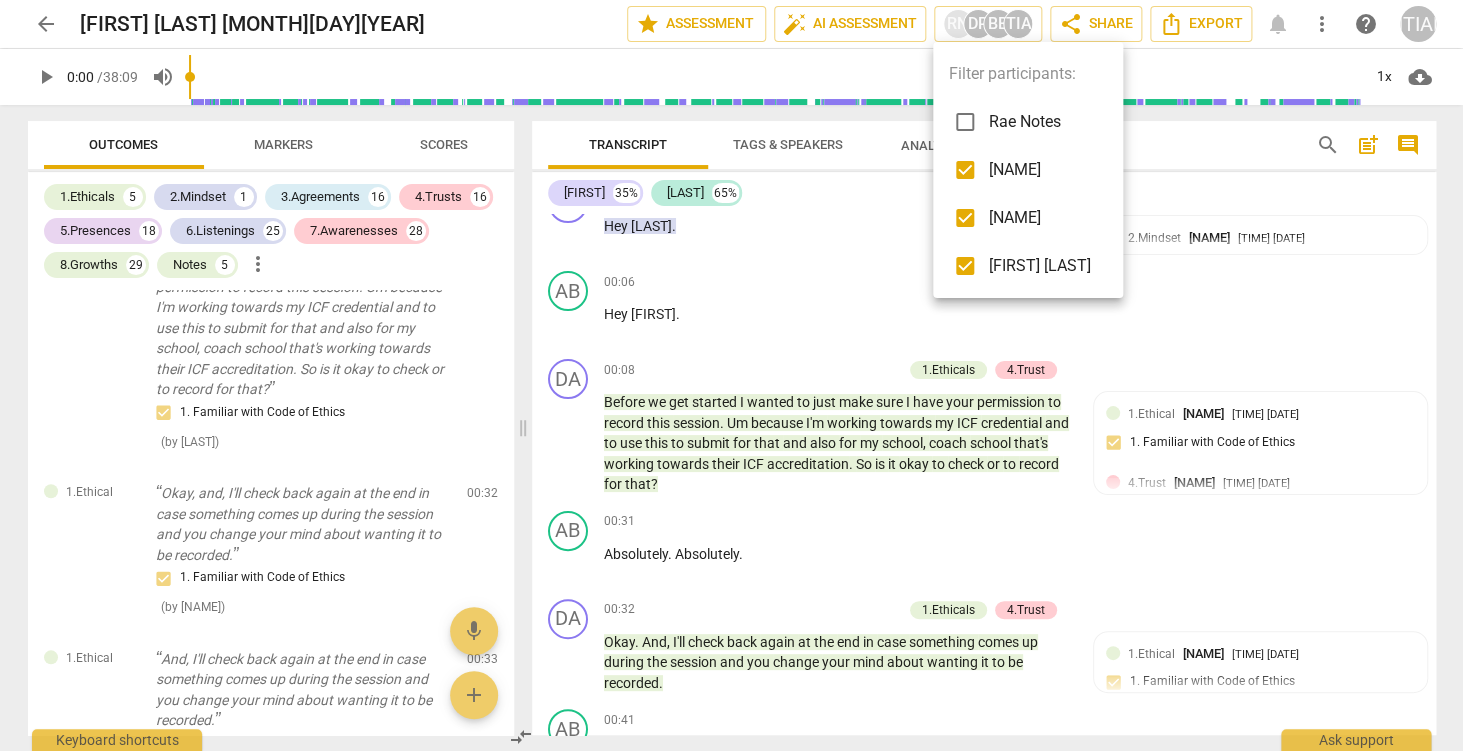 click at bounding box center [965, 170] 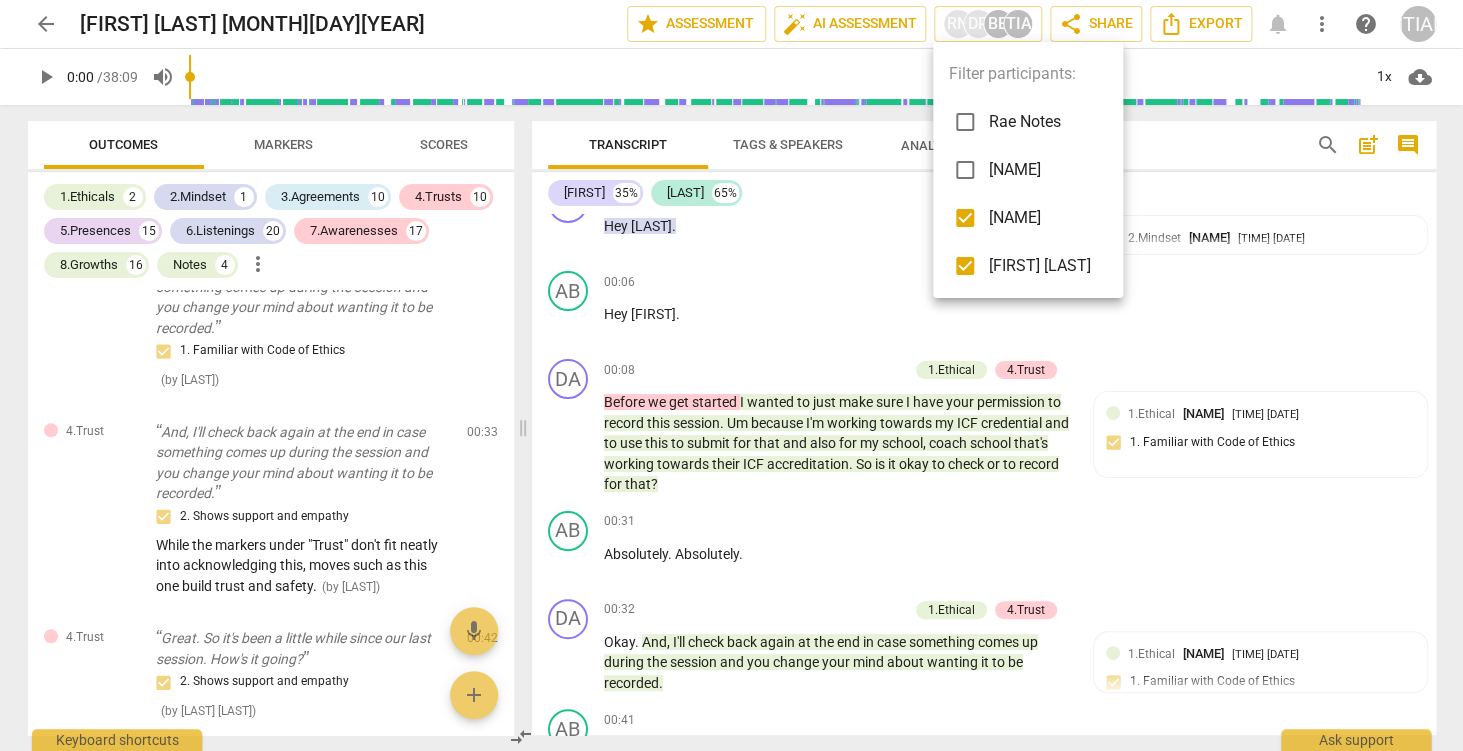 scroll, scrollTop: 381, scrollLeft: 0, axis: vertical 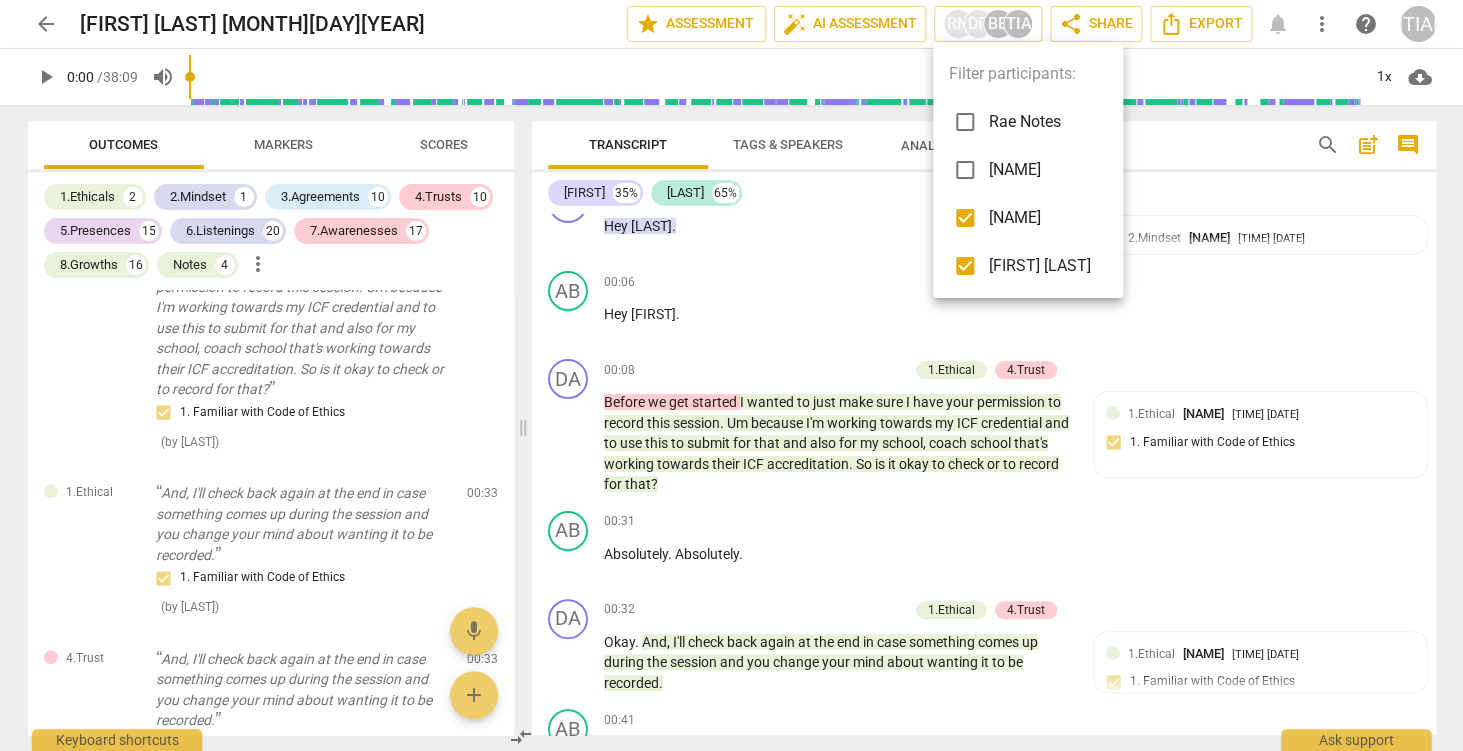 click at bounding box center (965, 218) 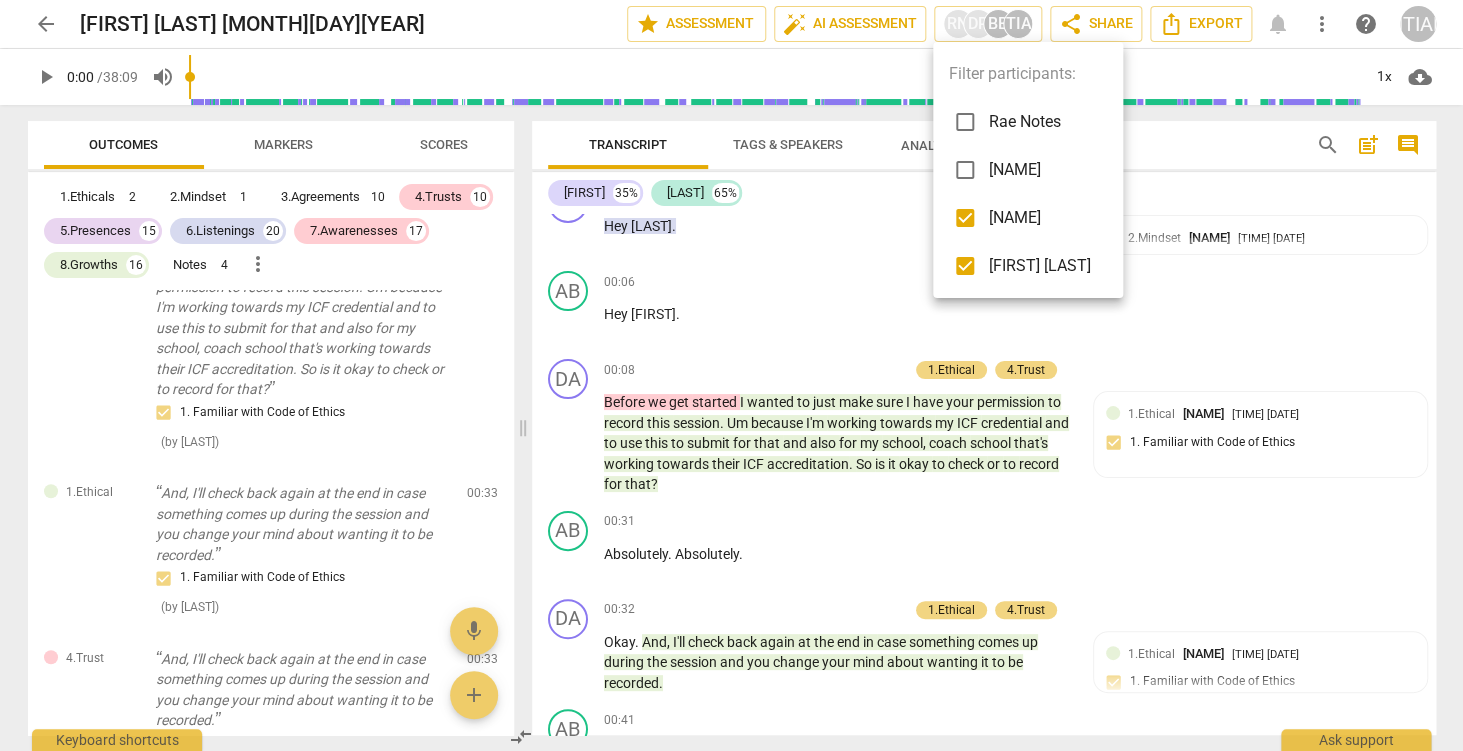 checkbox on "false" 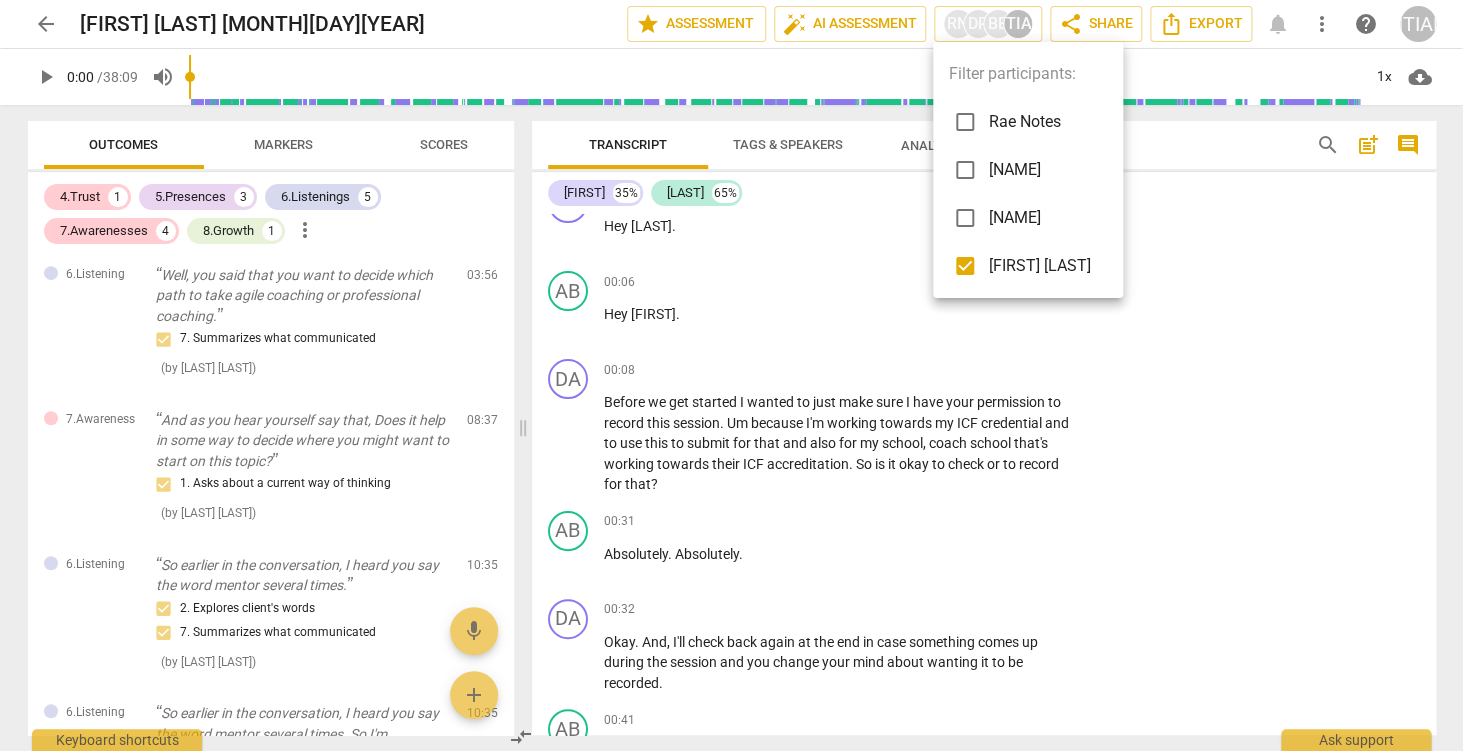 click at bounding box center [965, 122] 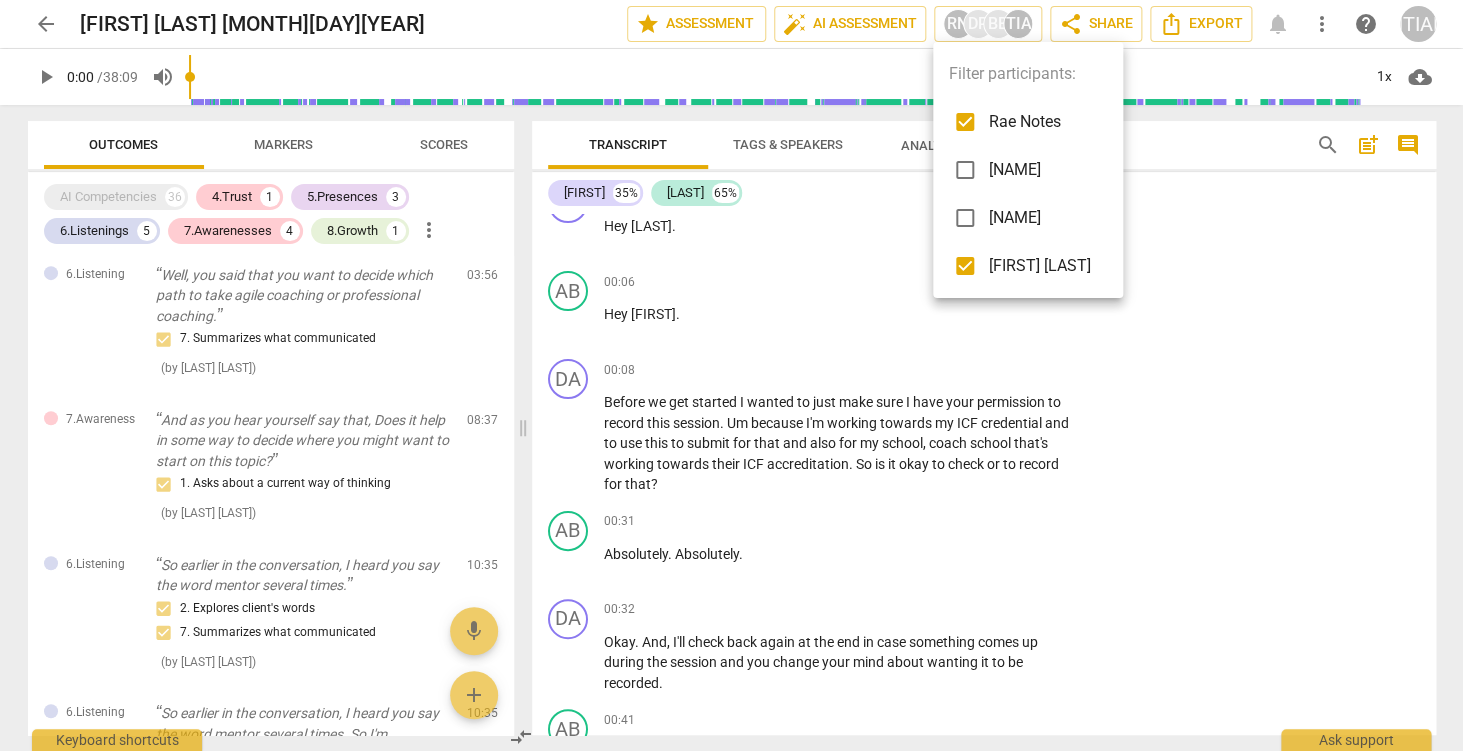 click at bounding box center (965, 170) 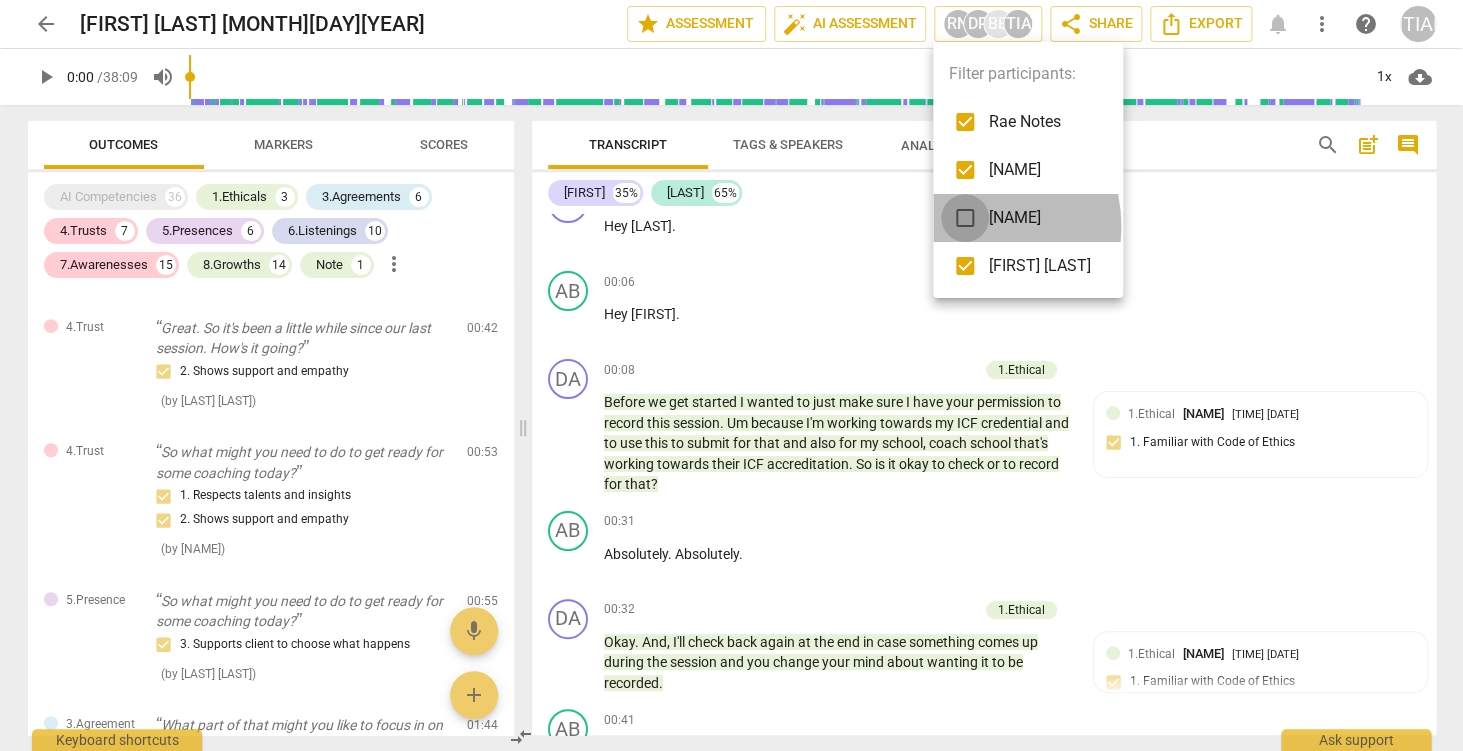 click at bounding box center (965, 218) 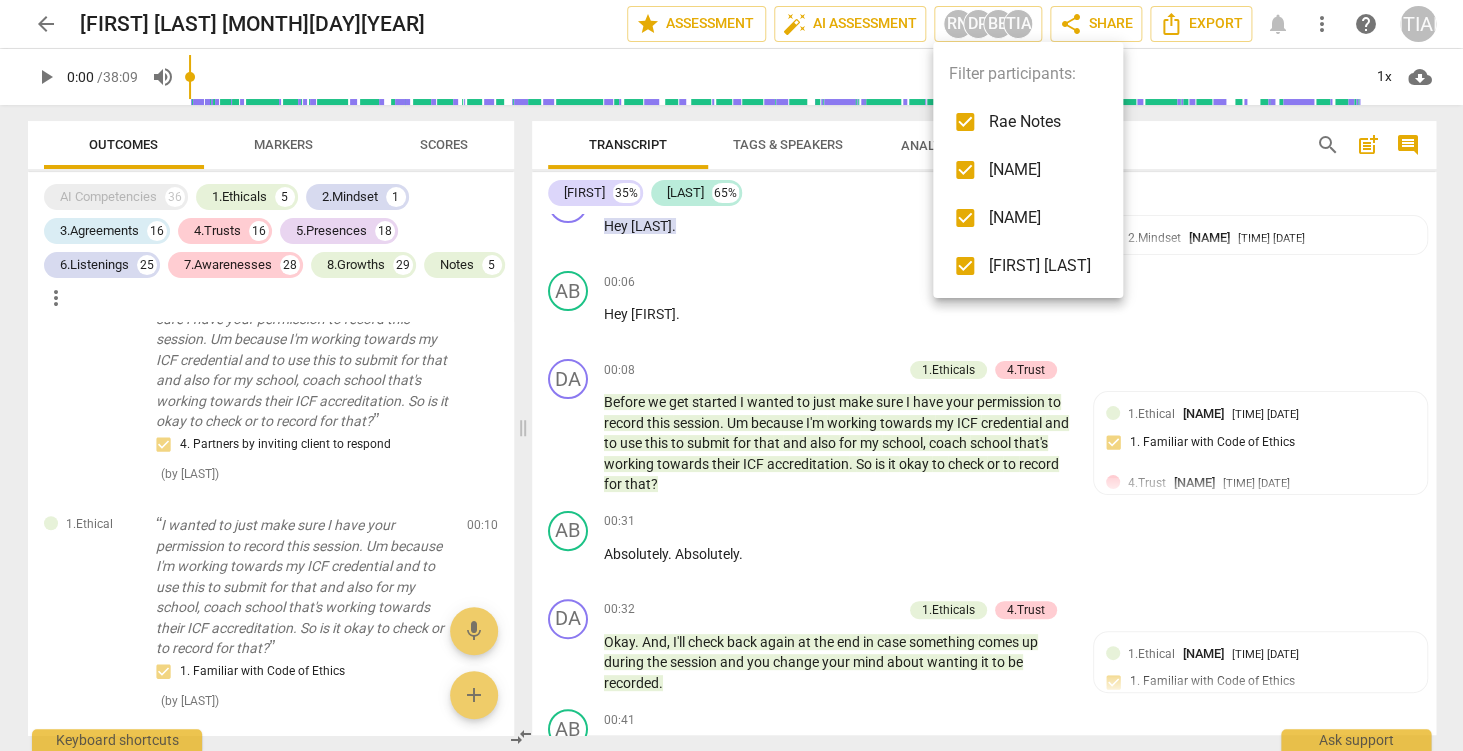 click at bounding box center [731, 375] 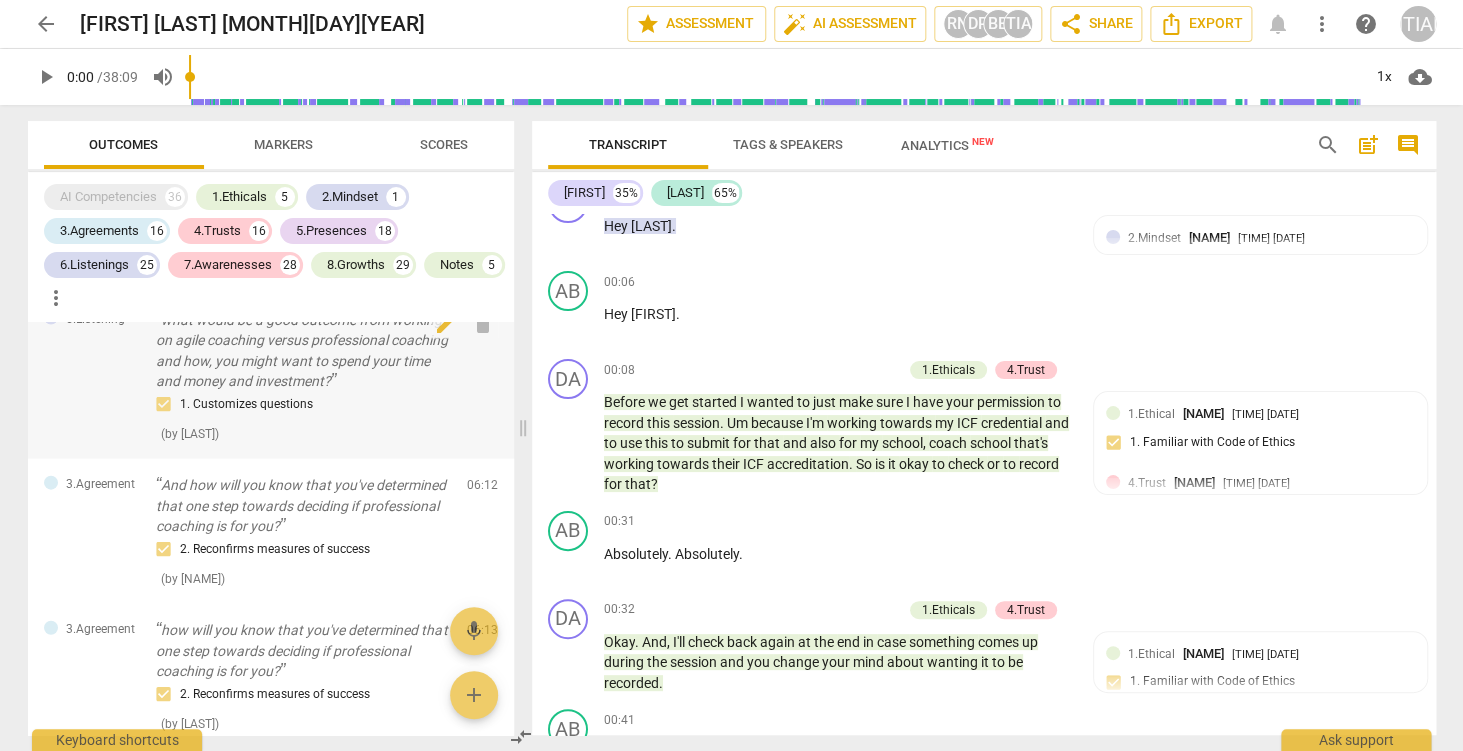 scroll, scrollTop: 4699, scrollLeft: 0, axis: vertical 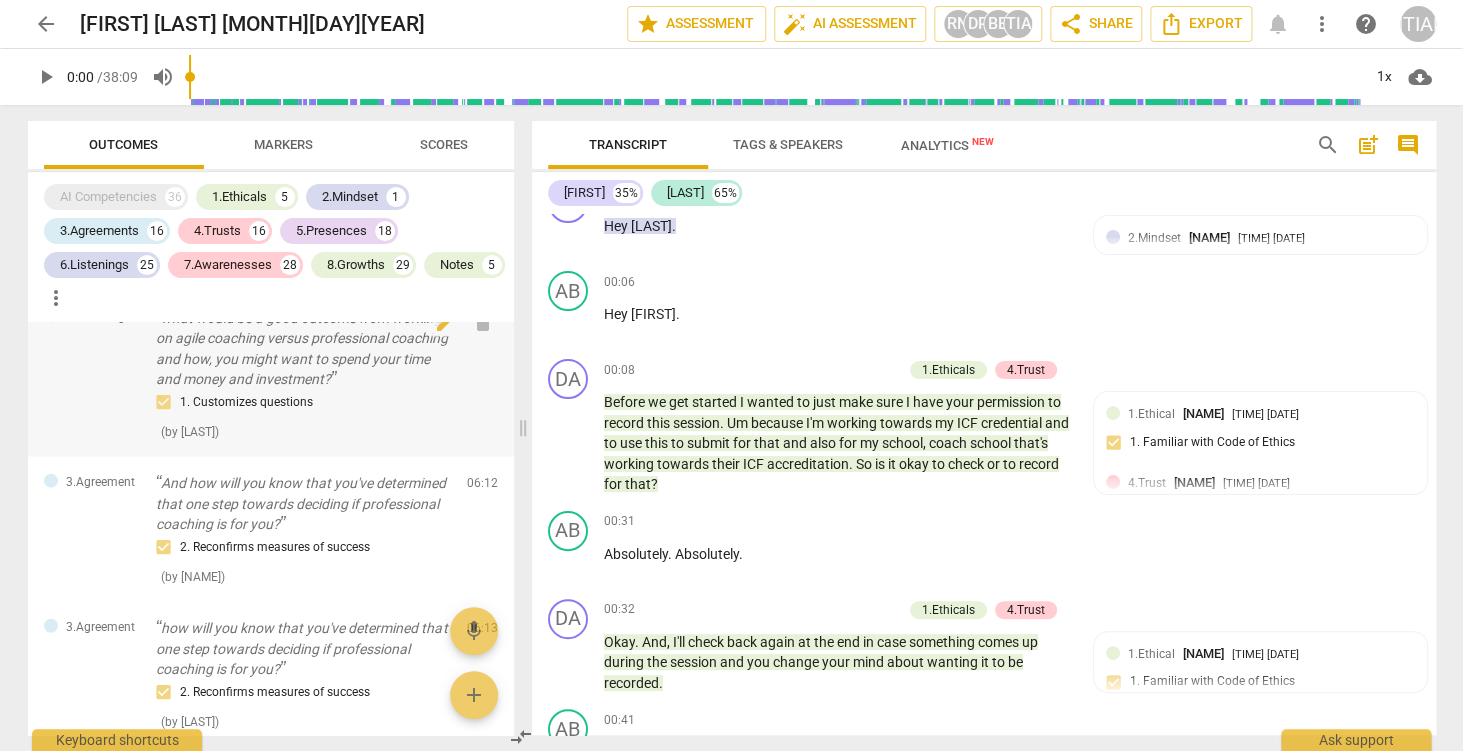 type 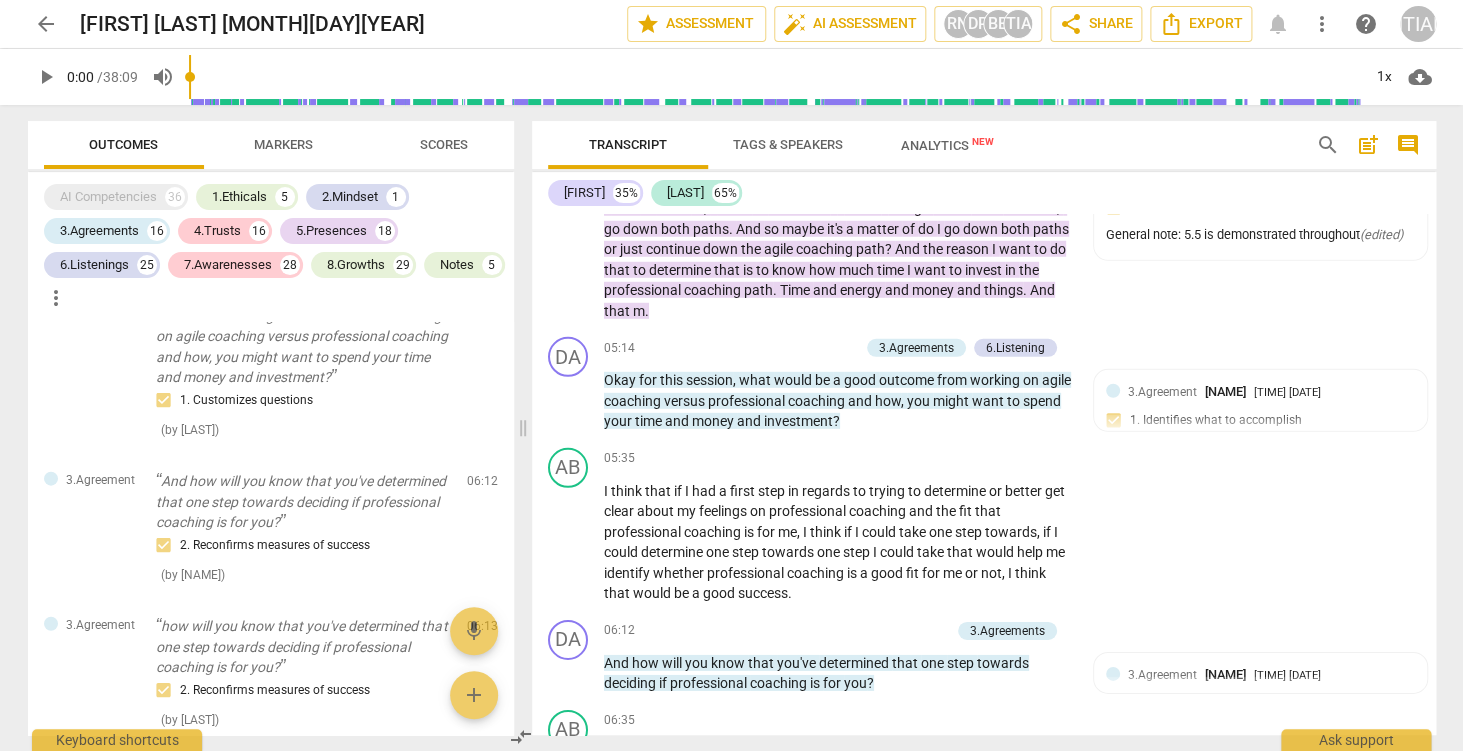 scroll, scrollTop: 2233, scrollLeft: 0, axis: vertical 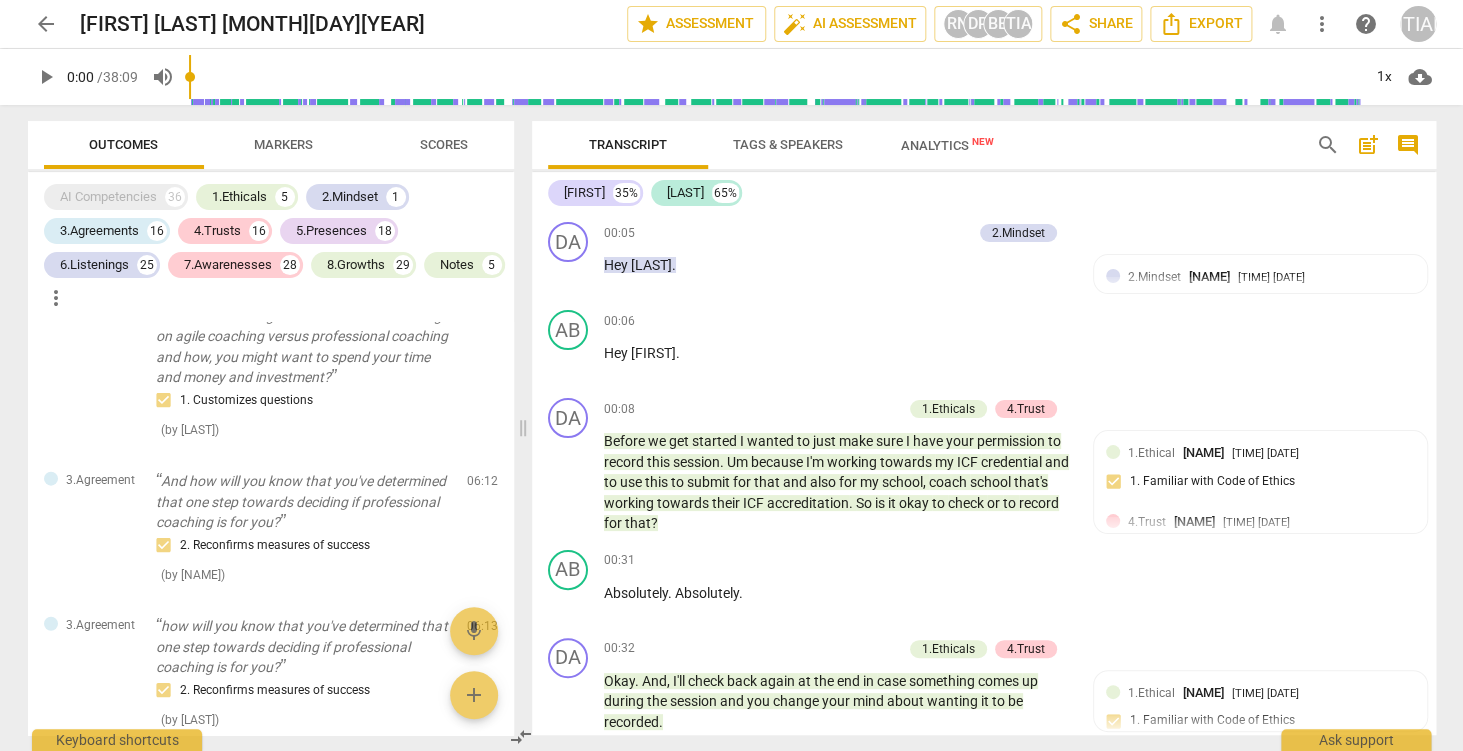 click on "Tags & Speakers" at bounding box center (788, 145) 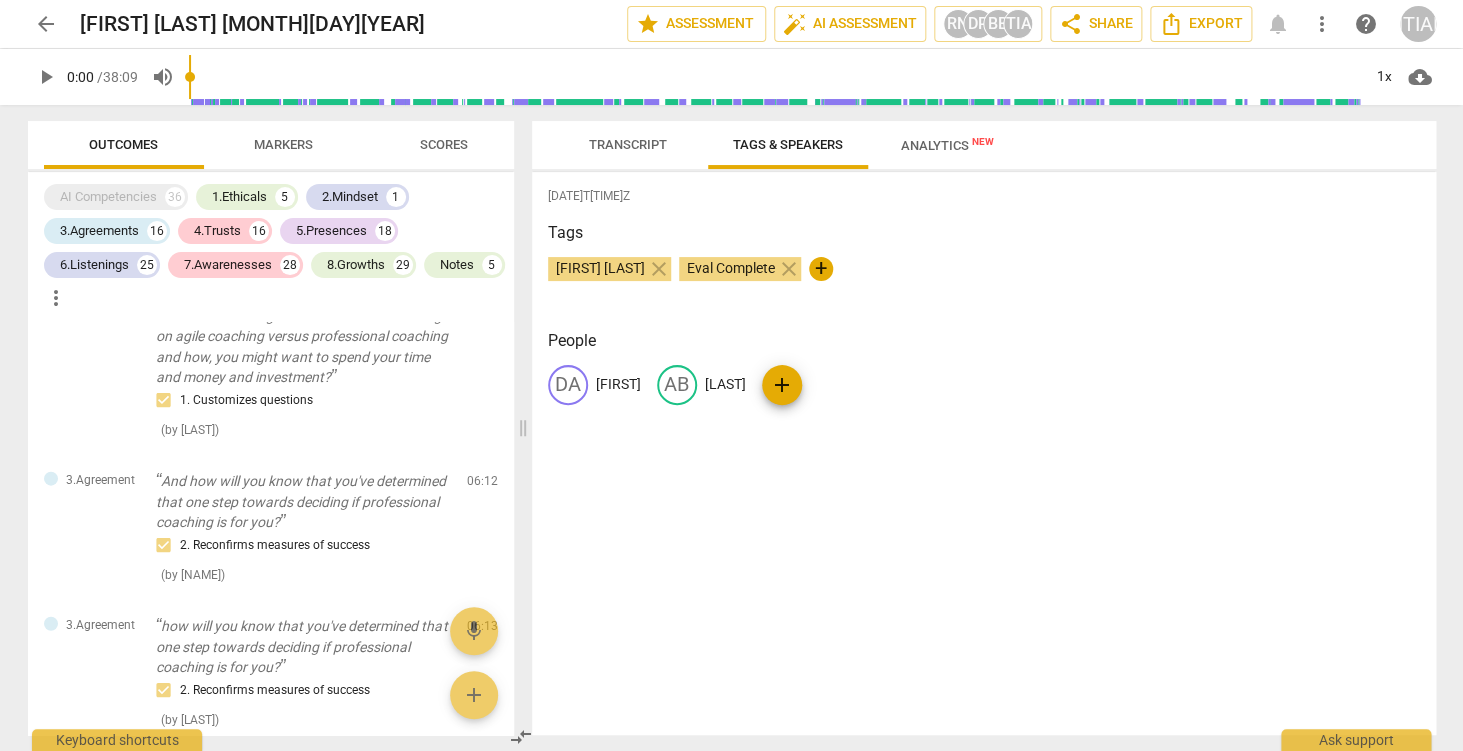 click on "Analytics   New" at bounding box center [947, 145] 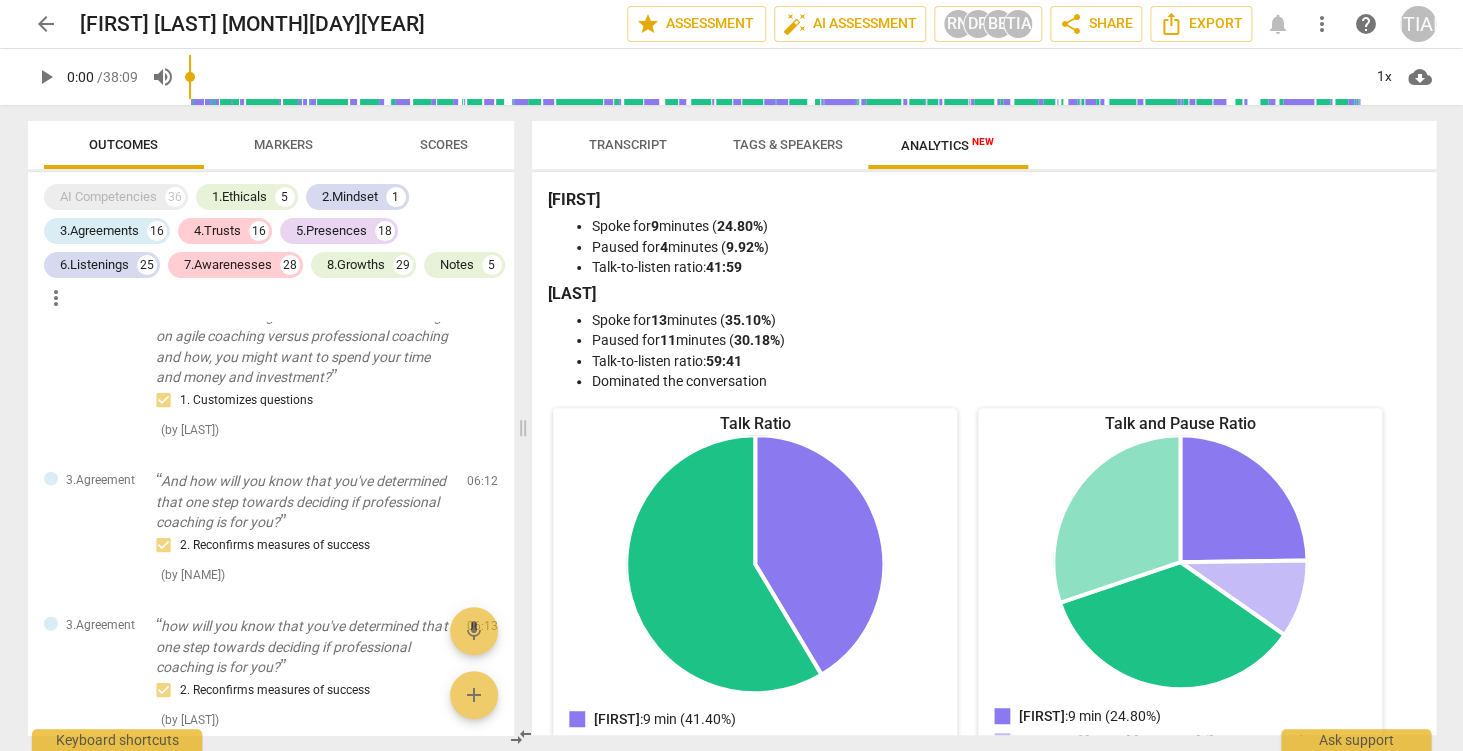 click on "Transcript" at bounding box center (628, 145) 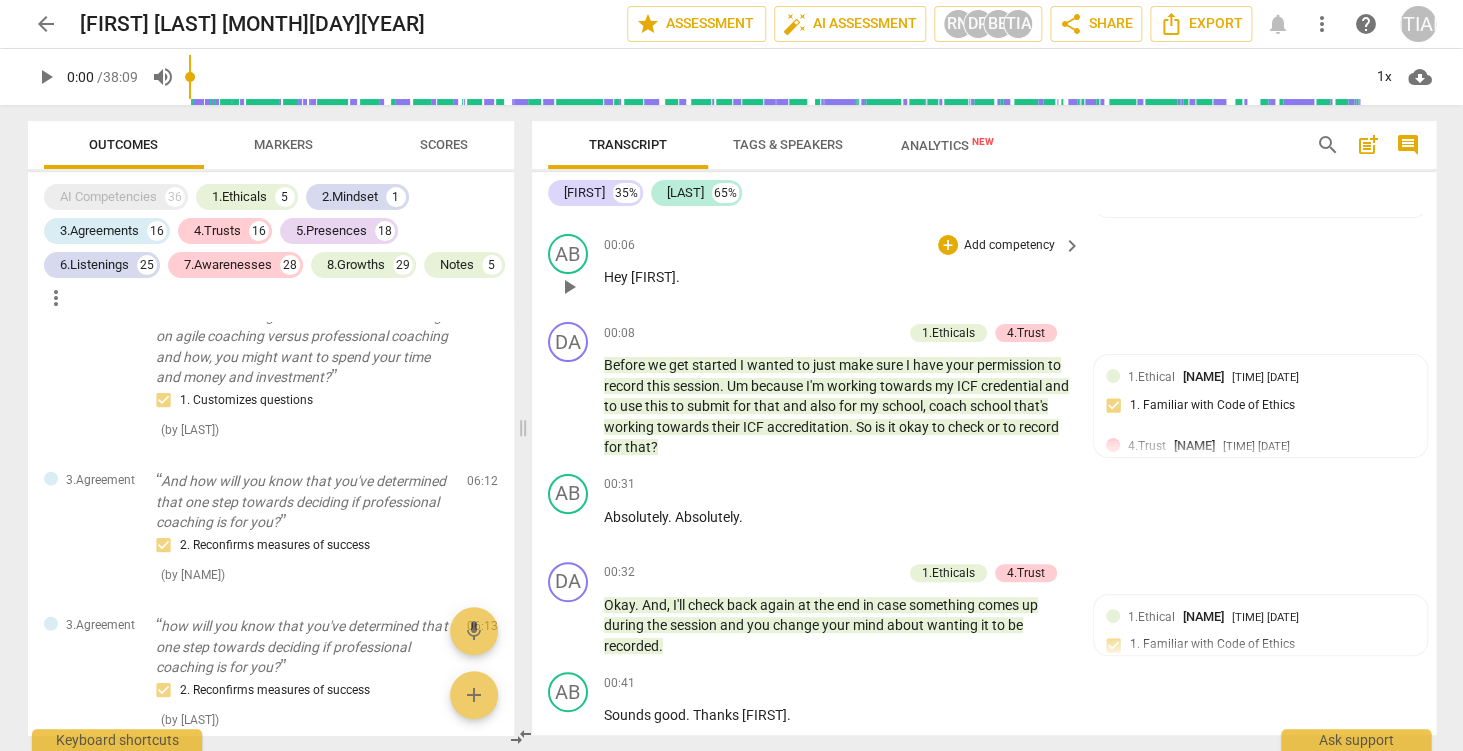 scroll, scrollTop: 94, scrollLeft: 0, axis: vertical 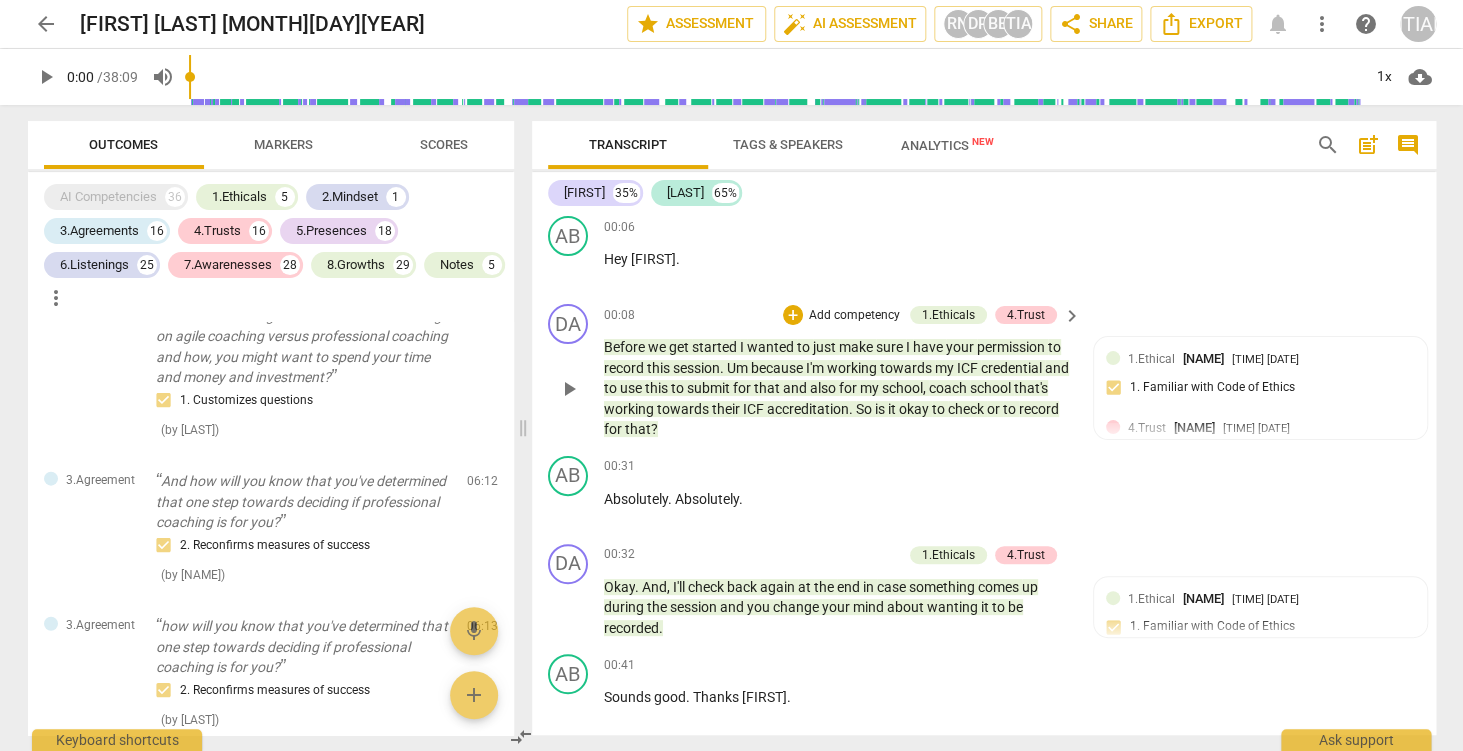 click on "keyboard_arrow_right" at bounding box center [1072, 316] 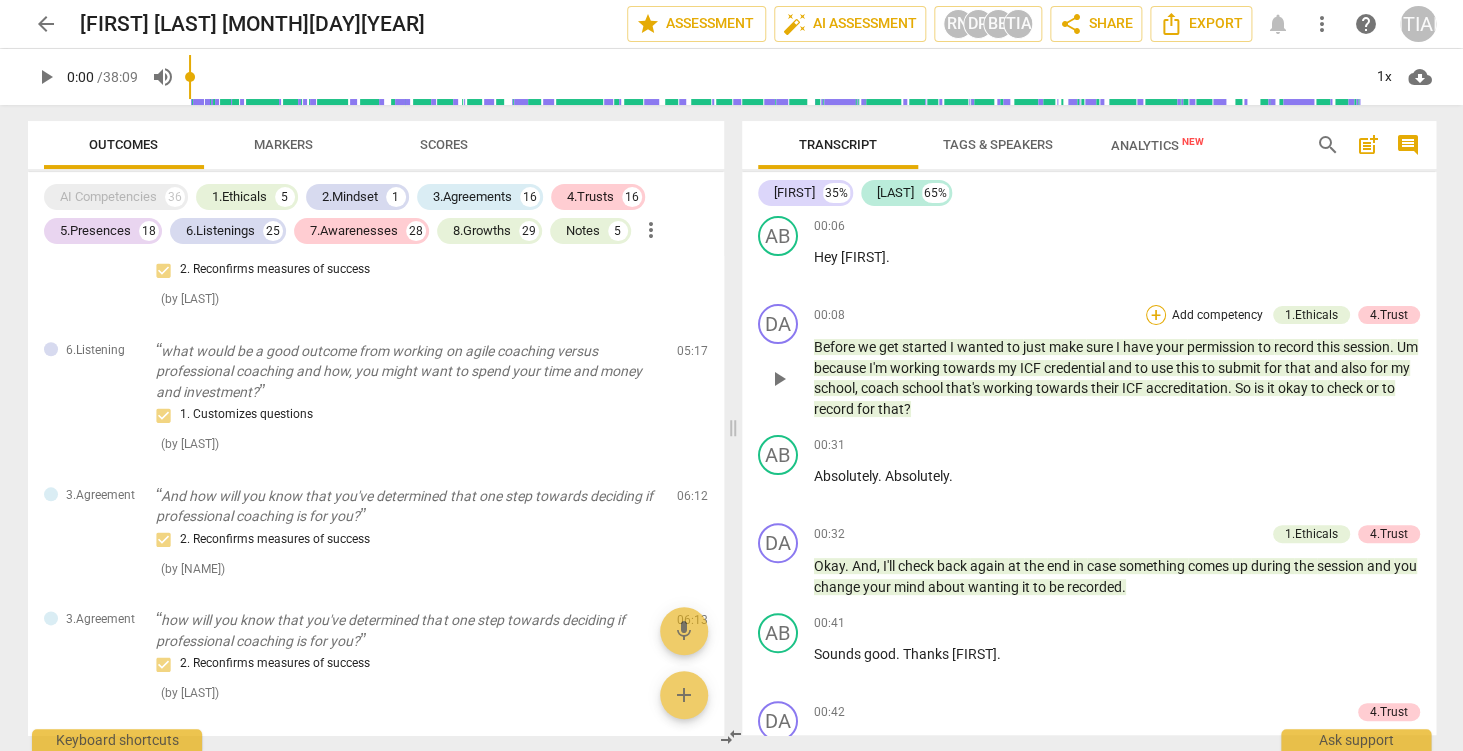 click on "+" at bounding box center (1156, 315) 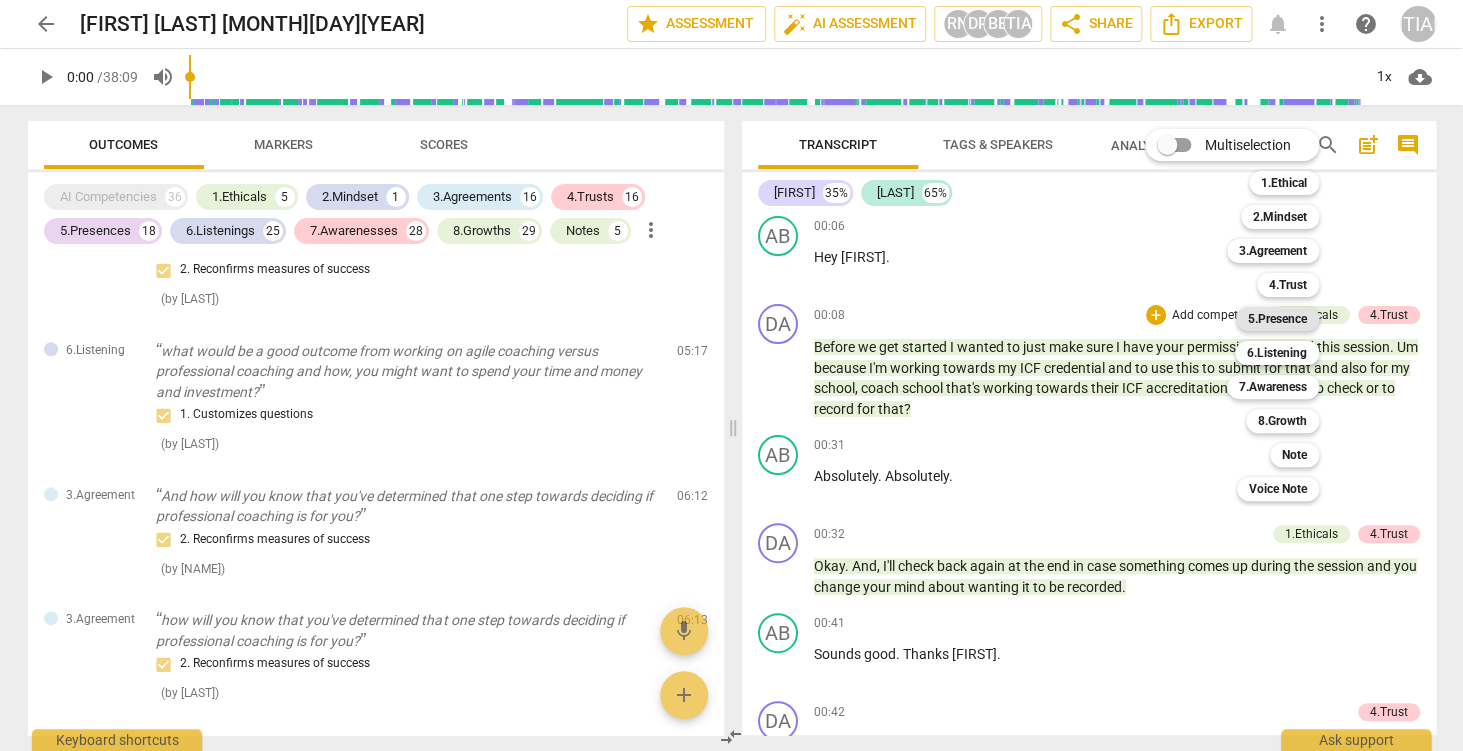 click on "5.Presence" at bounding box center (1277, 319) 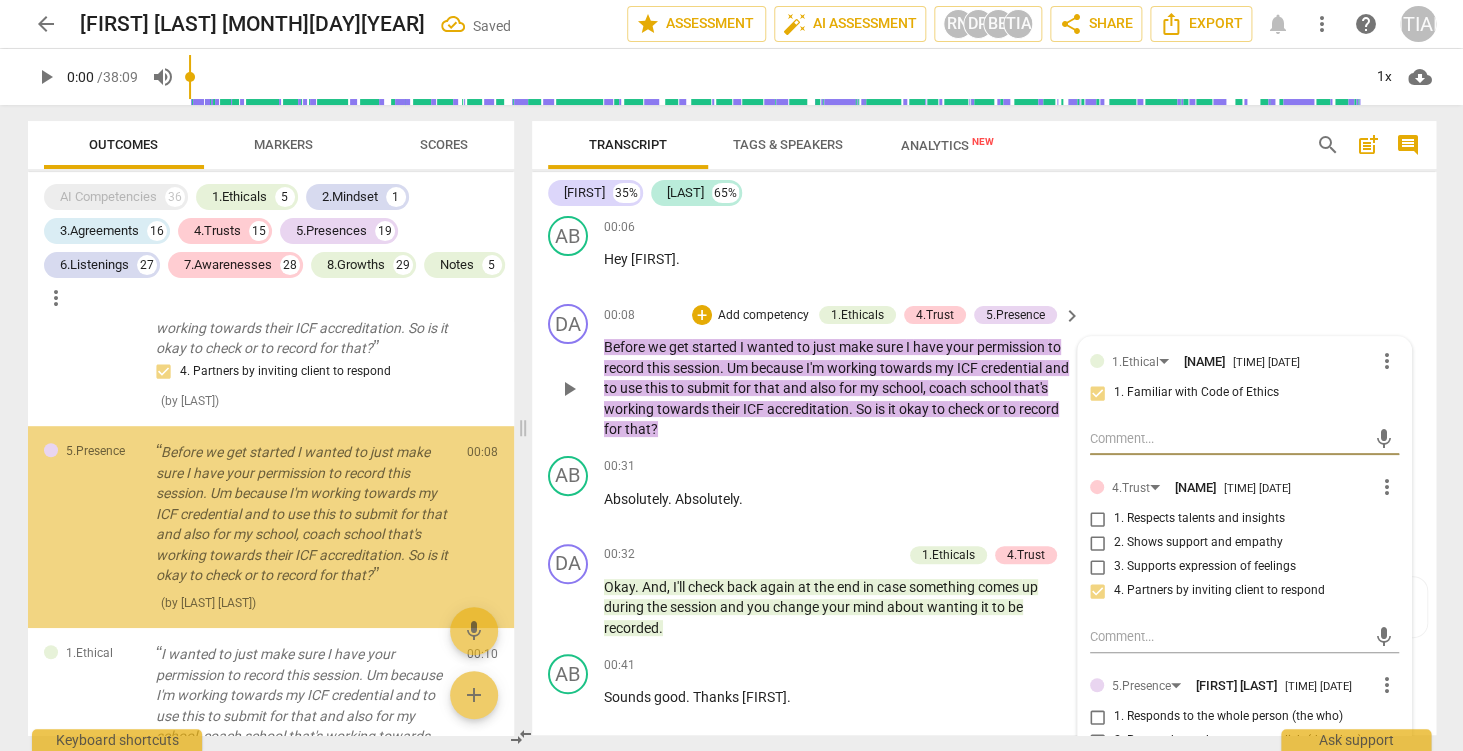 scroll, scrollTop: 453, scrollLeft: 0, axis: vertical 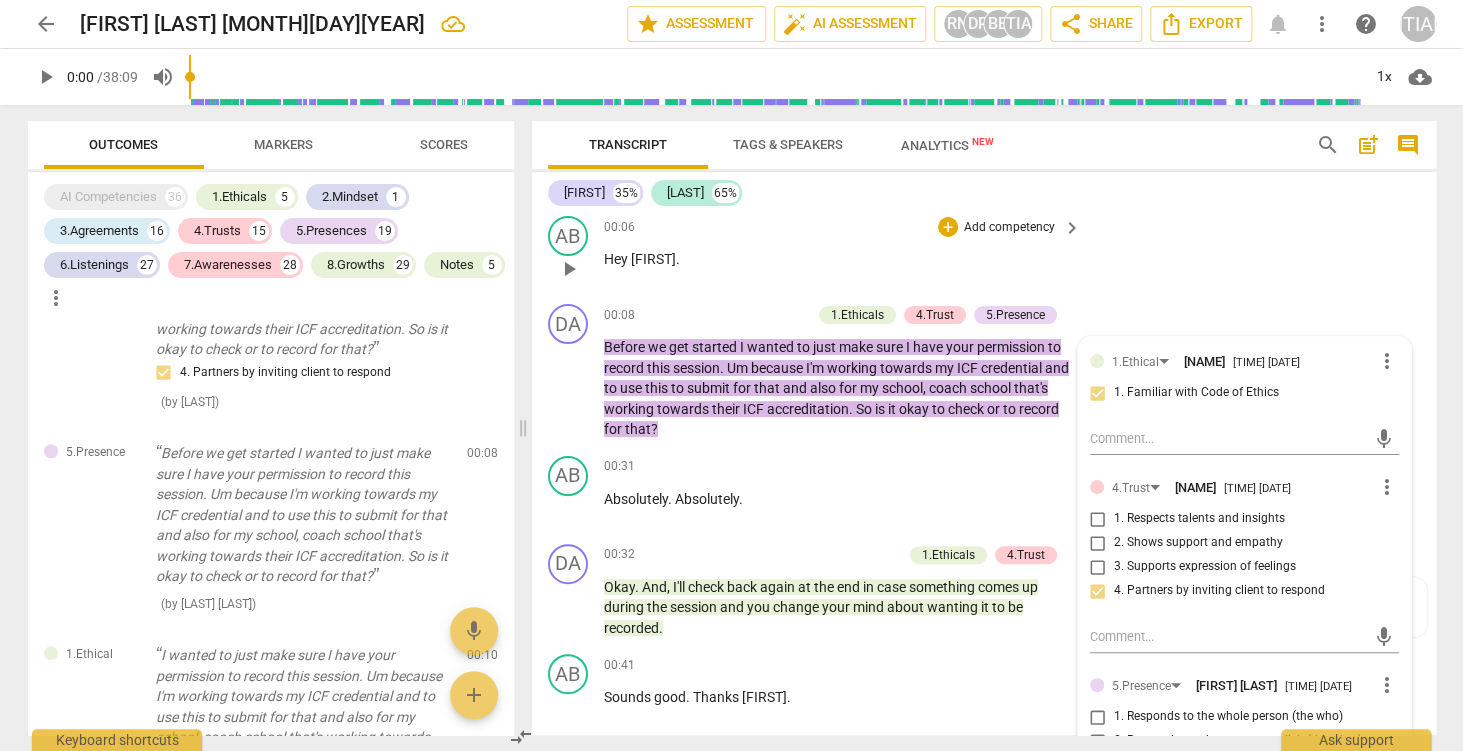 click on "AB play_arrow pause 00:06 + Add competency keyboard_arrow_right Hey   [FIRST] ." at bounding box center [984, 252] 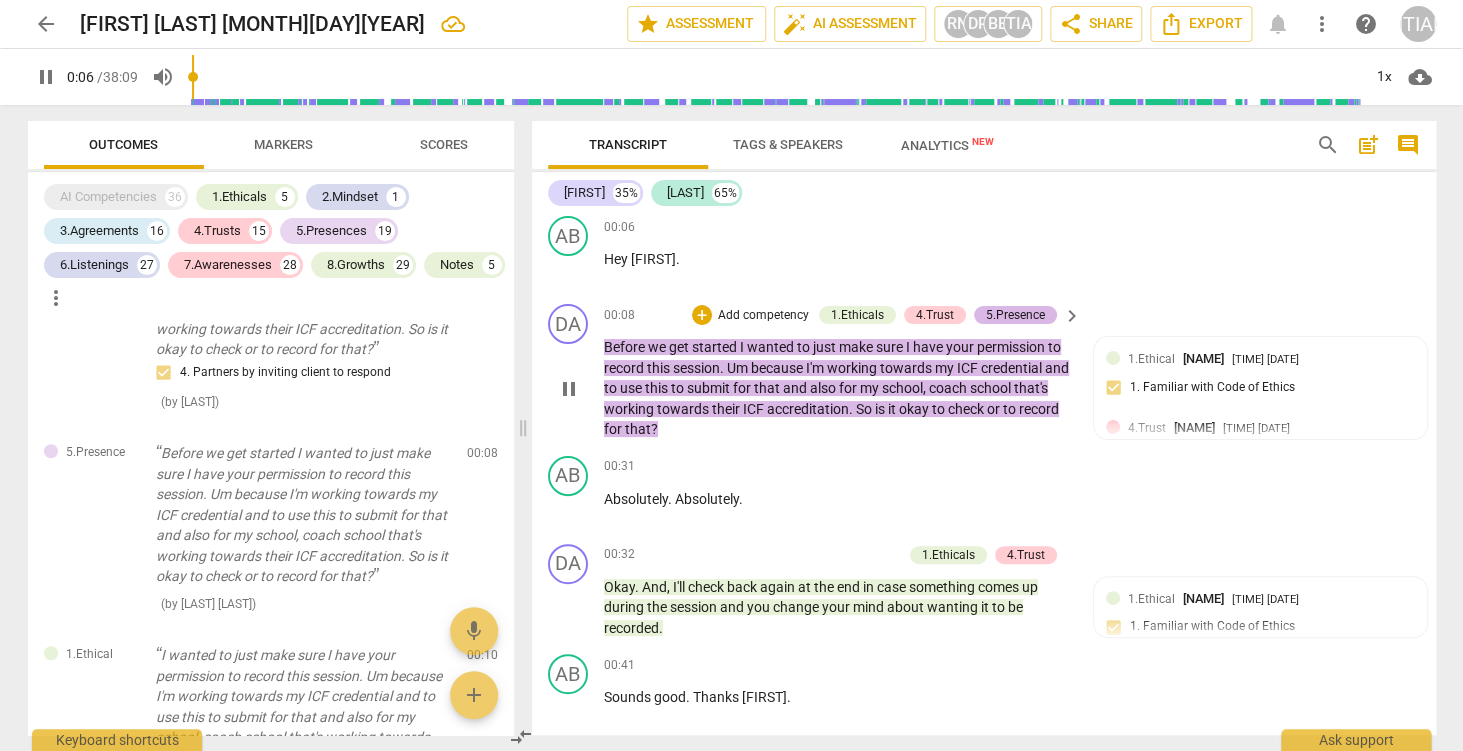 click on "5.Presence" at bounding box center (1015, 315) 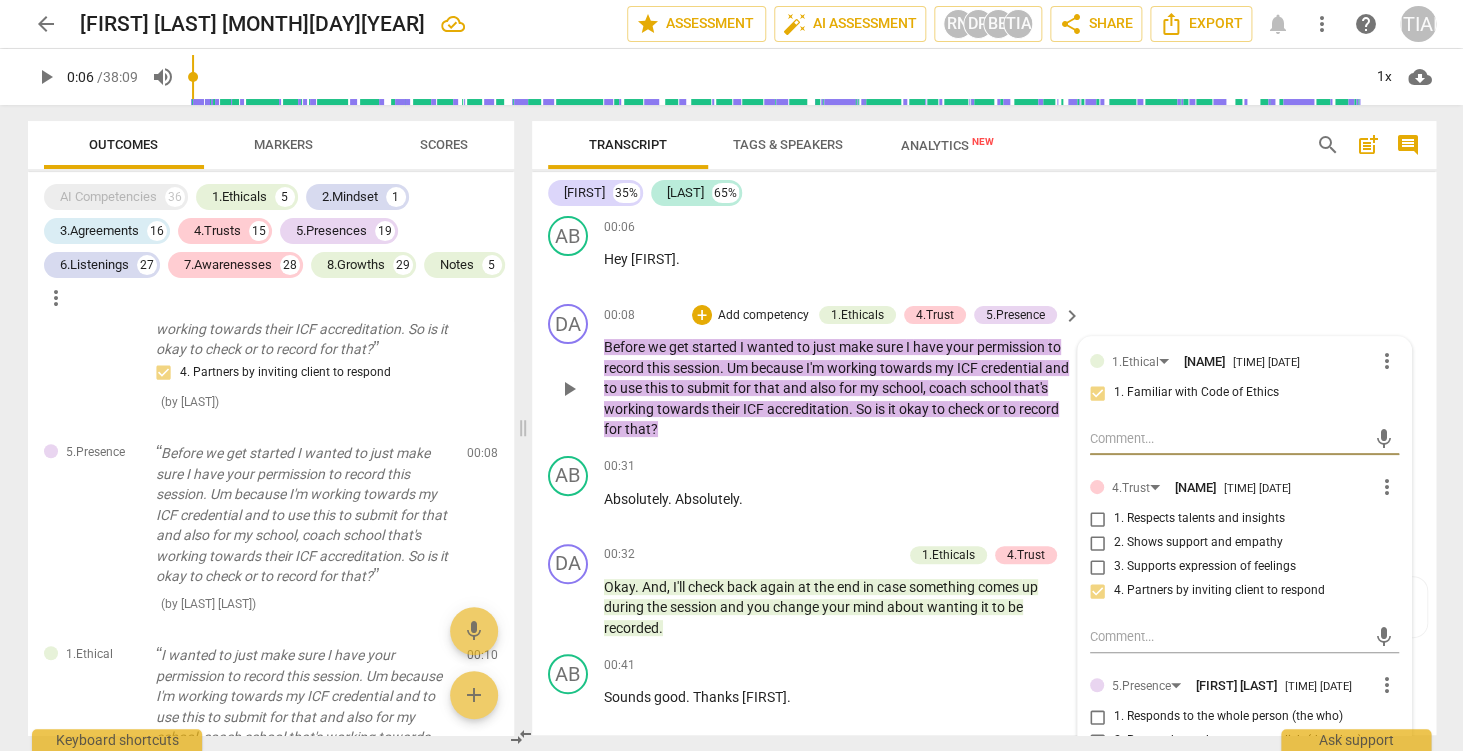 scroll, scrollTop: 454, scrollLeft: 0, axis: vertical 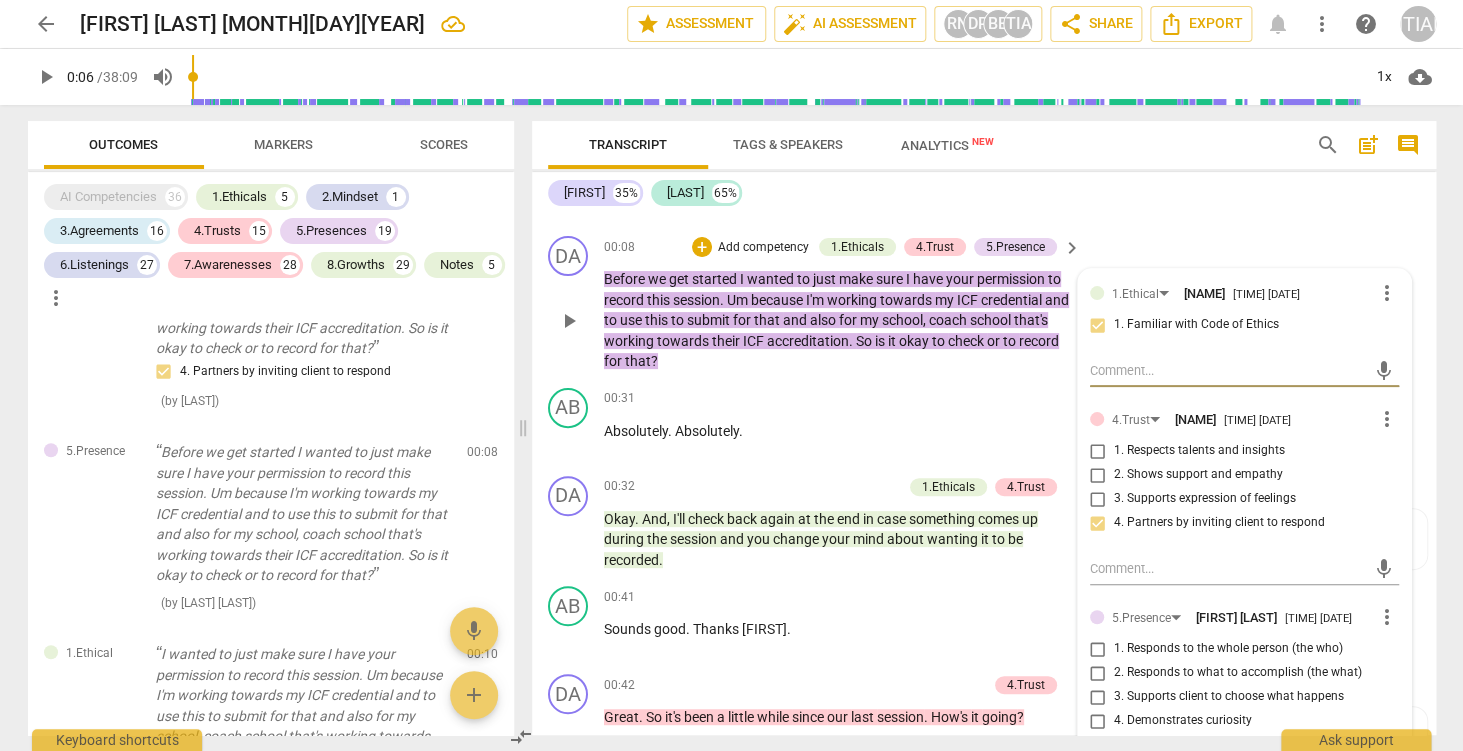 click on "more_vert" at bounding box center (1387, 617) 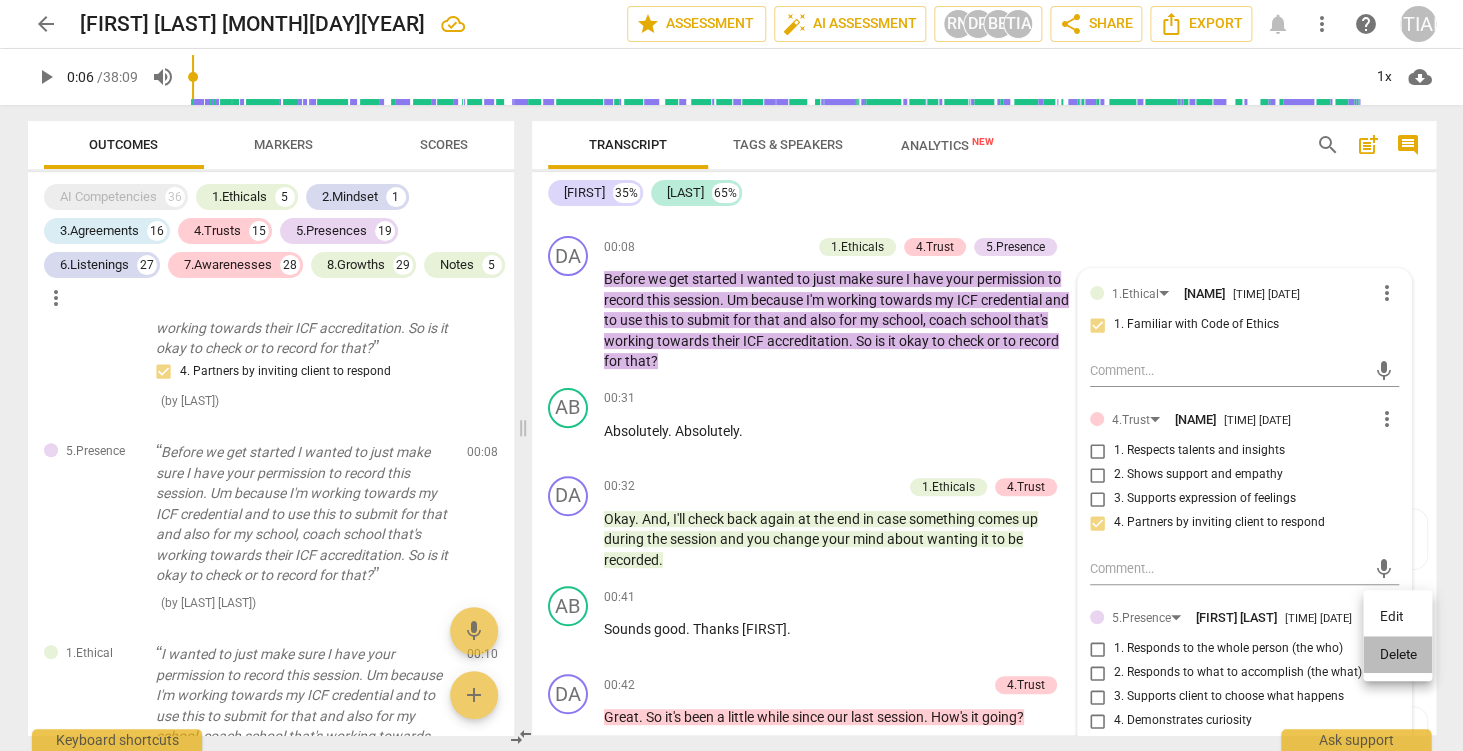 click on "Delete" at bounding box center (1397, 655) 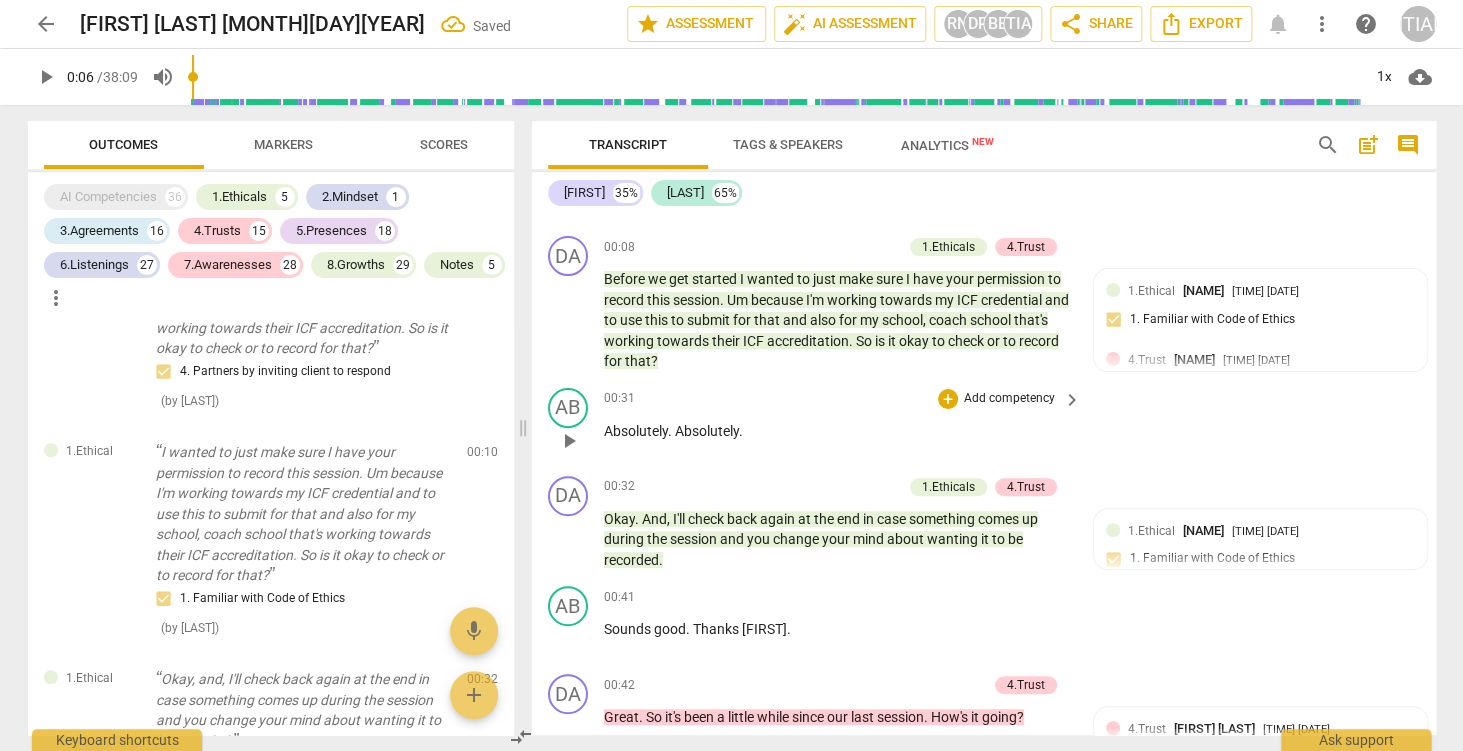 scroll, scrollTop: 453, scrollLeft: 0, axis: vertical 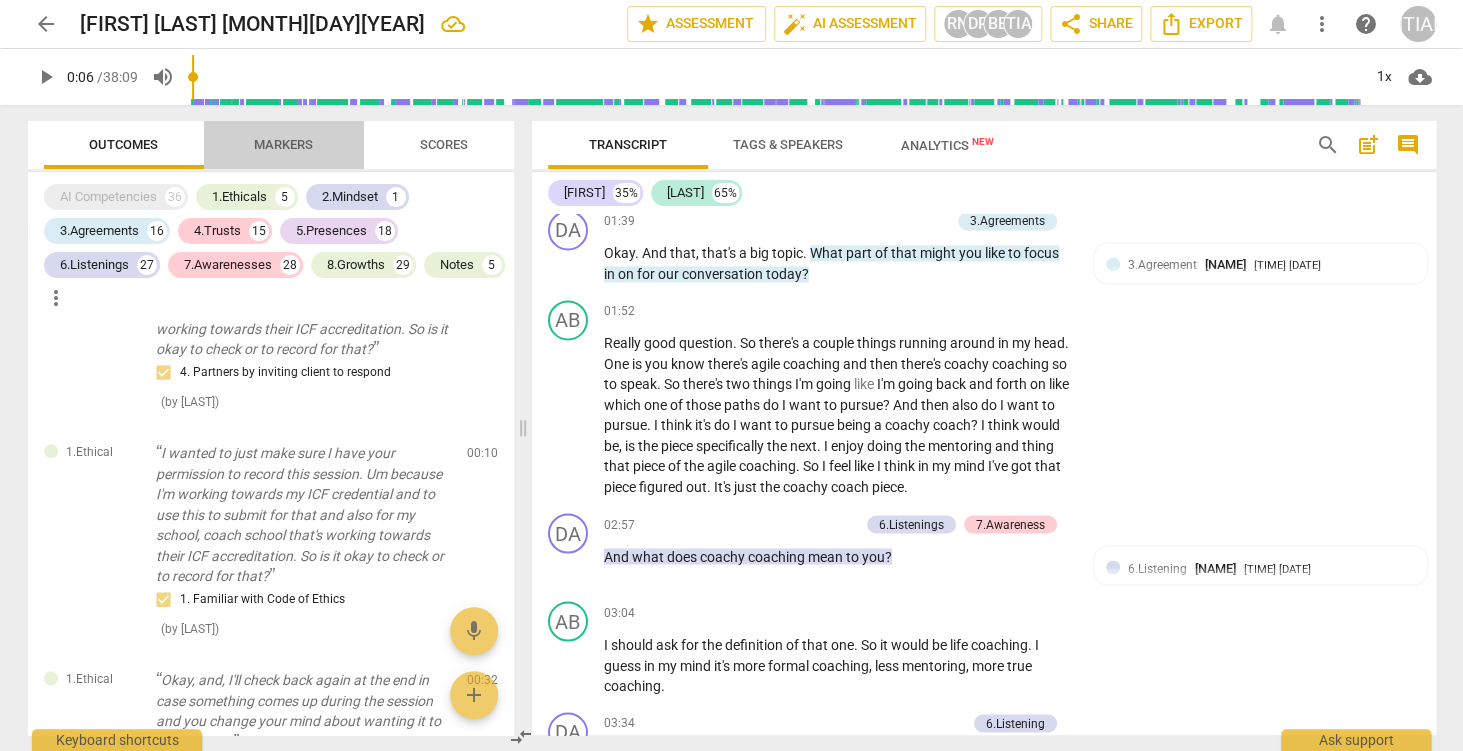 click on "Markers" at bounding box center [283, 144] 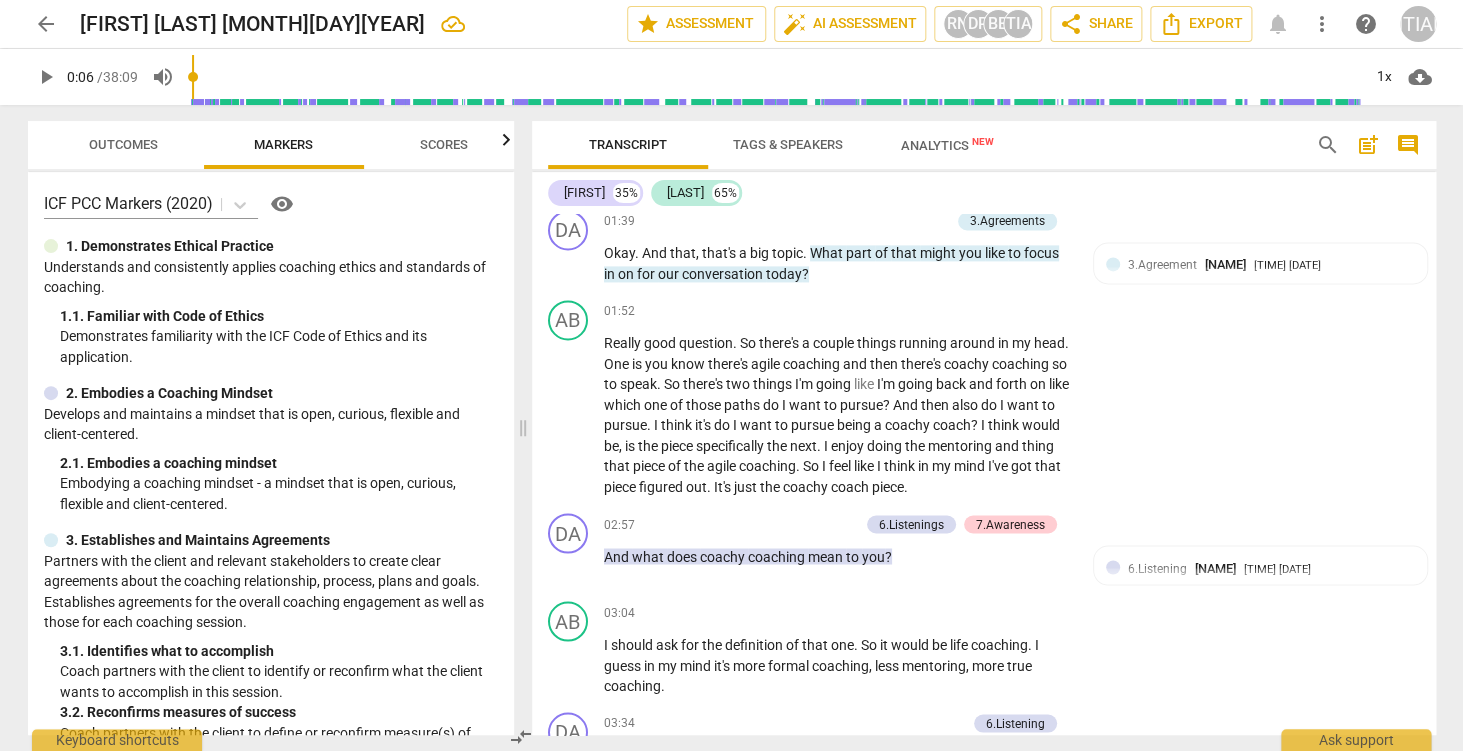 click on "Scores" at bounding box center (444, 144) 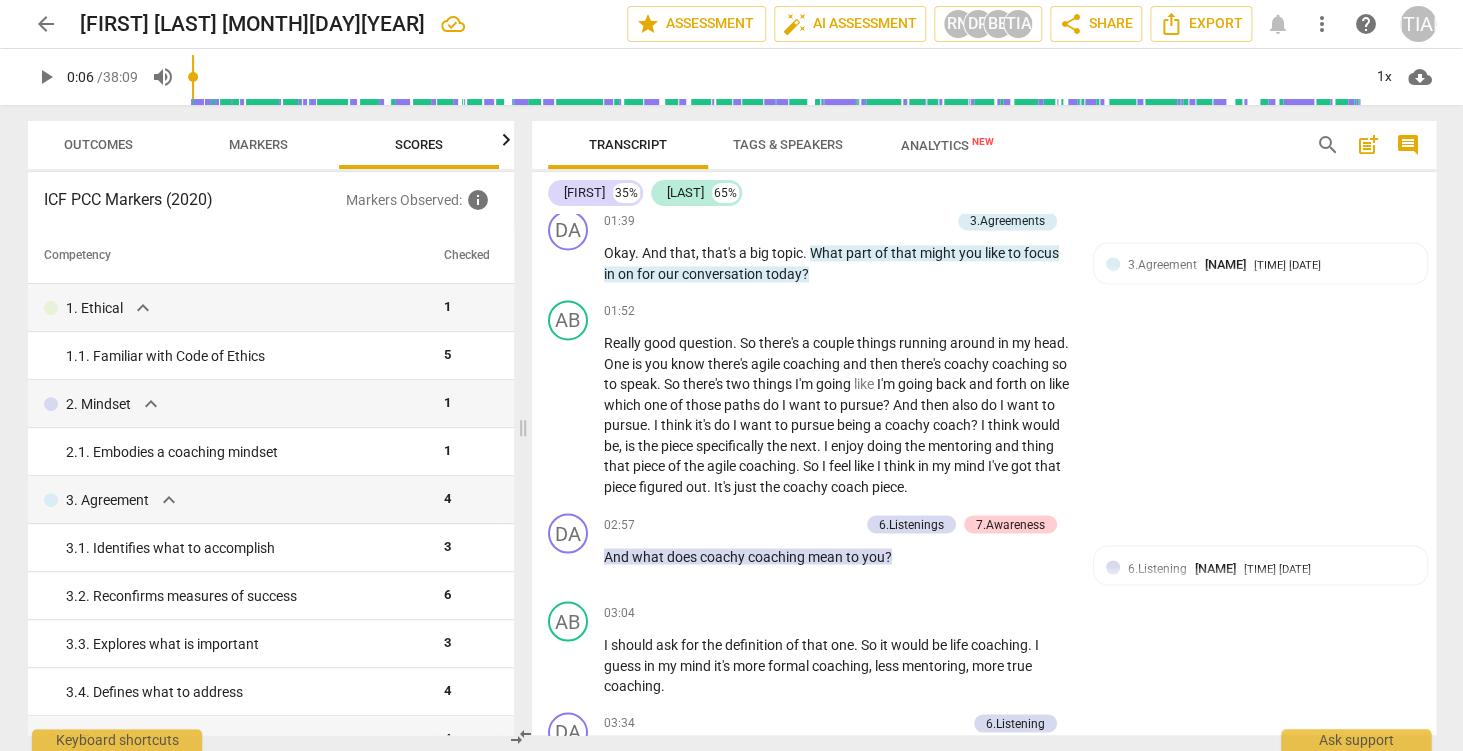 scroll, scrollTop: 0, scrollLeft: 26, axis: horizontal 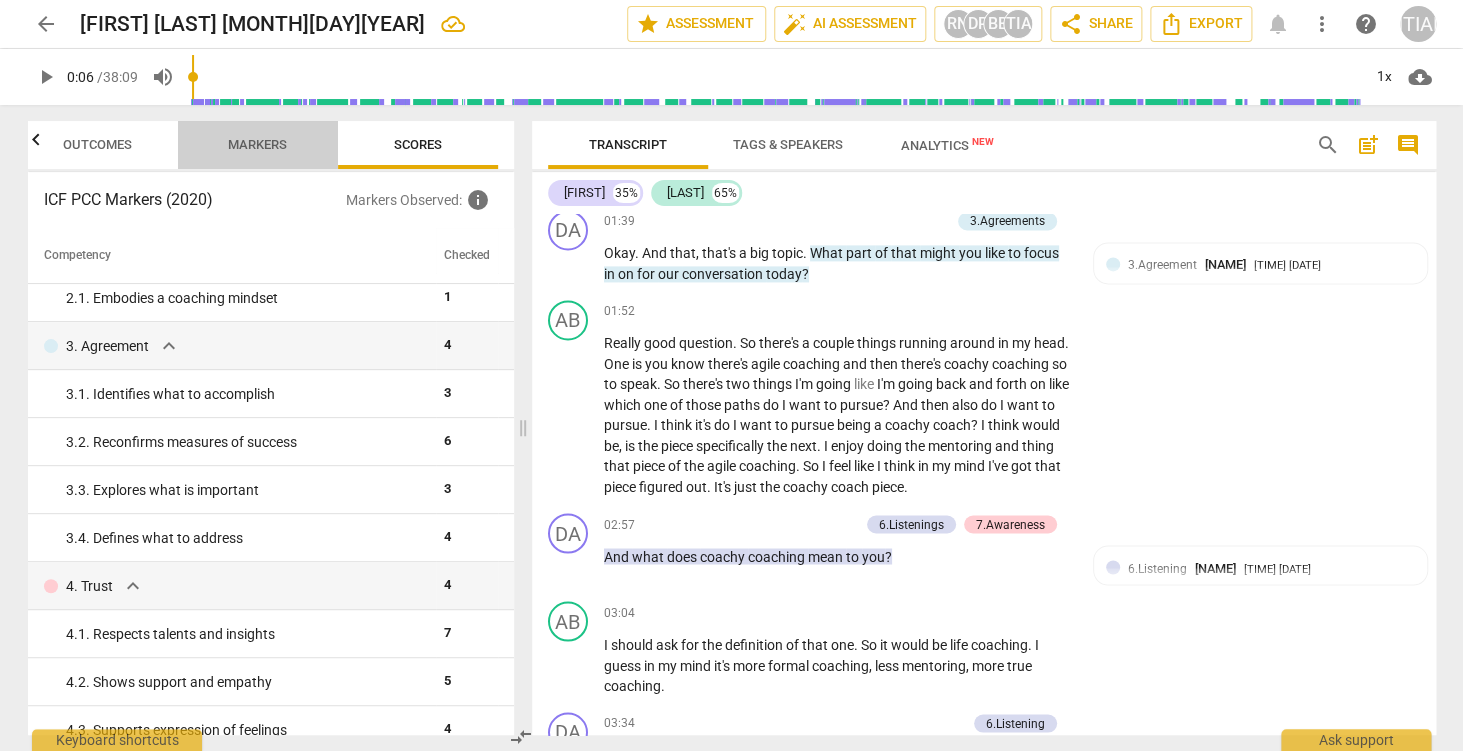 click on "Markers" at bounding box center [257, 144] 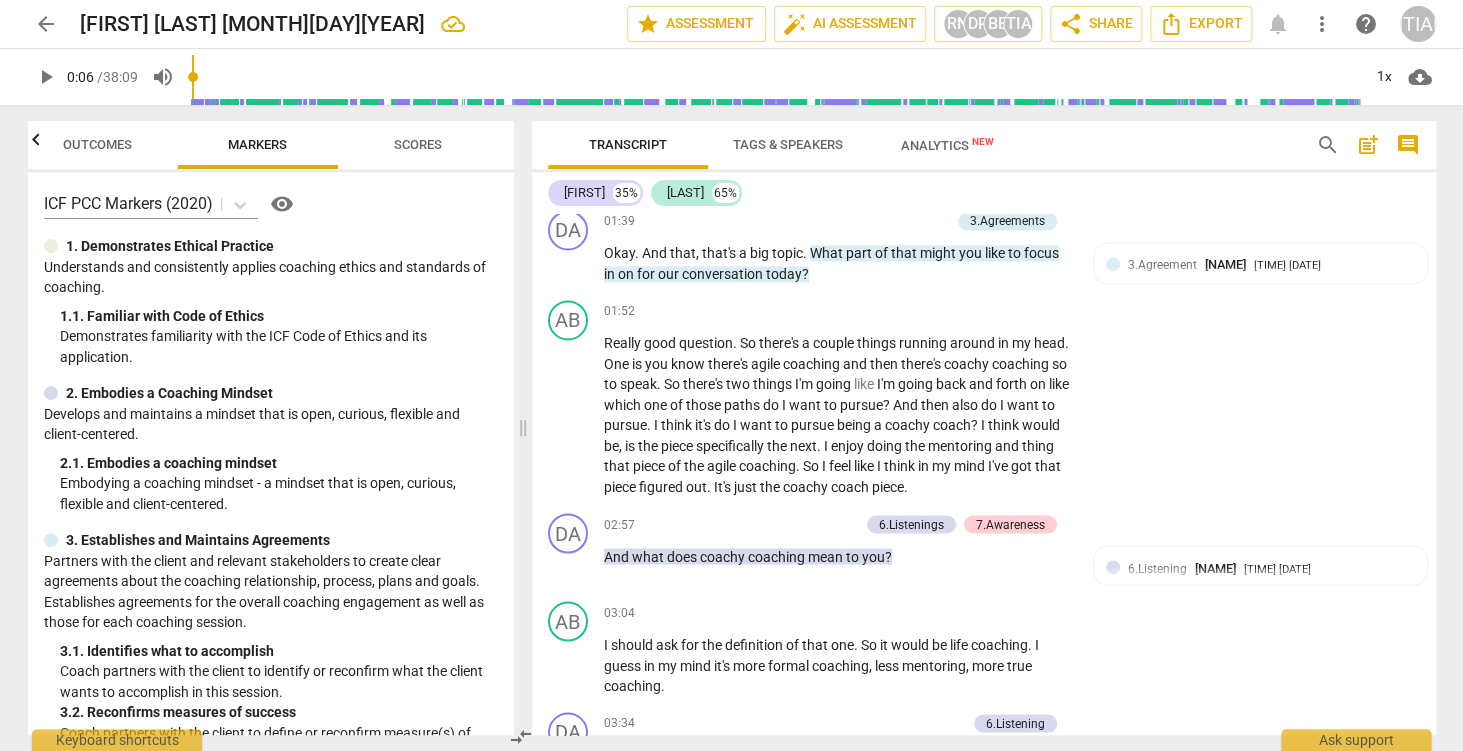 click on "Outcomes" at bounding box center [98, 145] 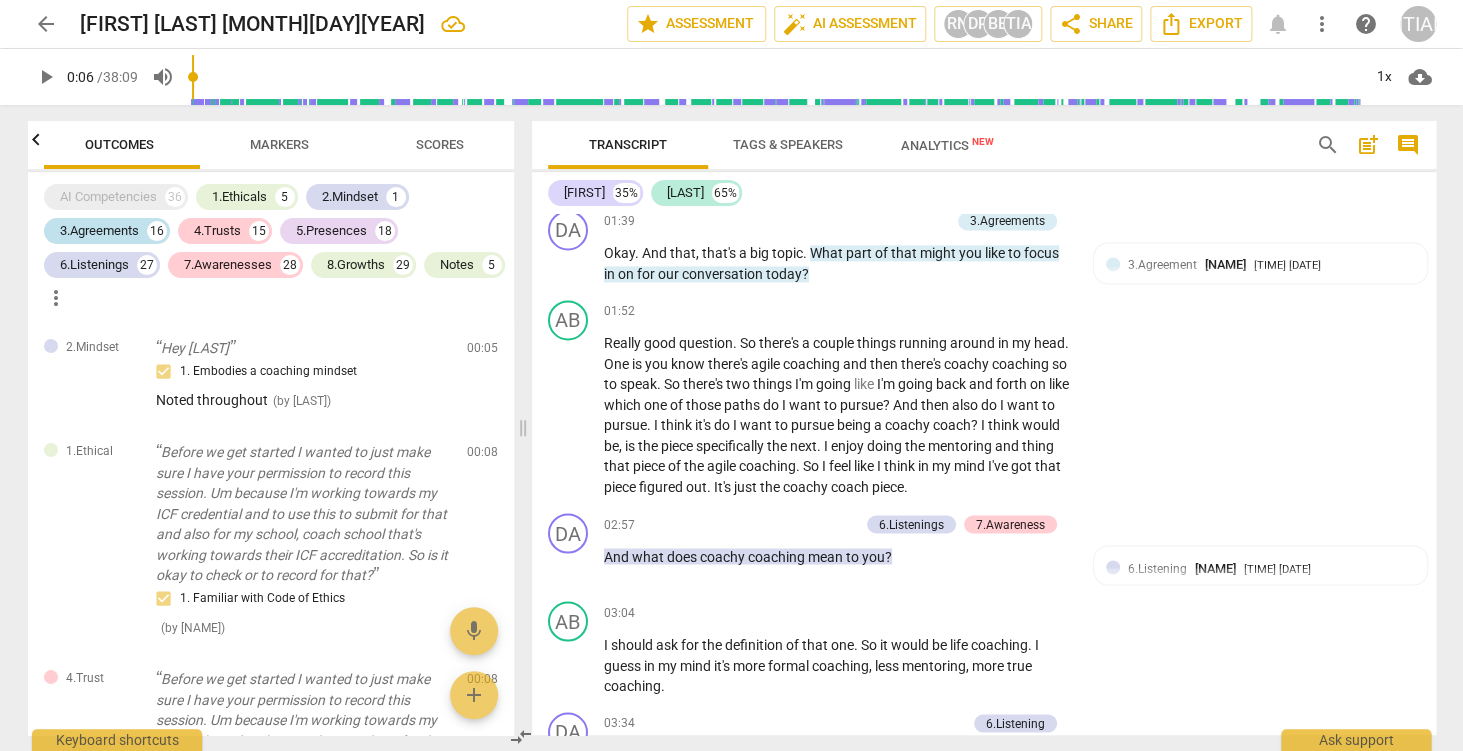 scroll, scrollTop: 0, scrollLeft: 0, axis: both 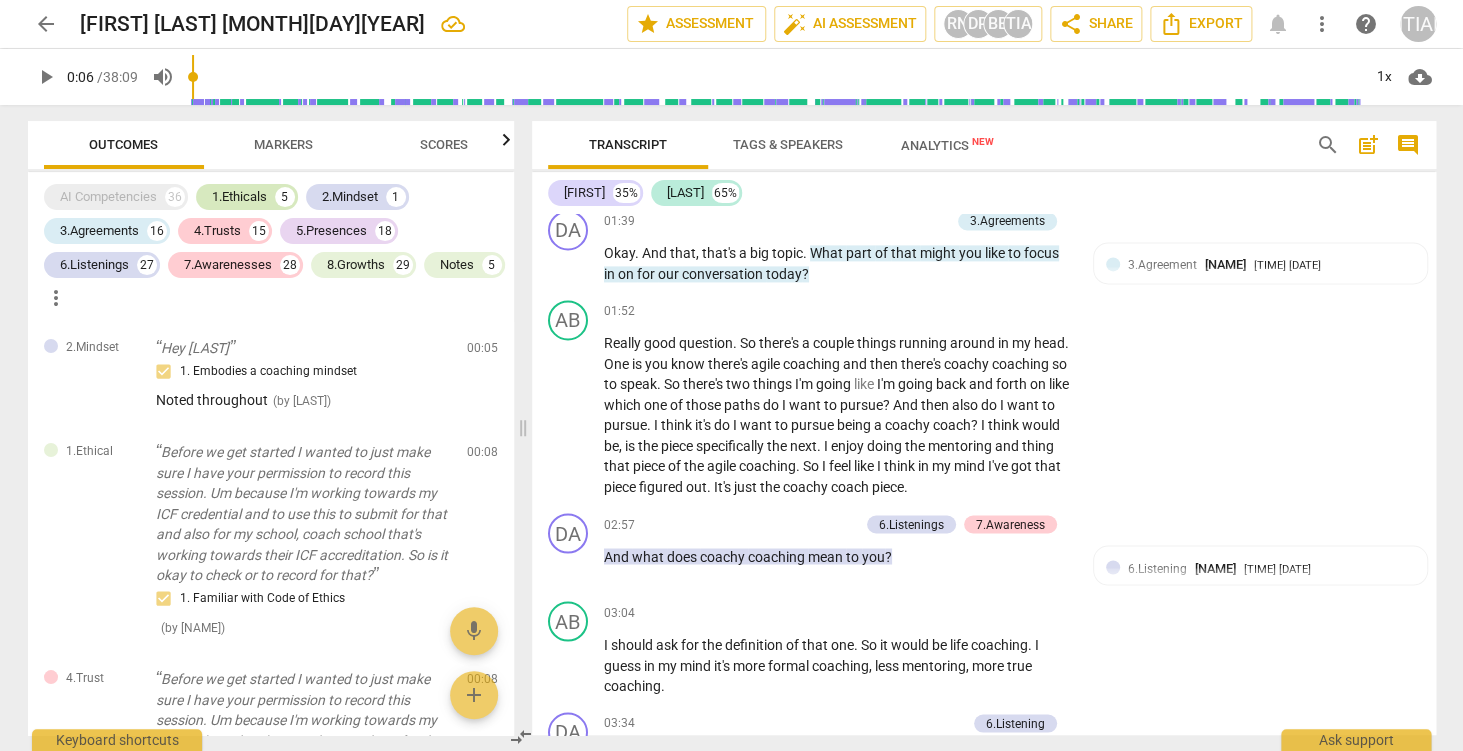 click on "1.Ethicals" at bounding box center (239, 197) 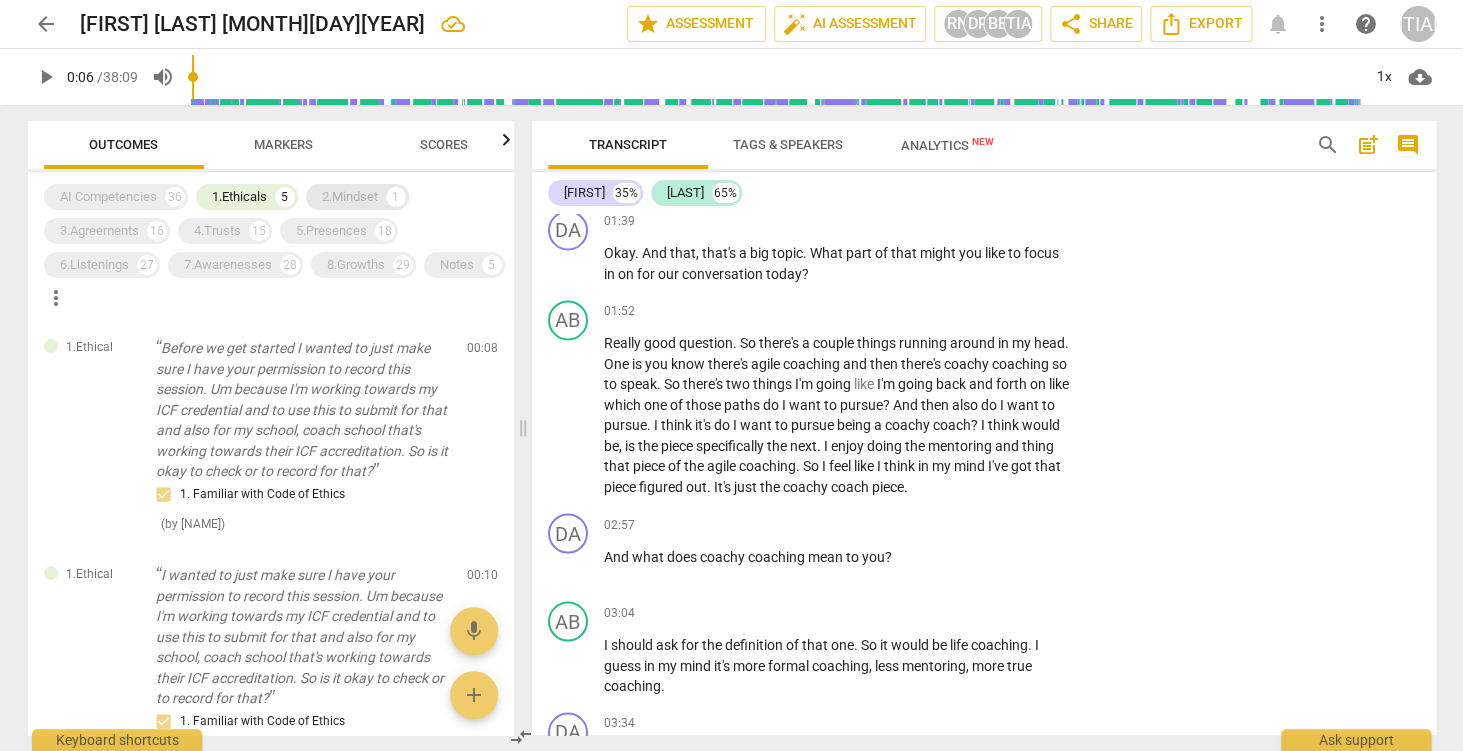 click on "2.Mindset" at bounding box center (350, 197) 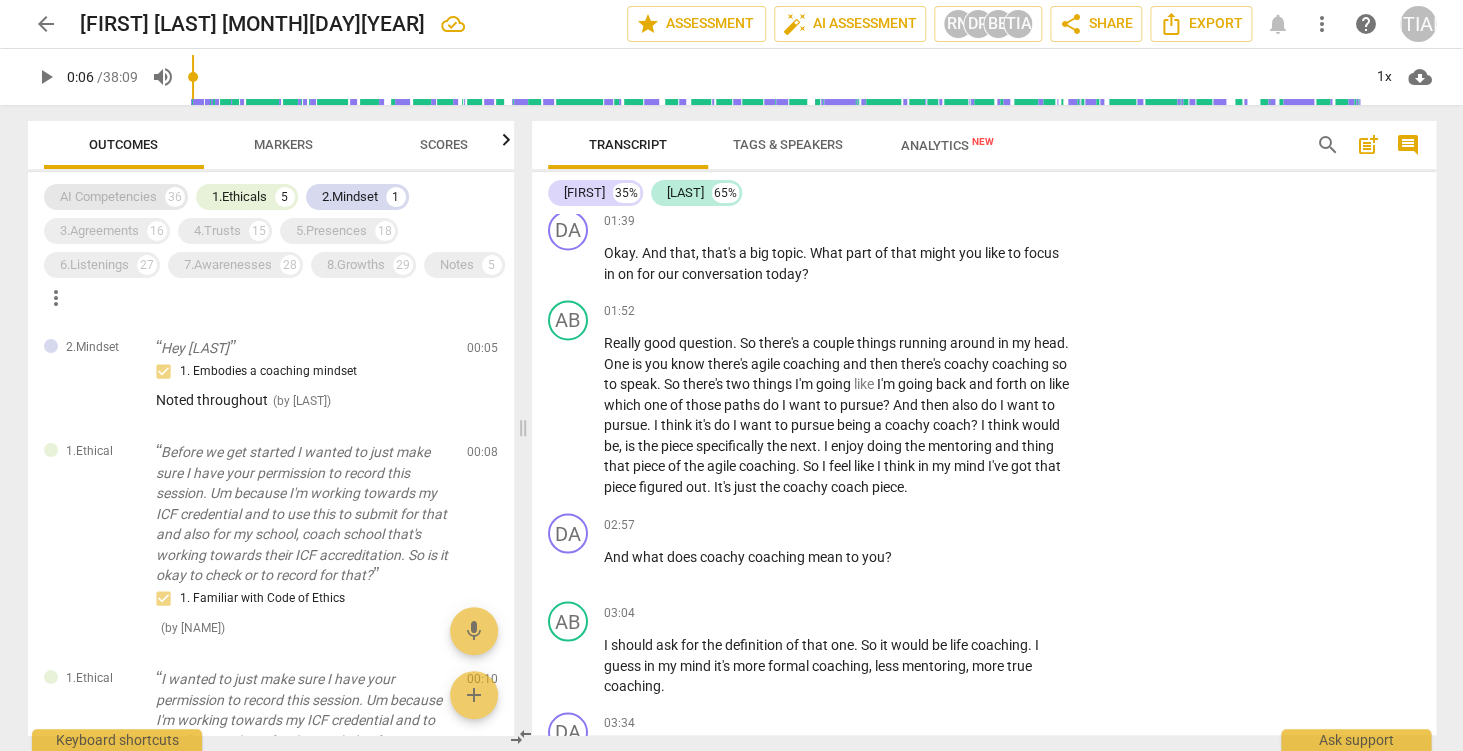 click on "AI Competencies" at bounding box center [108, 197] 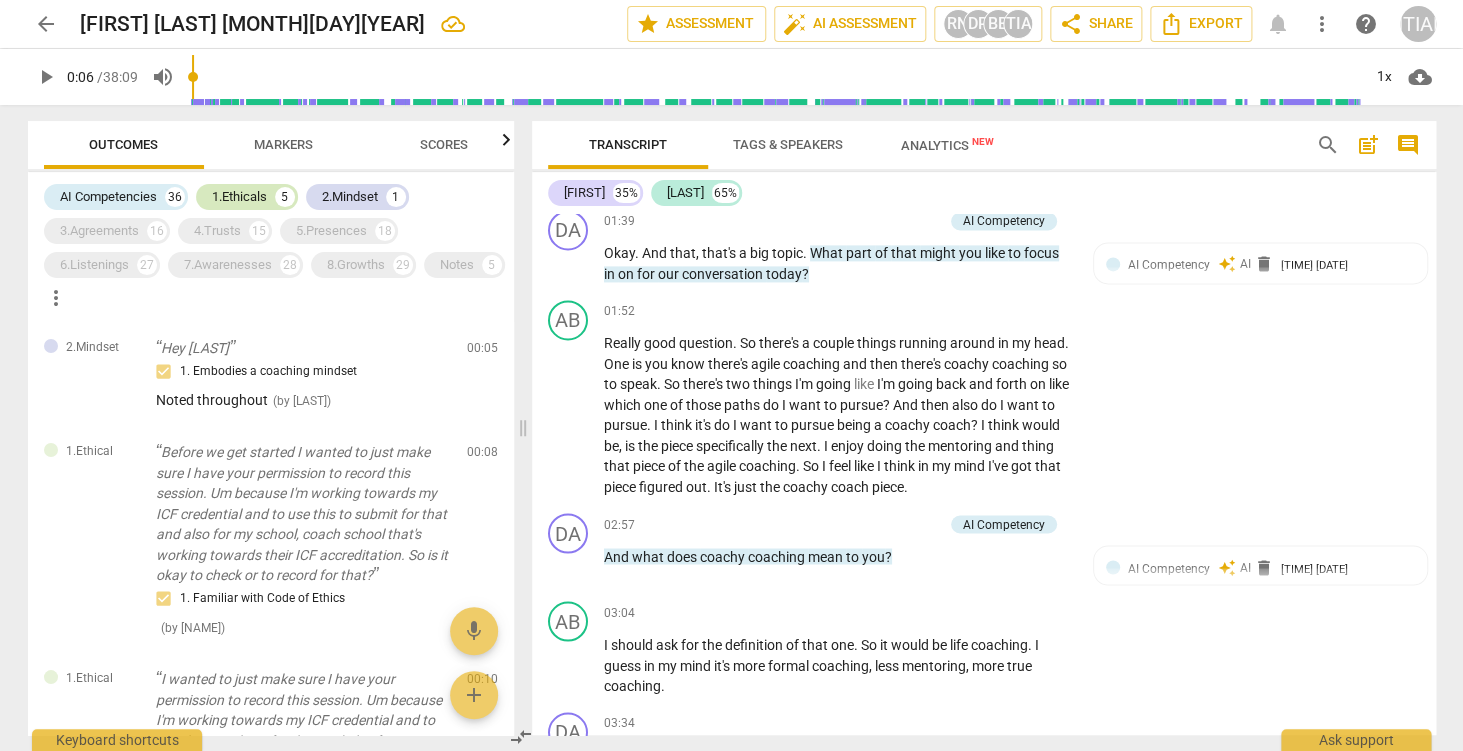 click on "1.Ethicals" at bounding box center (239, 197) 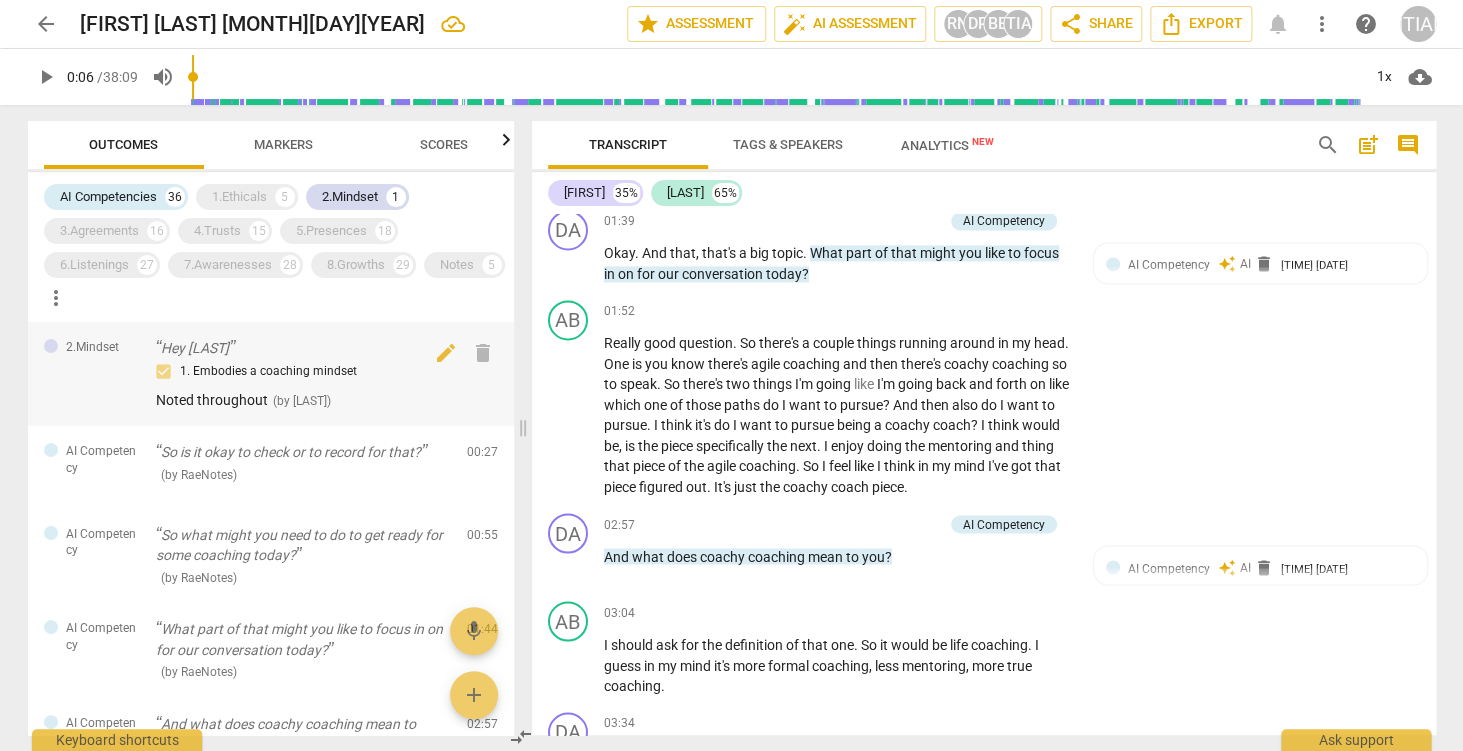 click on "1. Embodies a coaching mindset" at bounding box center (303, 372) 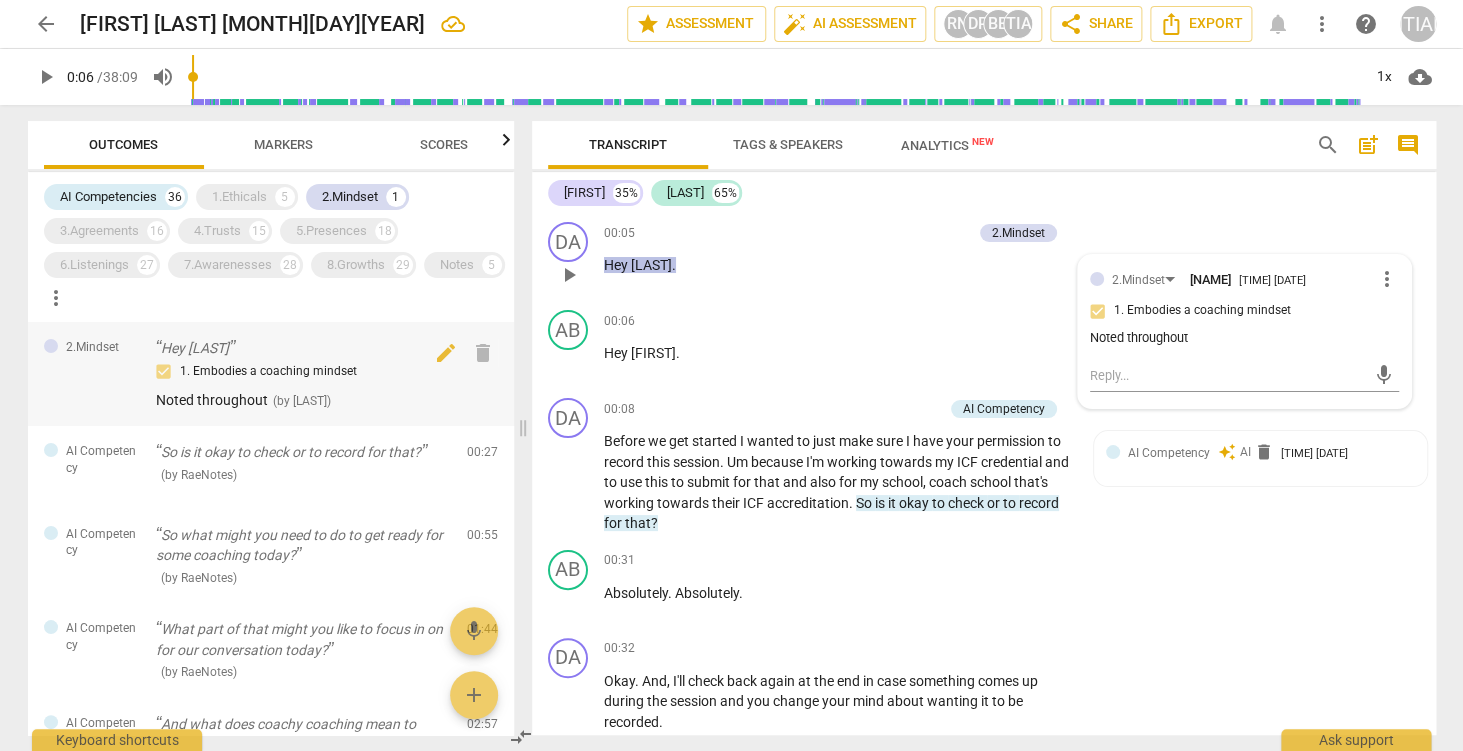 scroll, scrollTop: 0, scrollLeft: 0, axis: both 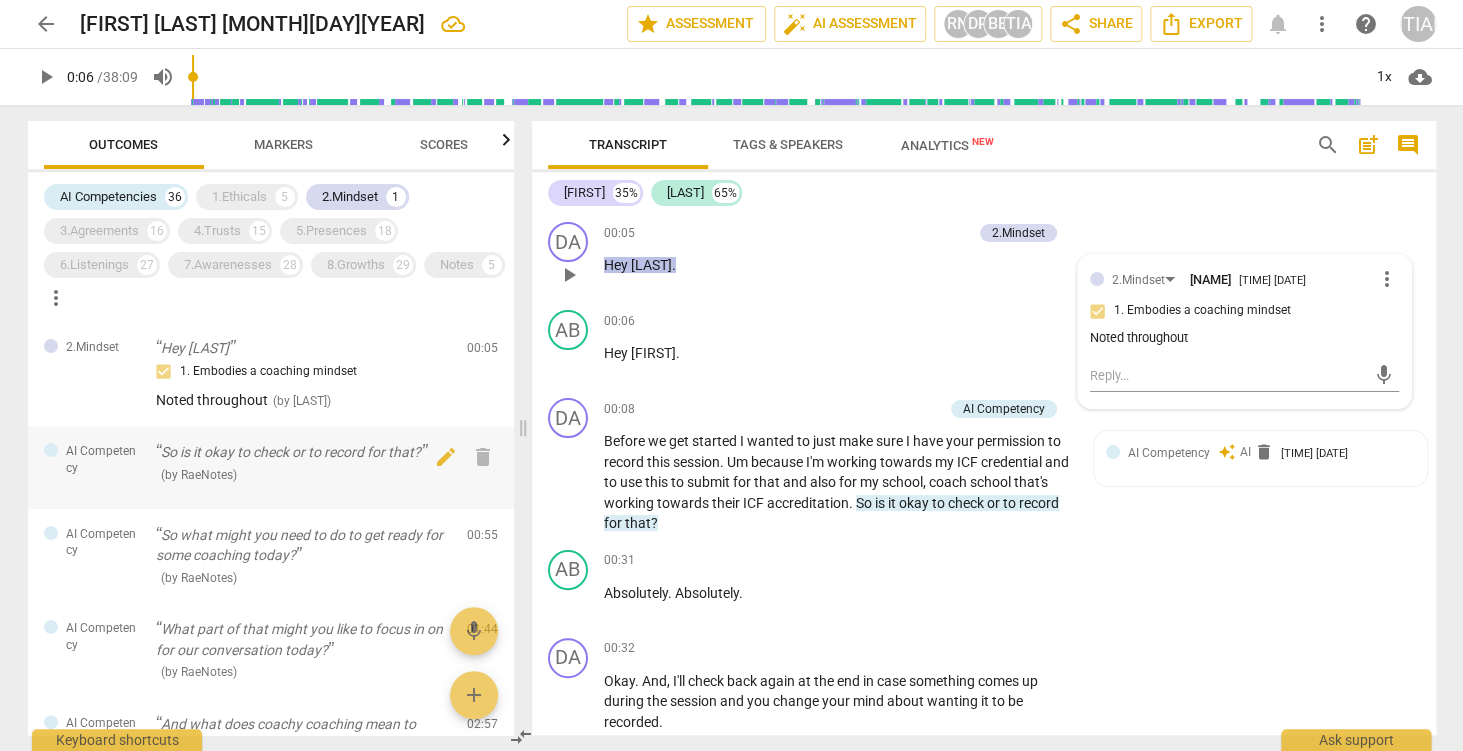 click on "( by [NAME] )" at bounding box center [303, 474] 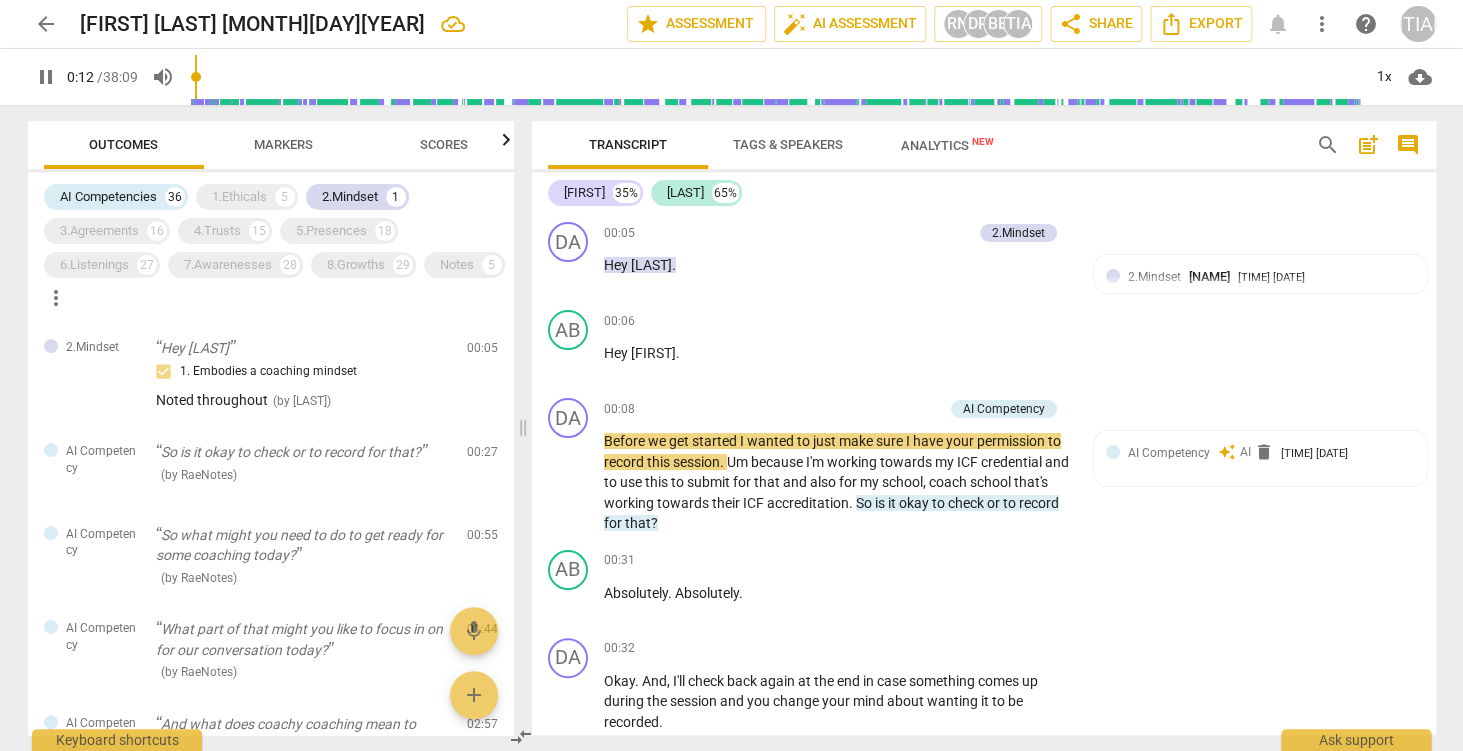 click on "pause" at bounding box center [46, 77] 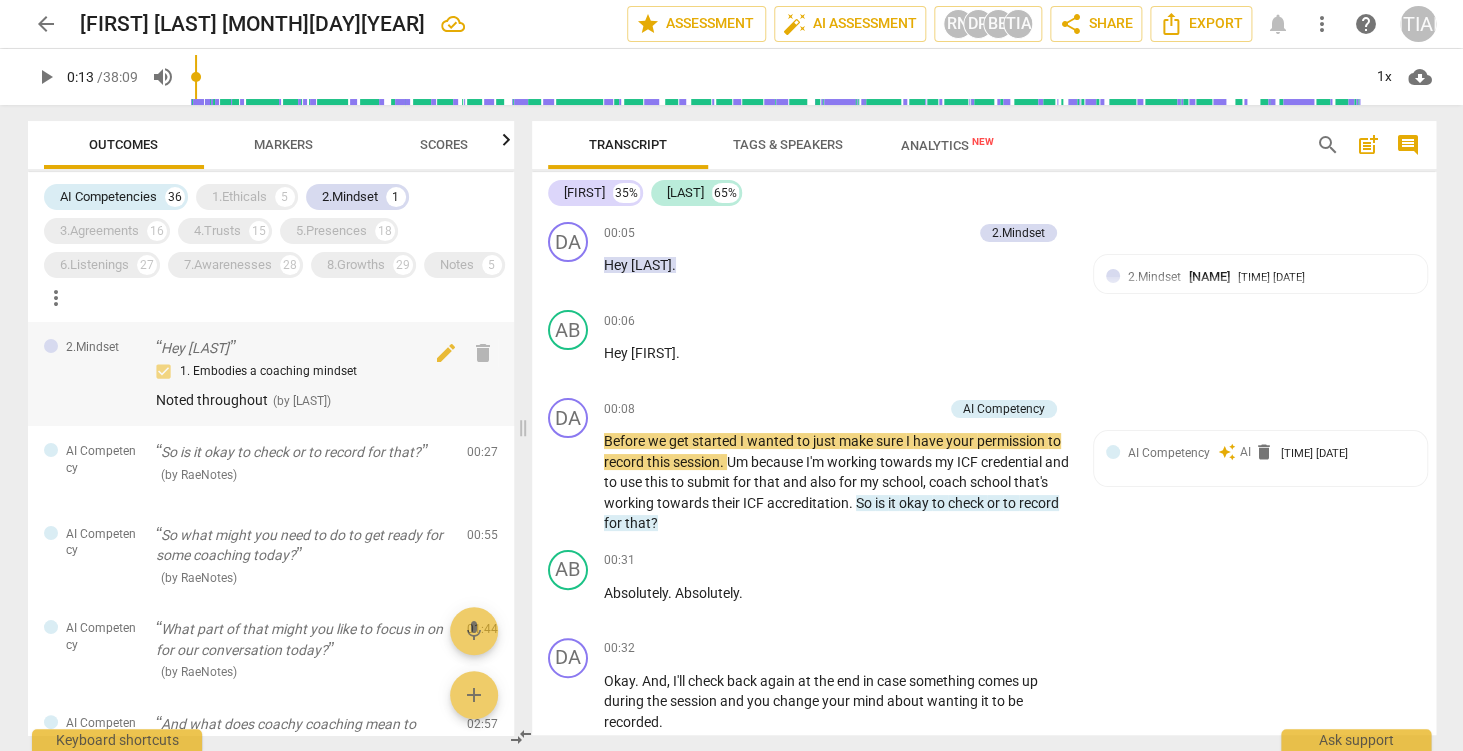 type on "14" 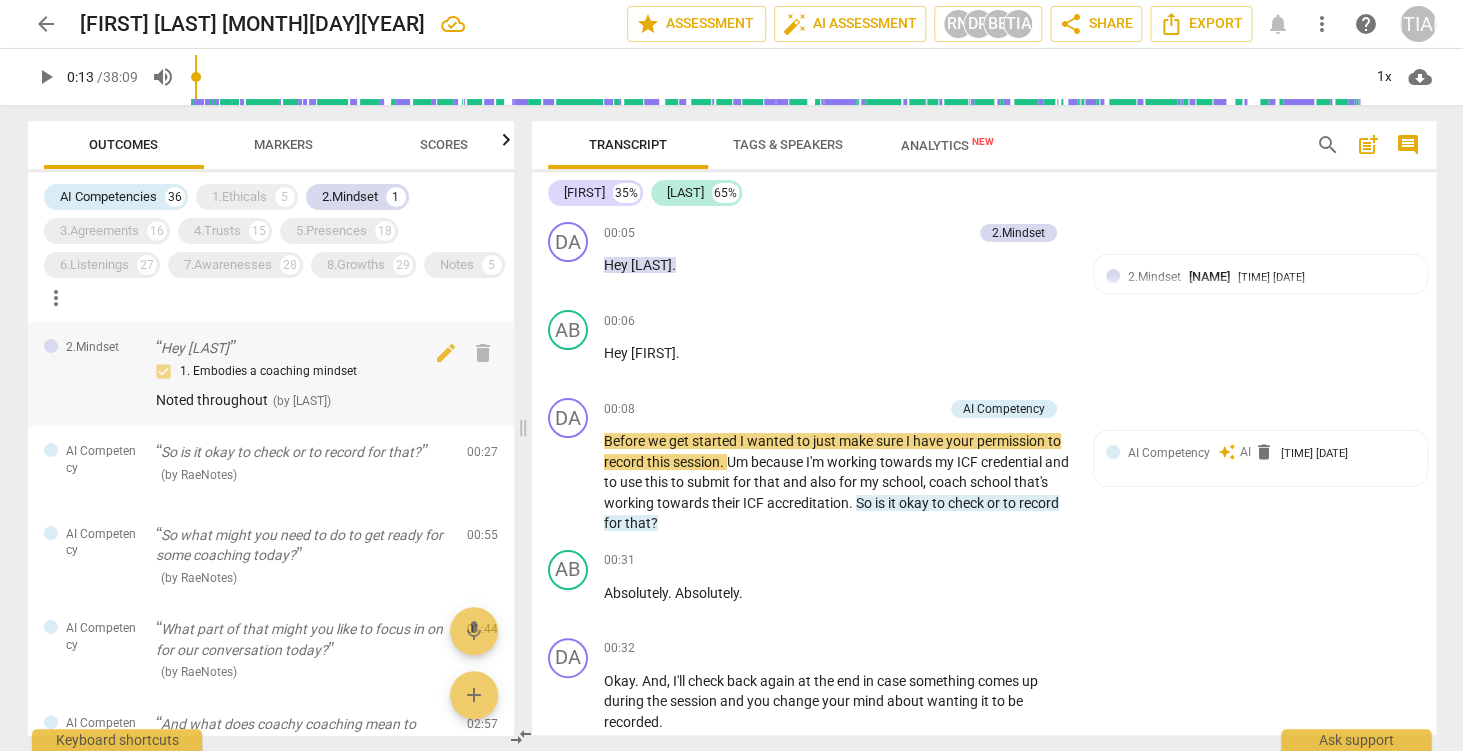 type 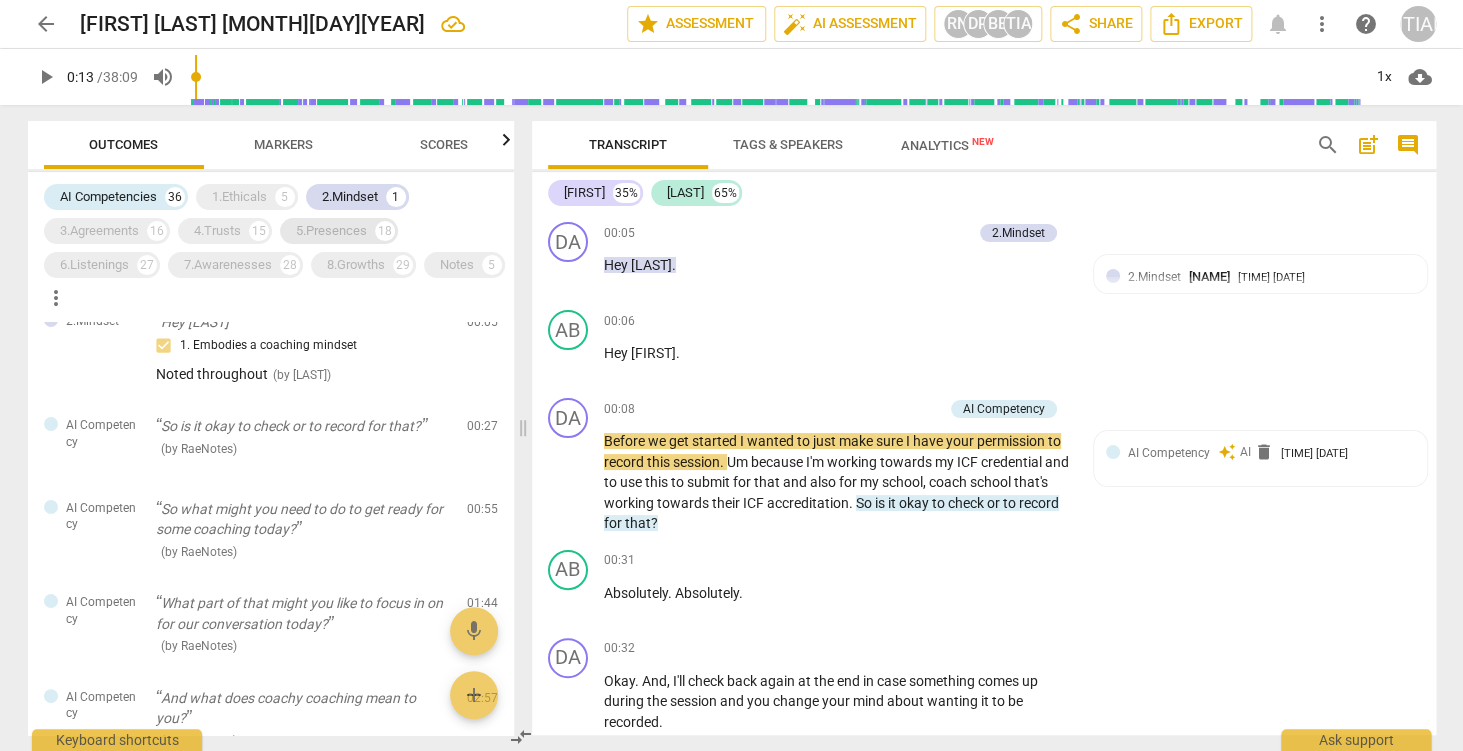 scroll, scrollTop: 40, scrollLeft: 0, axis: vertical 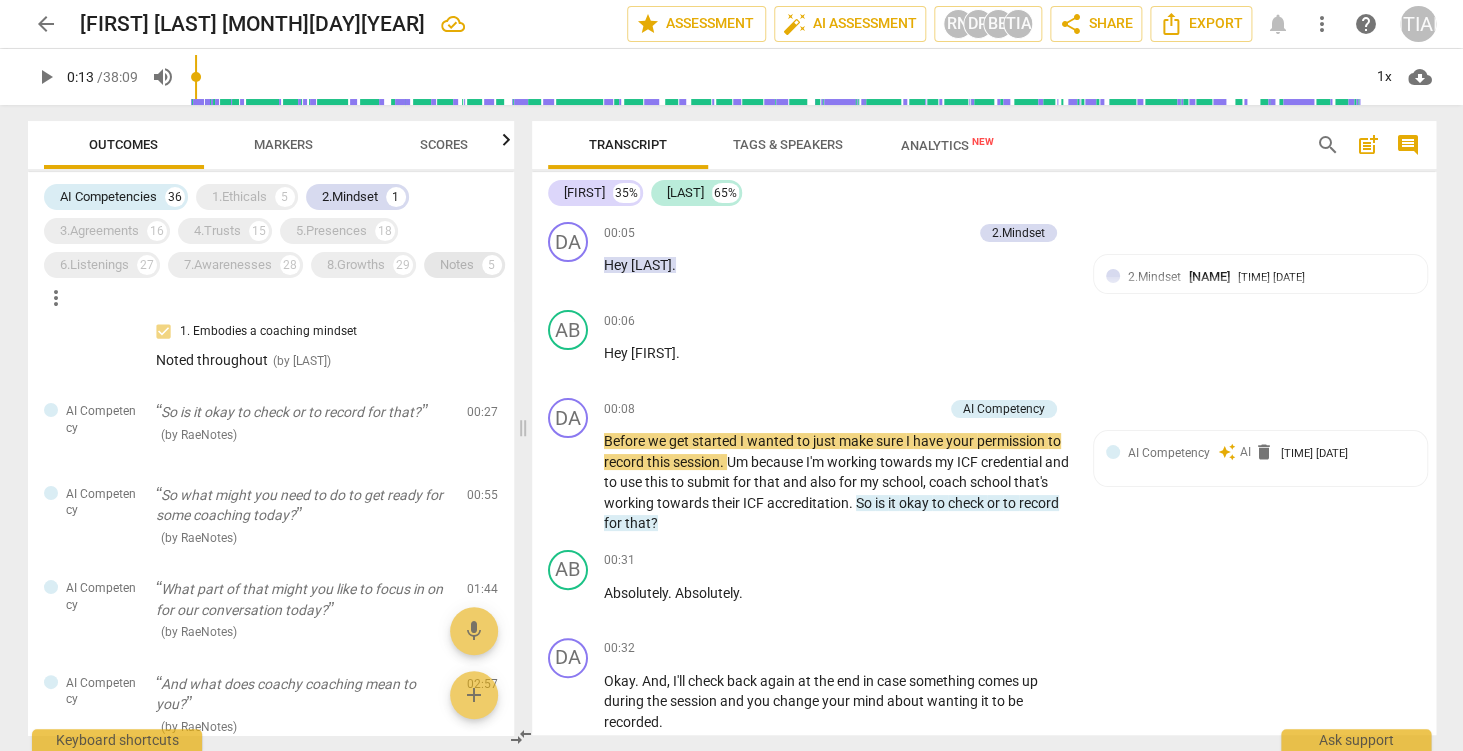 click on "Notes 5" at bounding box center [464, 265] 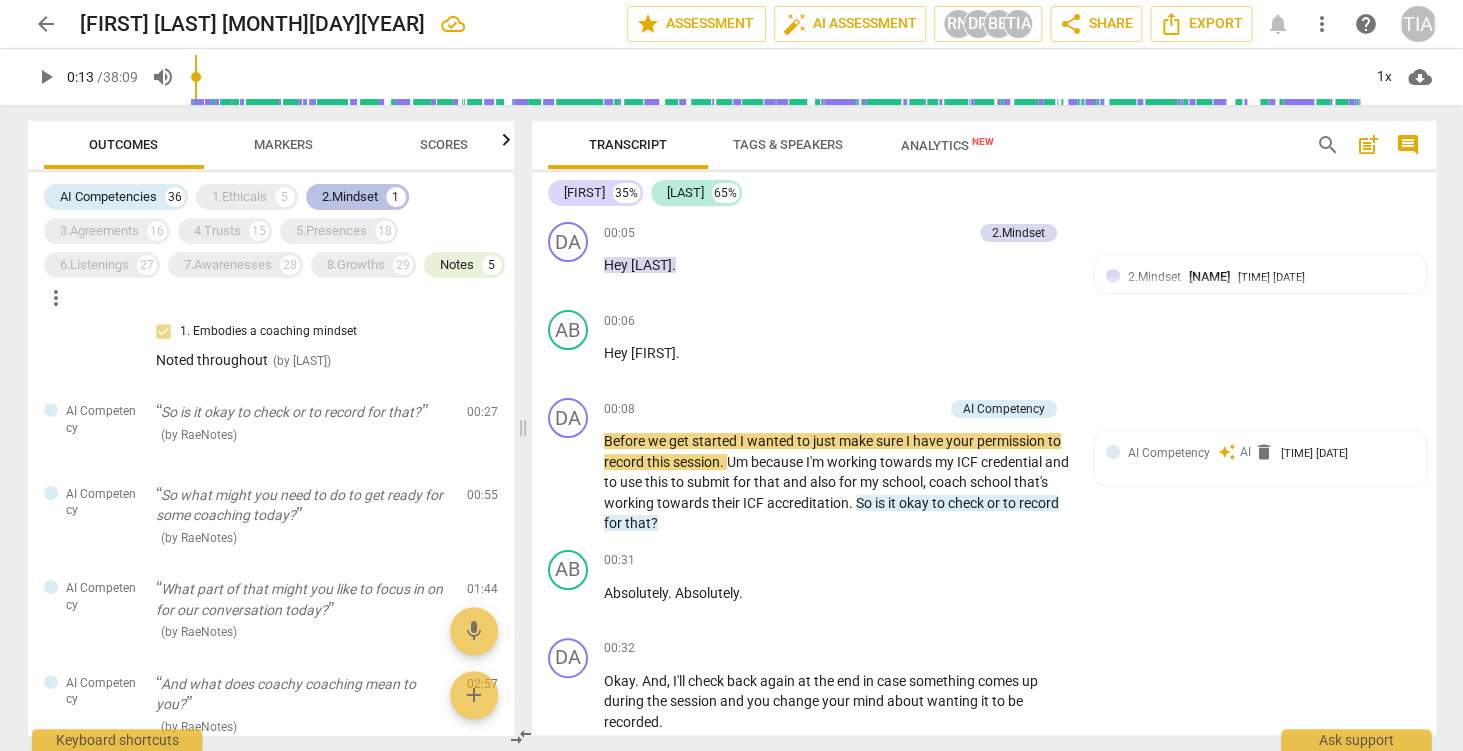 click on "2.Mindset" at bounding box center (350, 197) 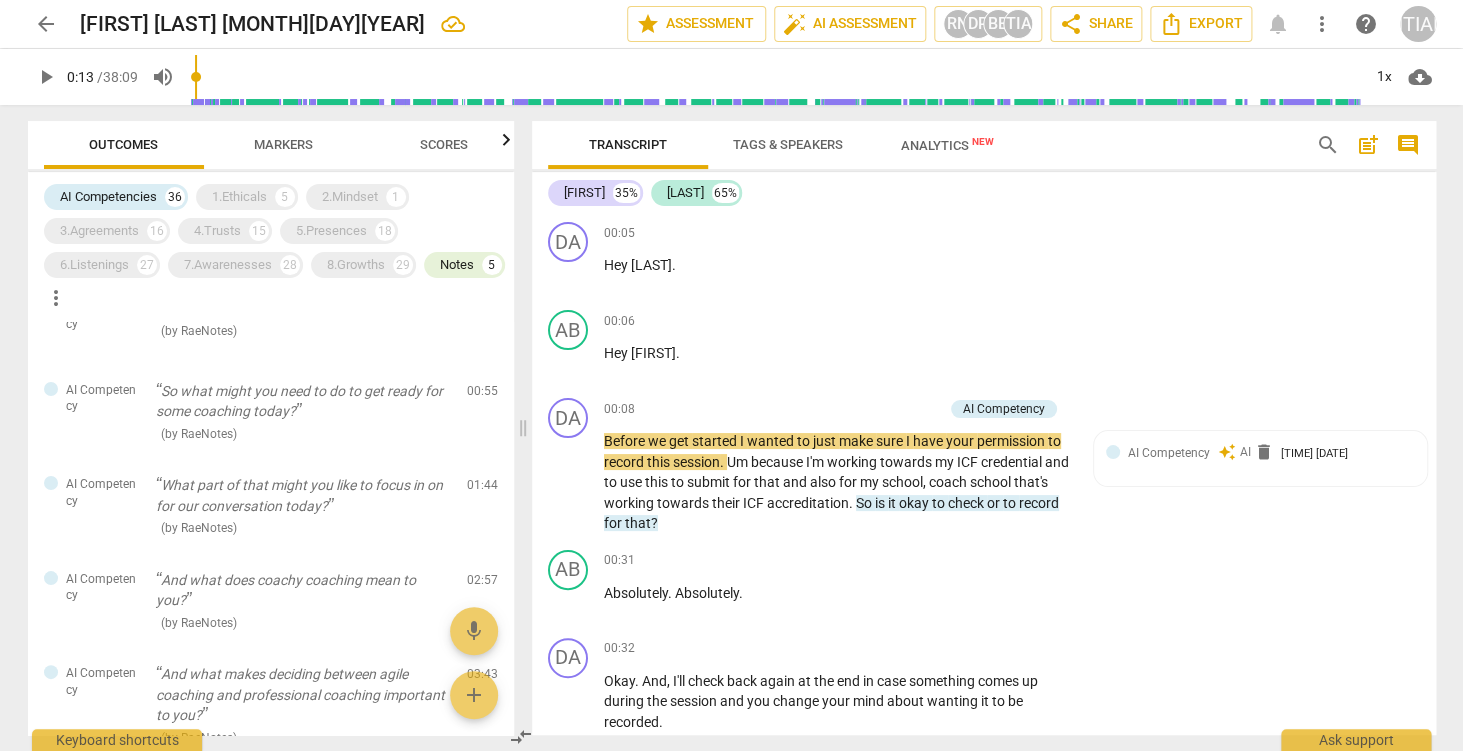 scroll, scrollTop: 0, scrollLeft: 0, axis: both 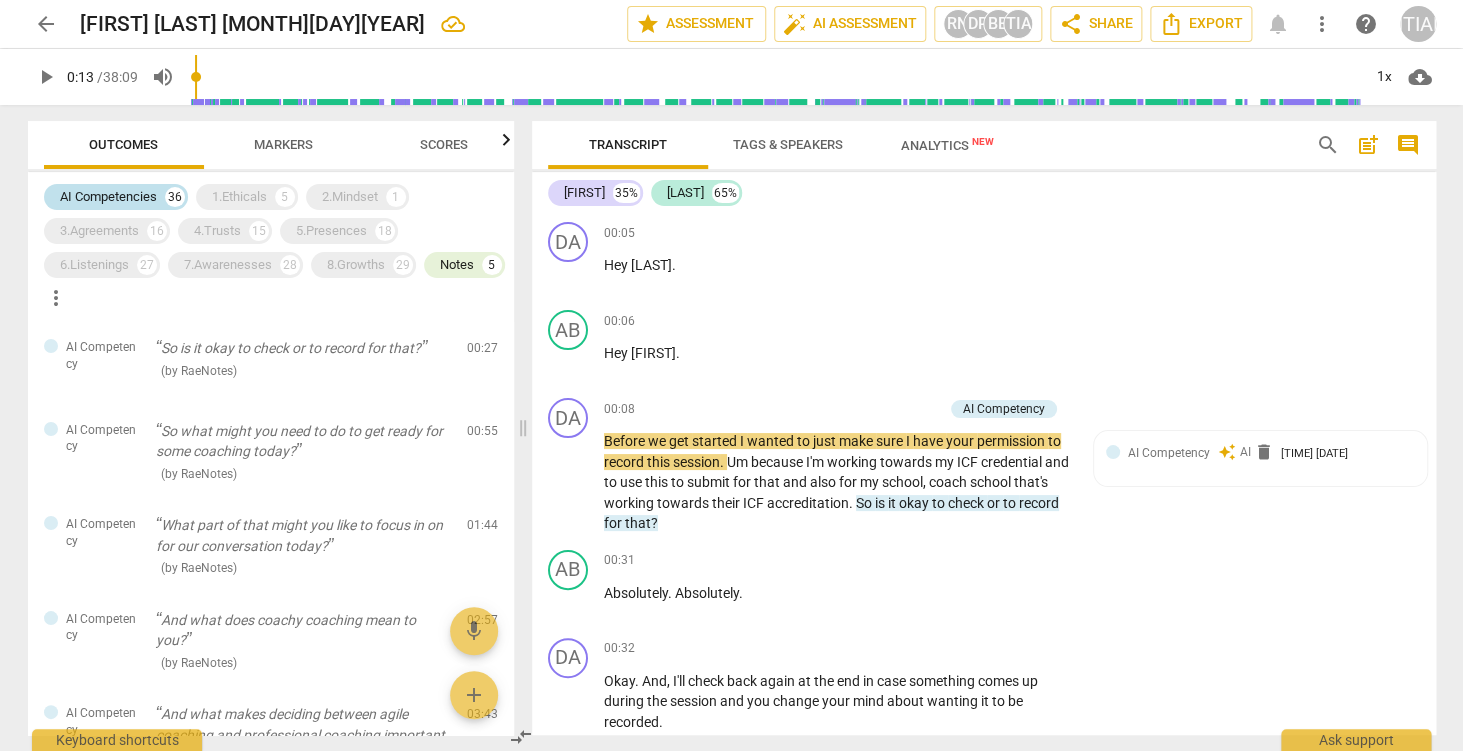 click on "AI Competencies" at bounding box center [108, 197] 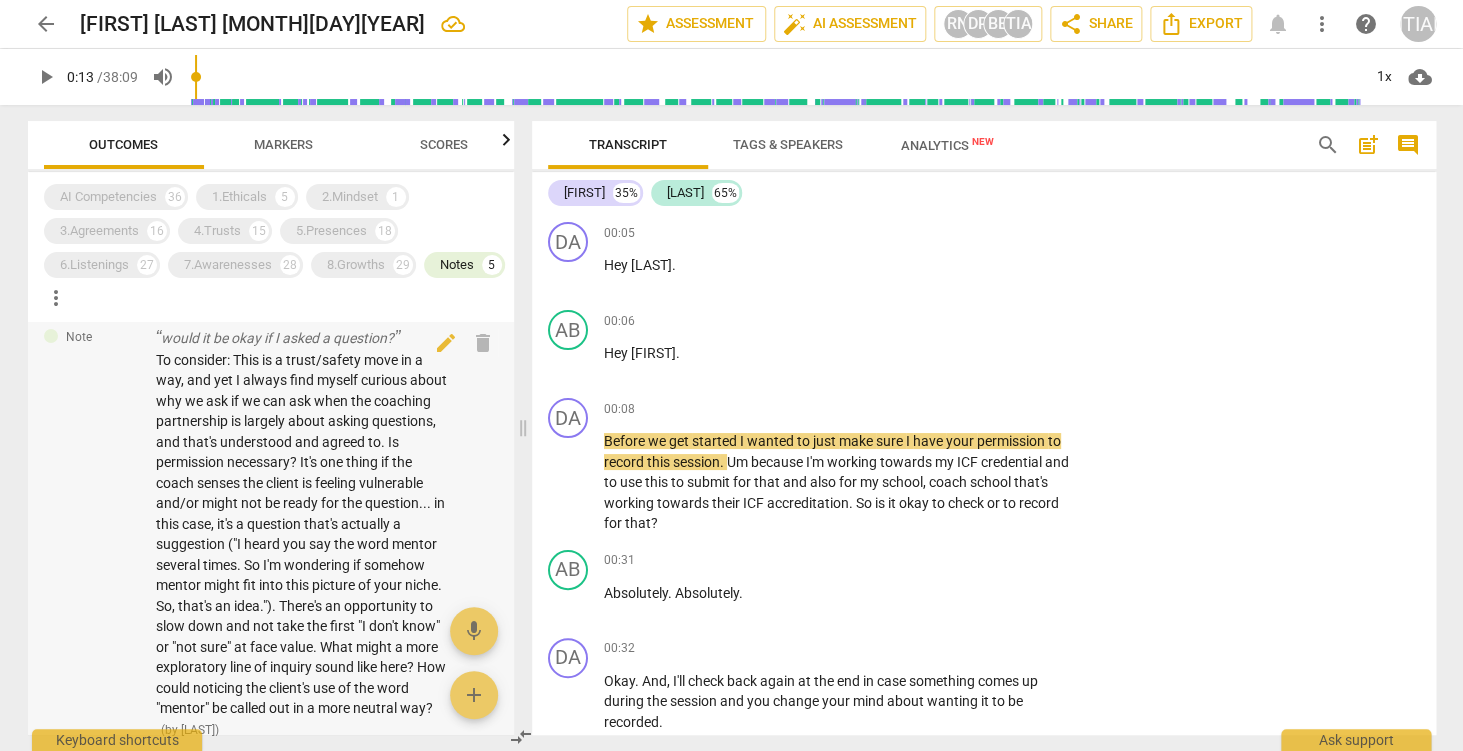 scroll, scrollTop: 0, scrollLeft: 0, axis: both 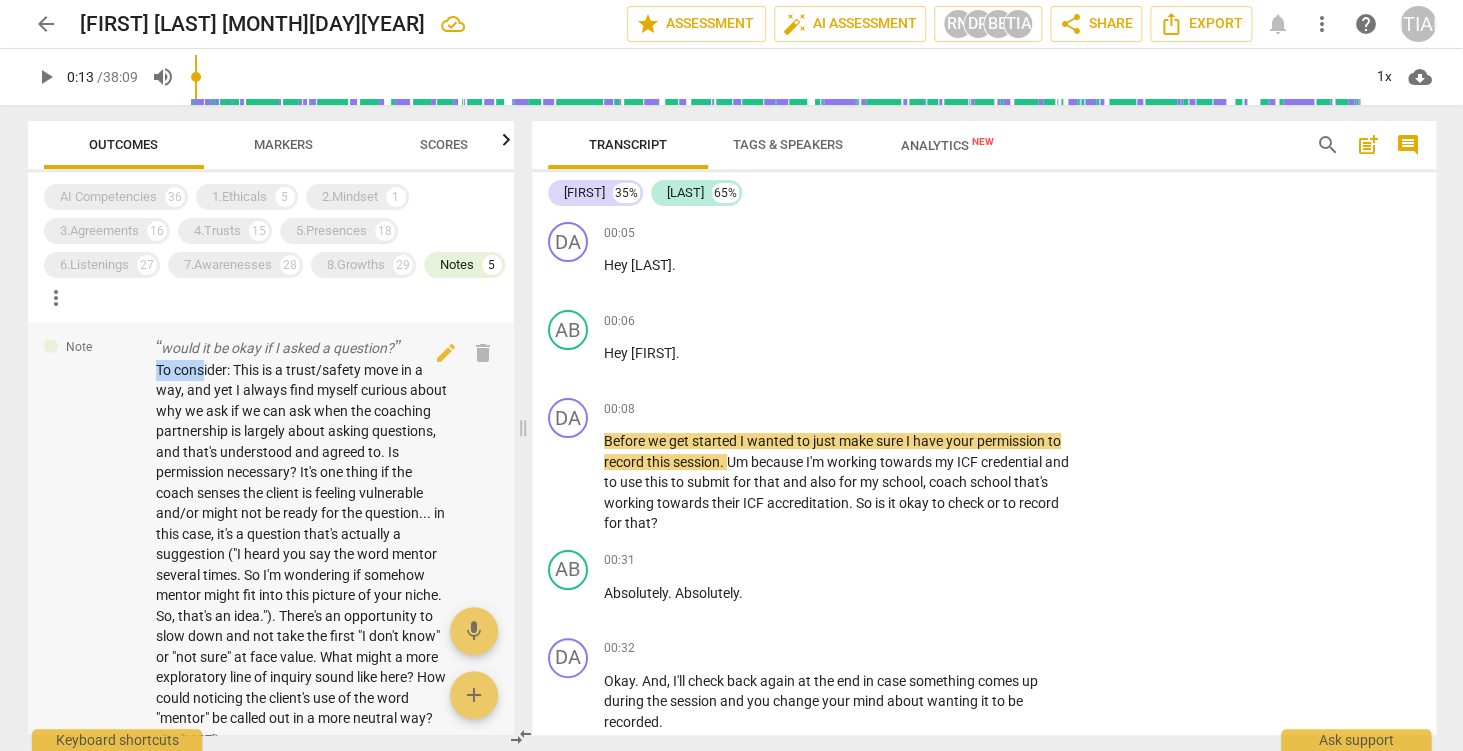 drag, startPoint x: 155, startPoint y: 371, endPoint x: 204, endPoint y: 383, distance: 50.447994 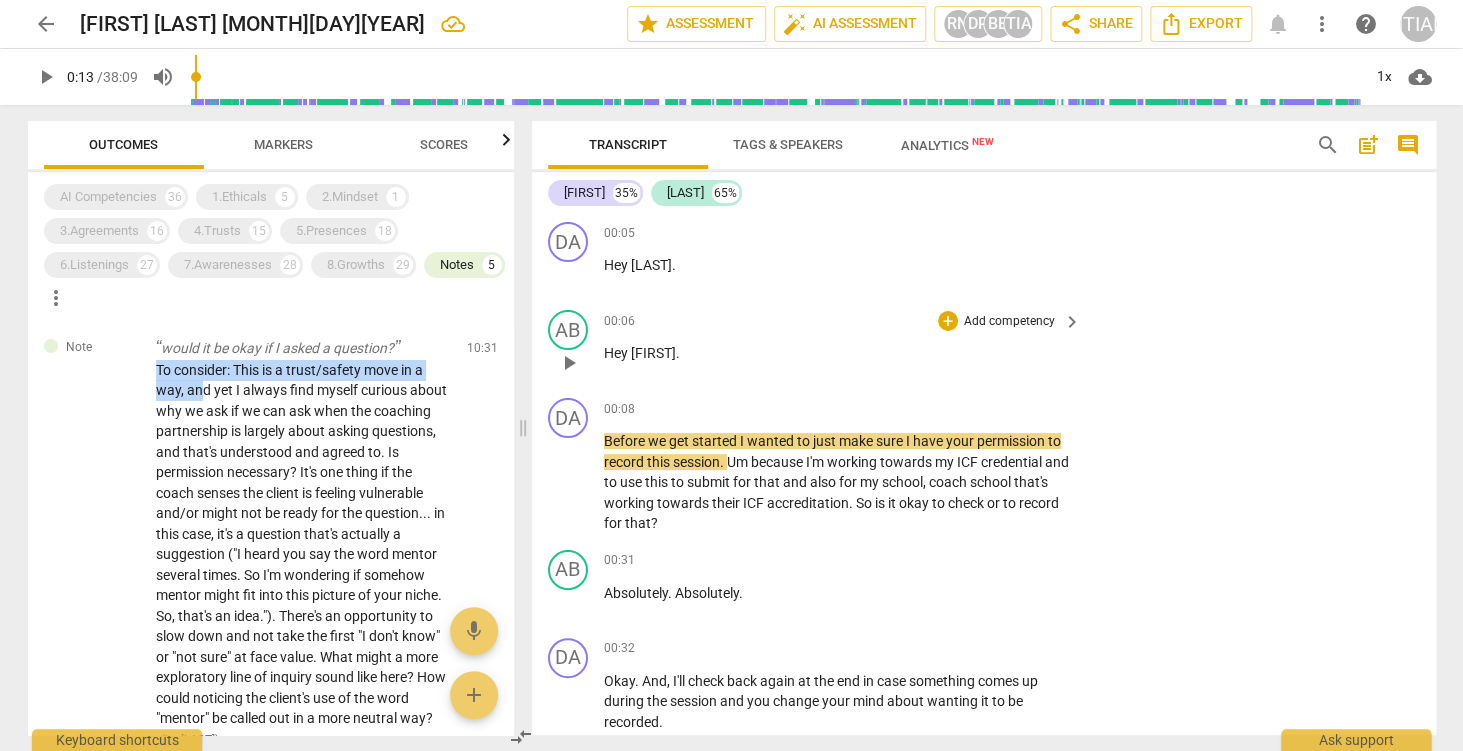click on "00:06 + Add competency keyboard_arrow_right" at bounding box center (844, 321) 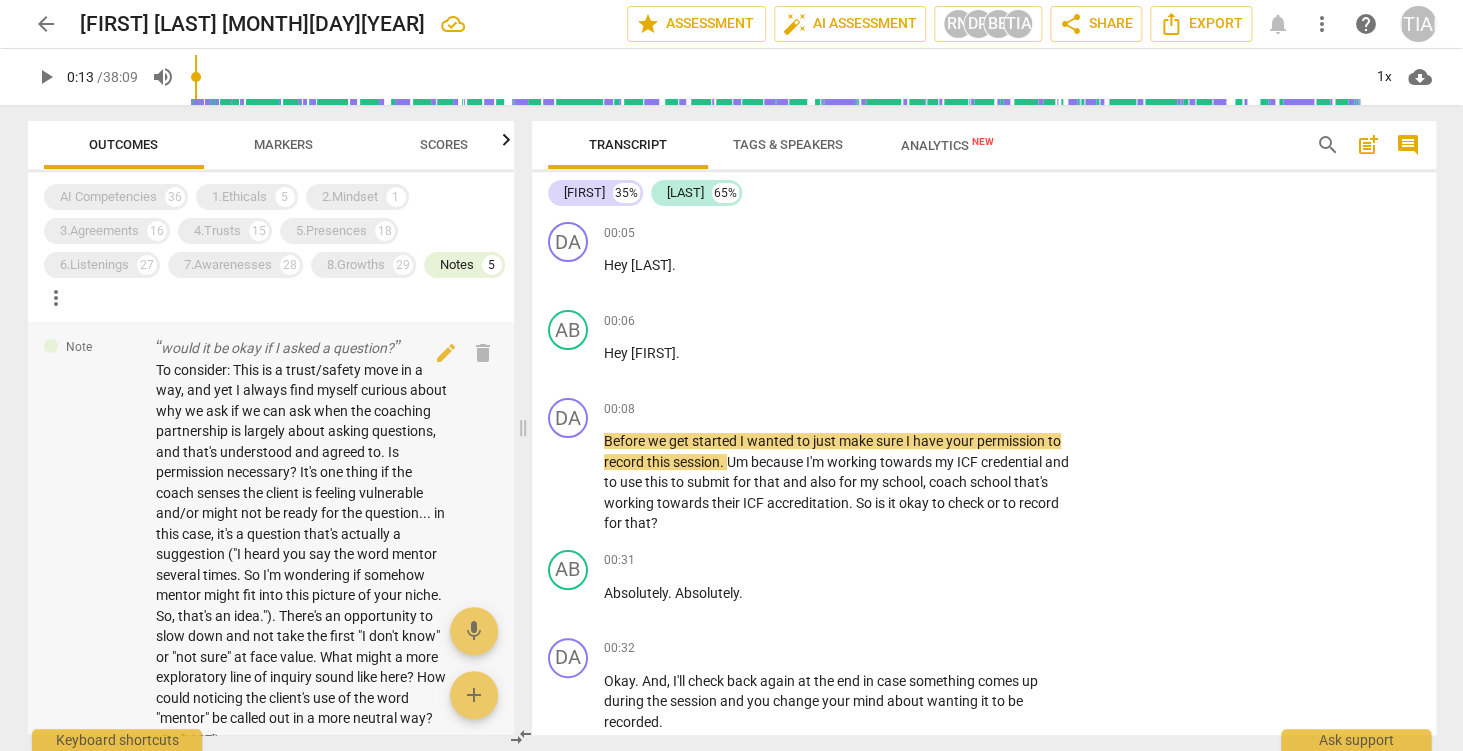 click on "To consider: This is a trust/safety move in a way, and yet I always find myself curious about why we ask if we can ask when the coaching partnership is largely about asking questions, and that's understood and agreed to. Is permission necessary? It's one thing if the coach senses the client is feeling vulnerable and/or might not be ready for the question... in this case, it's a question that's actually a suggestion ("I heard you say the word mentor several times. So I'm wondering if somehow mentor might fit into this picture of your niche. So, that's an idea."). There's an opportunity to slow down and not take the first "I don't know" or "not sure" at face value. What might a more exploratory line of inquiry sound like here? How could noticing the client's use of the word "mentor" be called out in a more neutral way?" at bounding box center (301, 544) 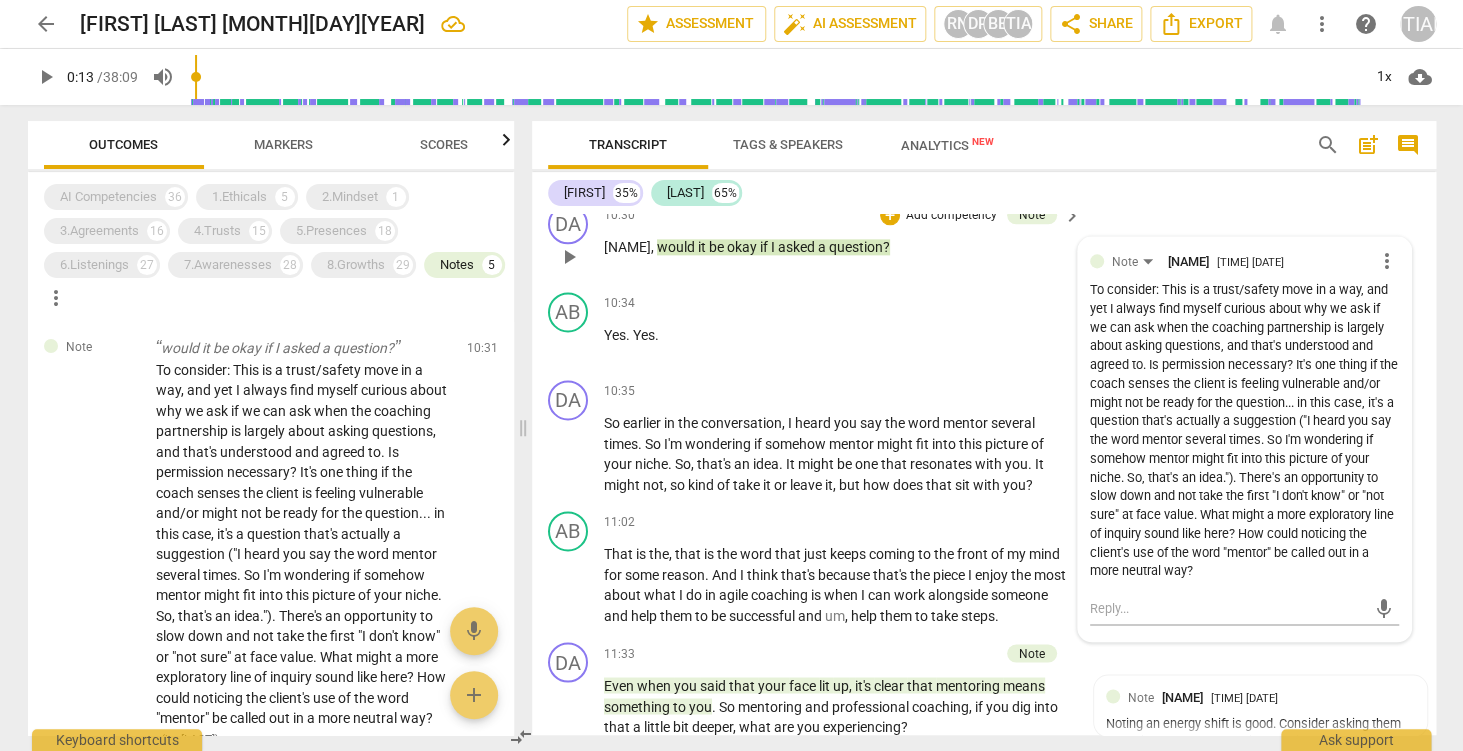 scroll, scrollTop: 3981, scrollLeft: 0, axis: vertical 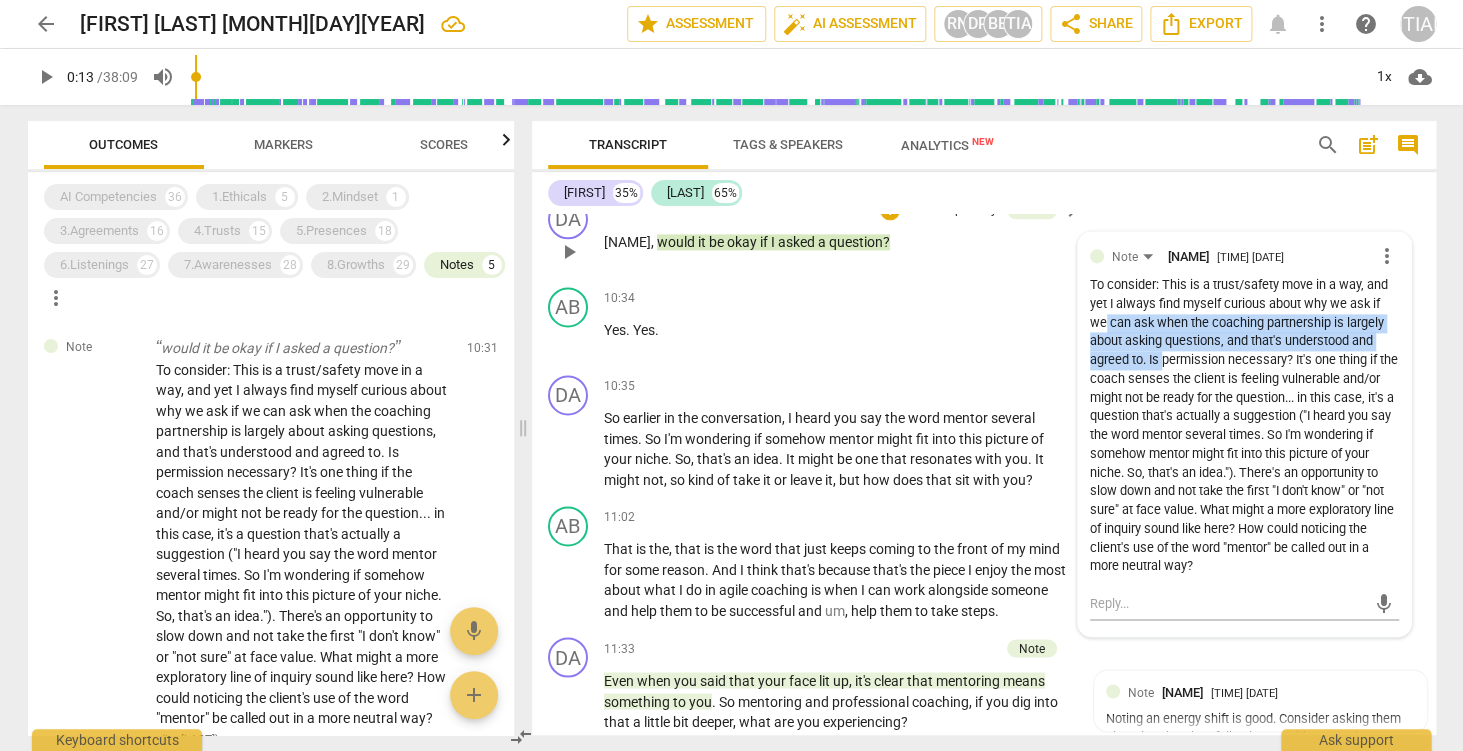 drag, startPoint x: 1097, startPoint y: 322, endPoint x: 1155, endPoint y: 353, distance: 65.76473 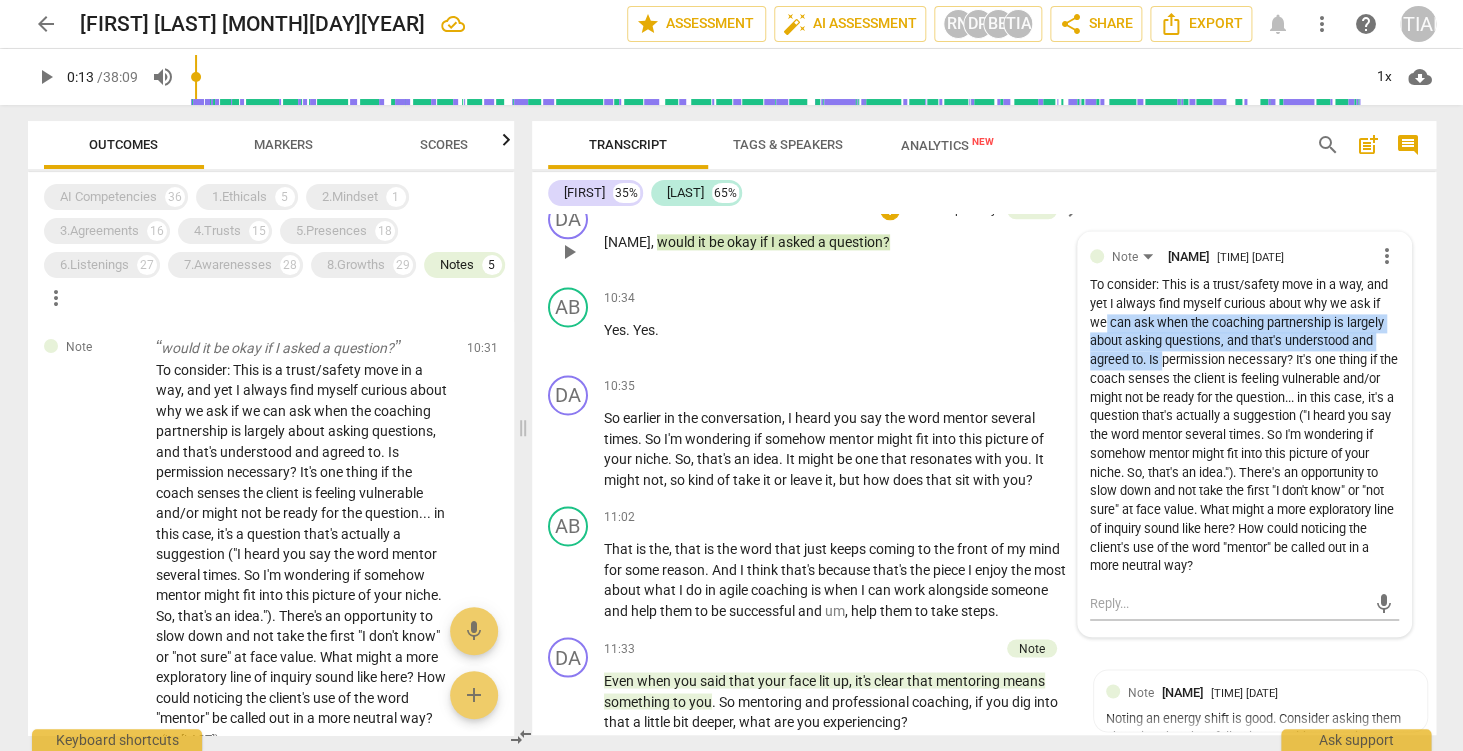 click on "To consider: This is a trust/safety move in a way, and yet I always find myself curious about why we ask if we can ask when the coaching partnership is largely about asking questions, and that's understood and agreed to. Is permission necessary? It's one thing if the coach senses the client is feeling vulnerable and/or might not be ready for the question... in this case, it's a question that's actually a suggestion ("I heard you say the word mentor several times. So I'm wondering if somehow mentor might fit into this picture of your niche. So, that's an idea."). There's an opportunity to slow down and not take the first "I don't know" or "not sure" at face value. What might a more exploratory line of inquiry sound like here? How could noticing the client's use of the word "mentor" be called out in a more neutral way?" at bounding box center [1244, 426] 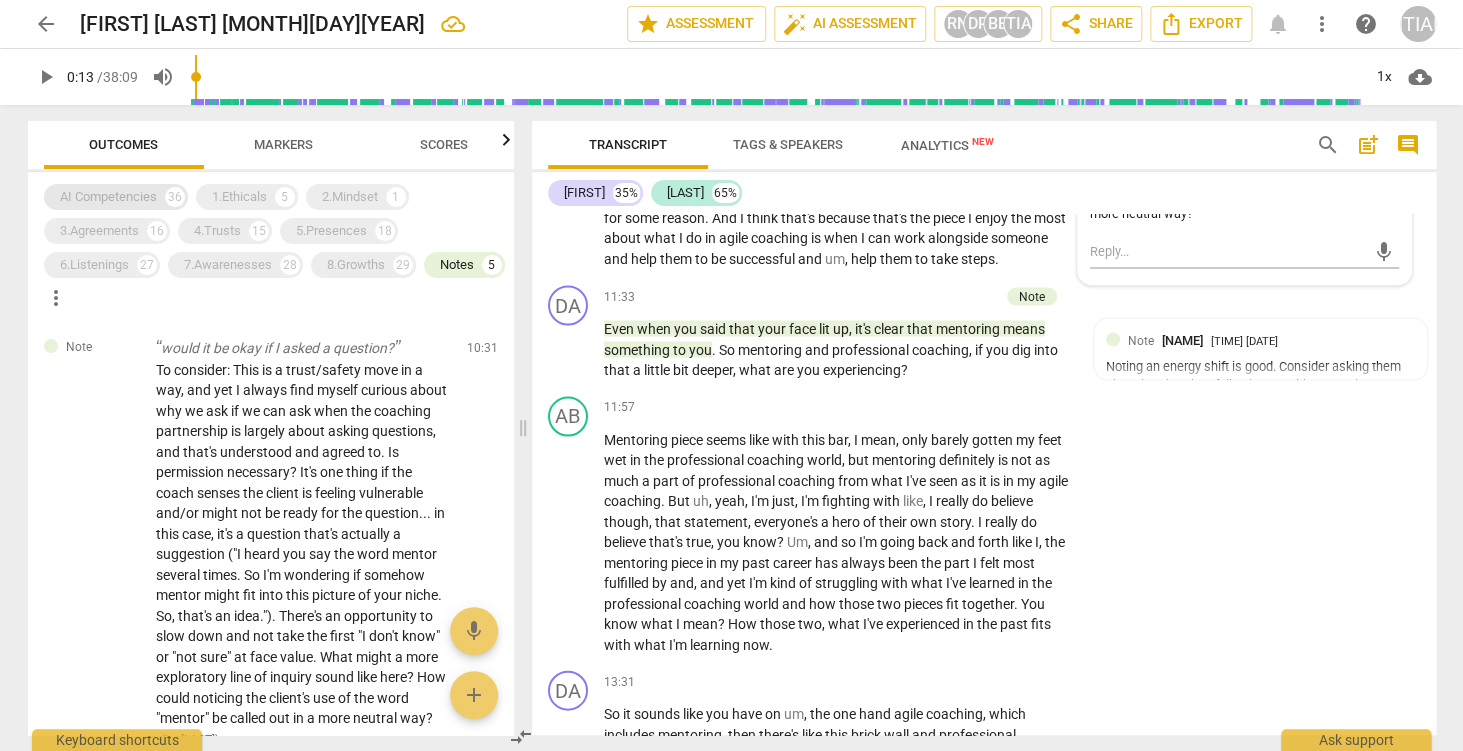scroll, scrollTop: 4332, scrollLeft: 0, axis: vertical 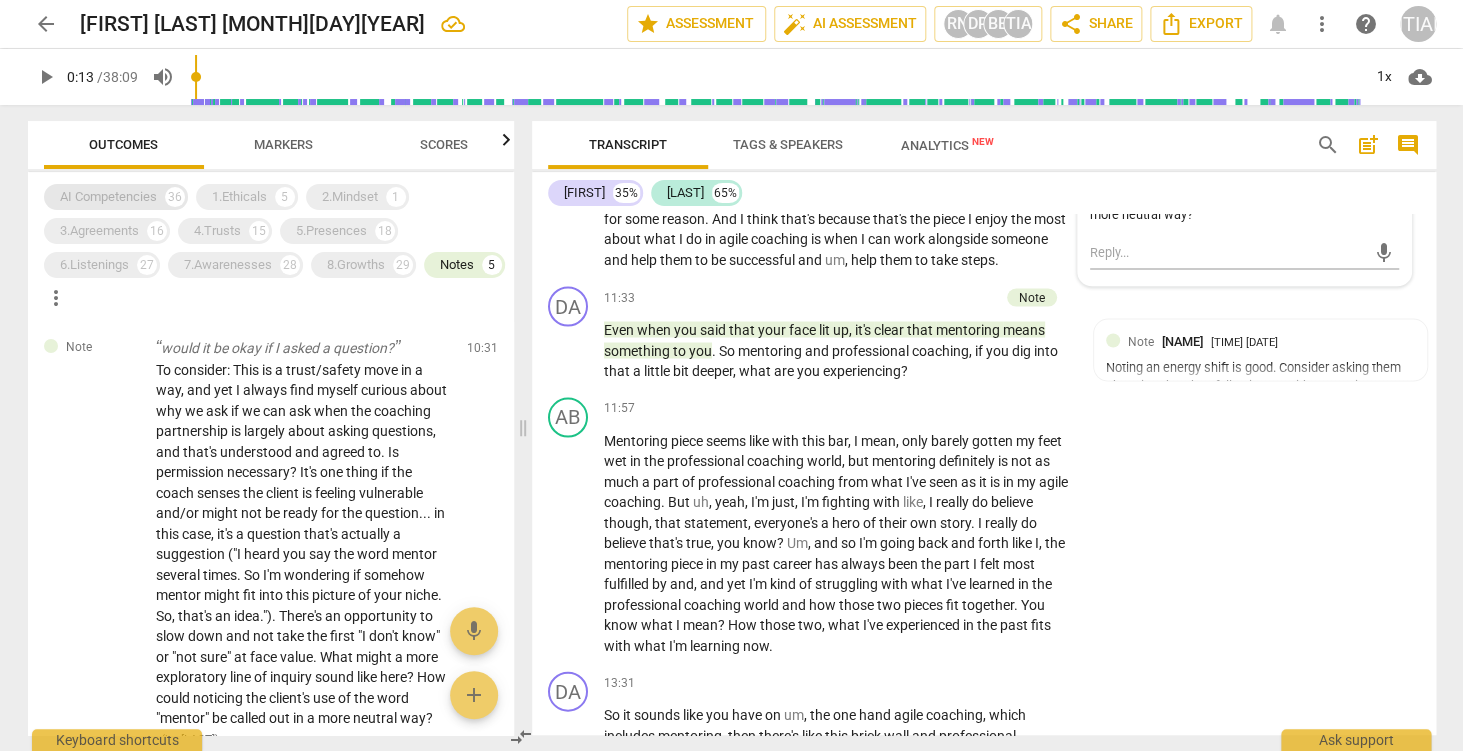 click on "AI Competencies" at bounding box center [108, 197] 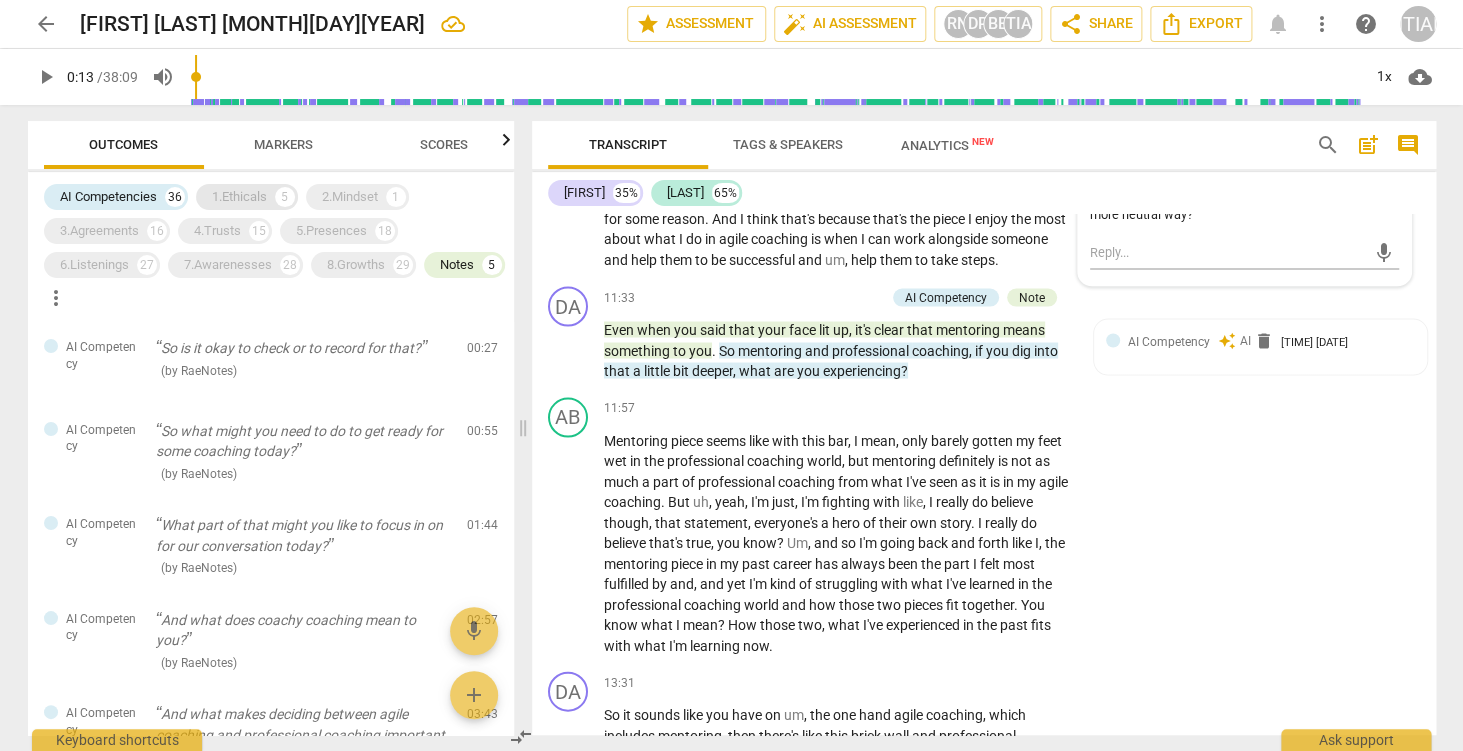 click on "1.Ethicals" at bounding box center (239, 197) 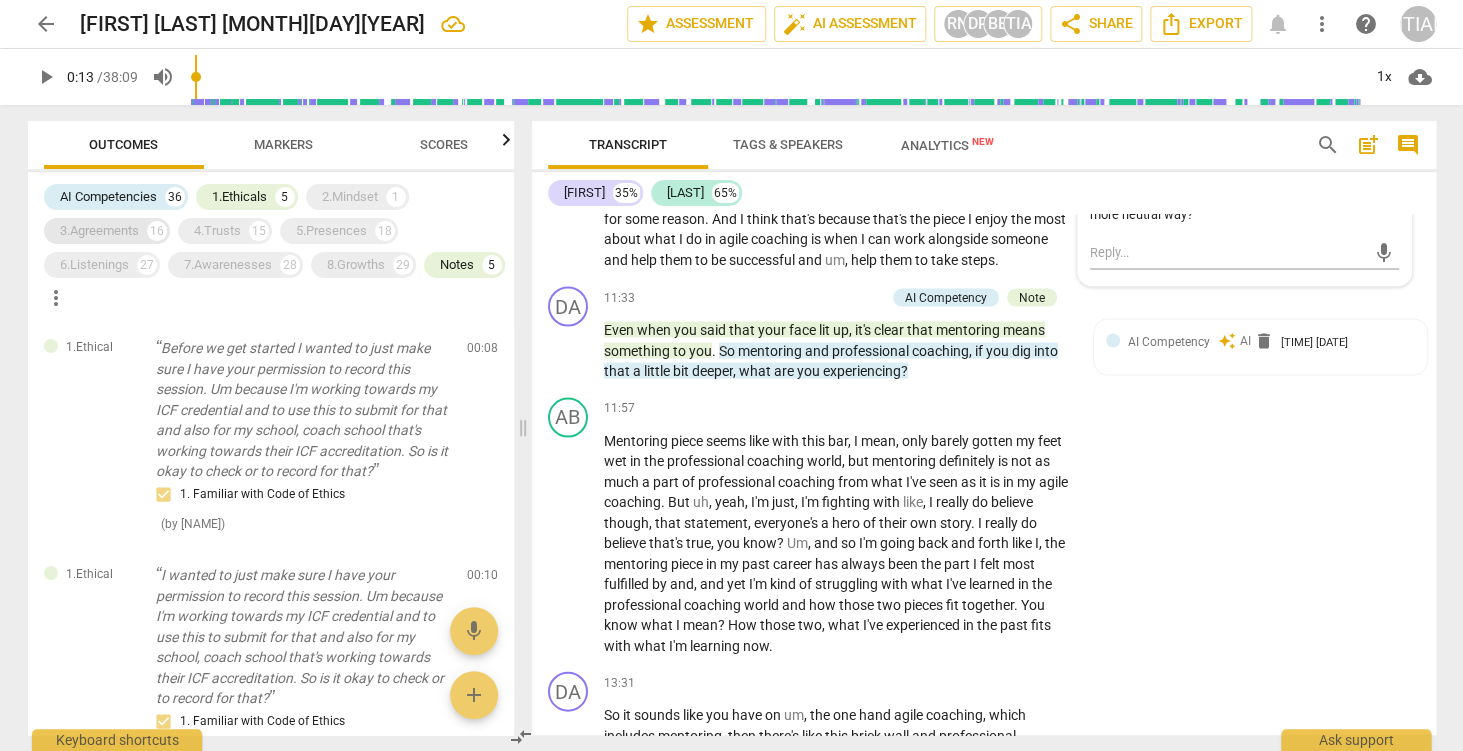 click on "3.Agreements" at bounding box center [99, 231] 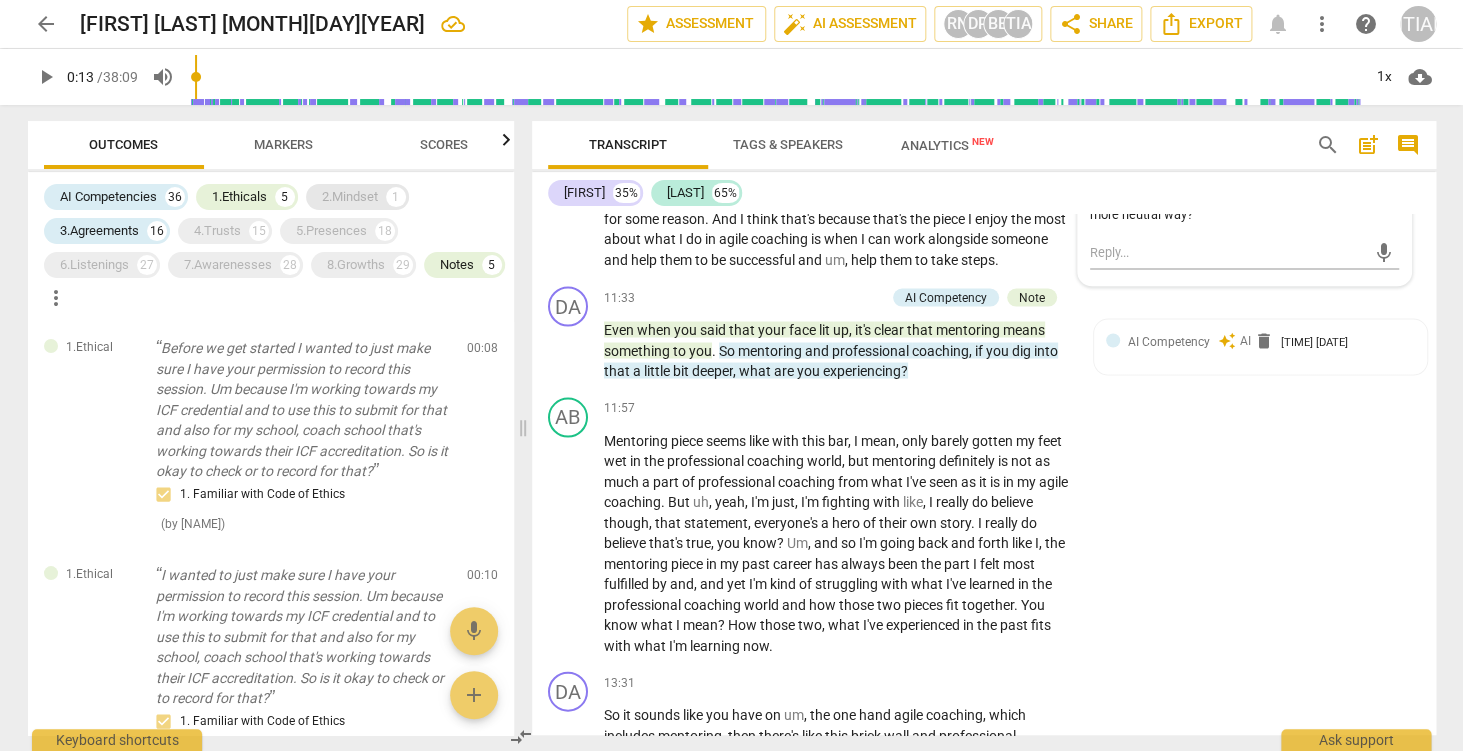 click on "2.Mindset 1" at bounding box center (357, 197) 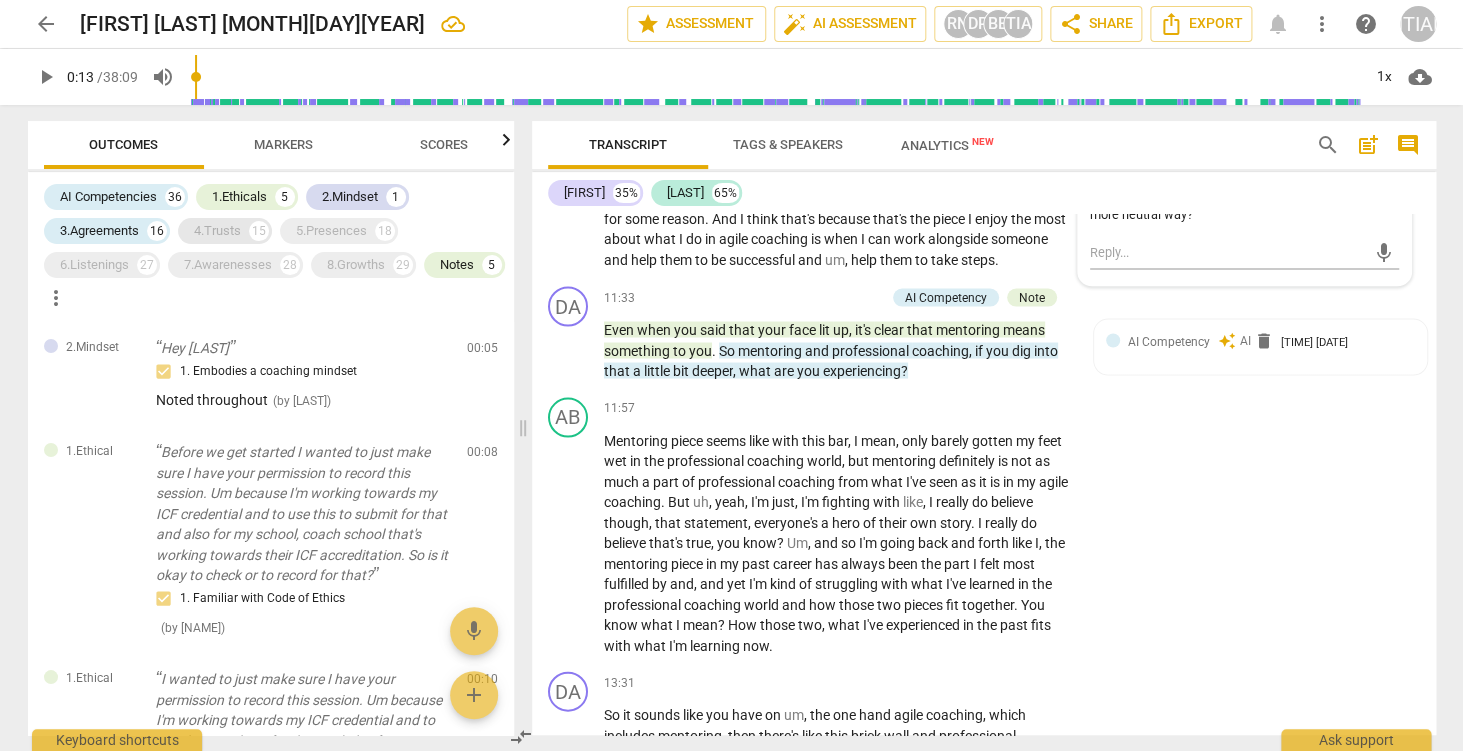 click on "4.Trusts 15" at bounding box center (225, 231) 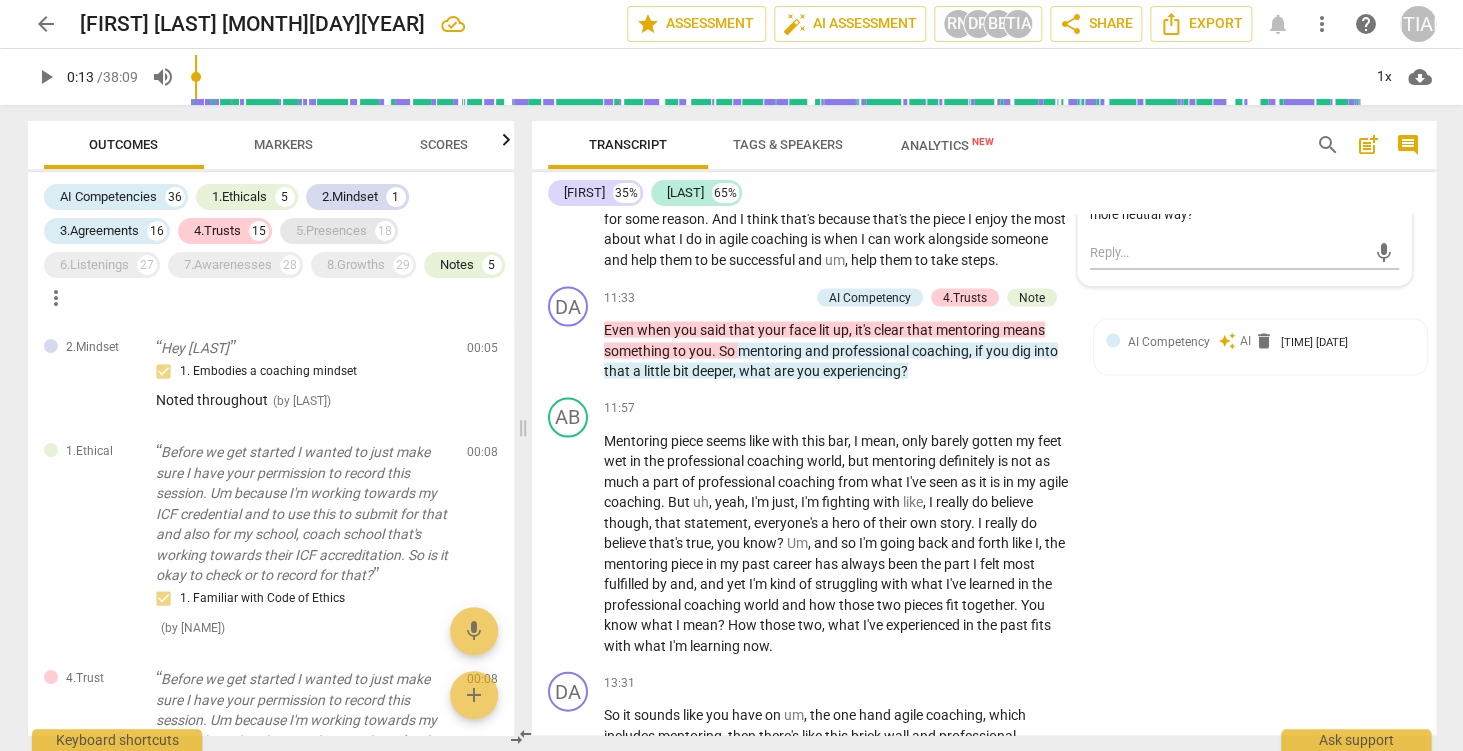 click on "5.Presences" at bounding box center (331, 231) 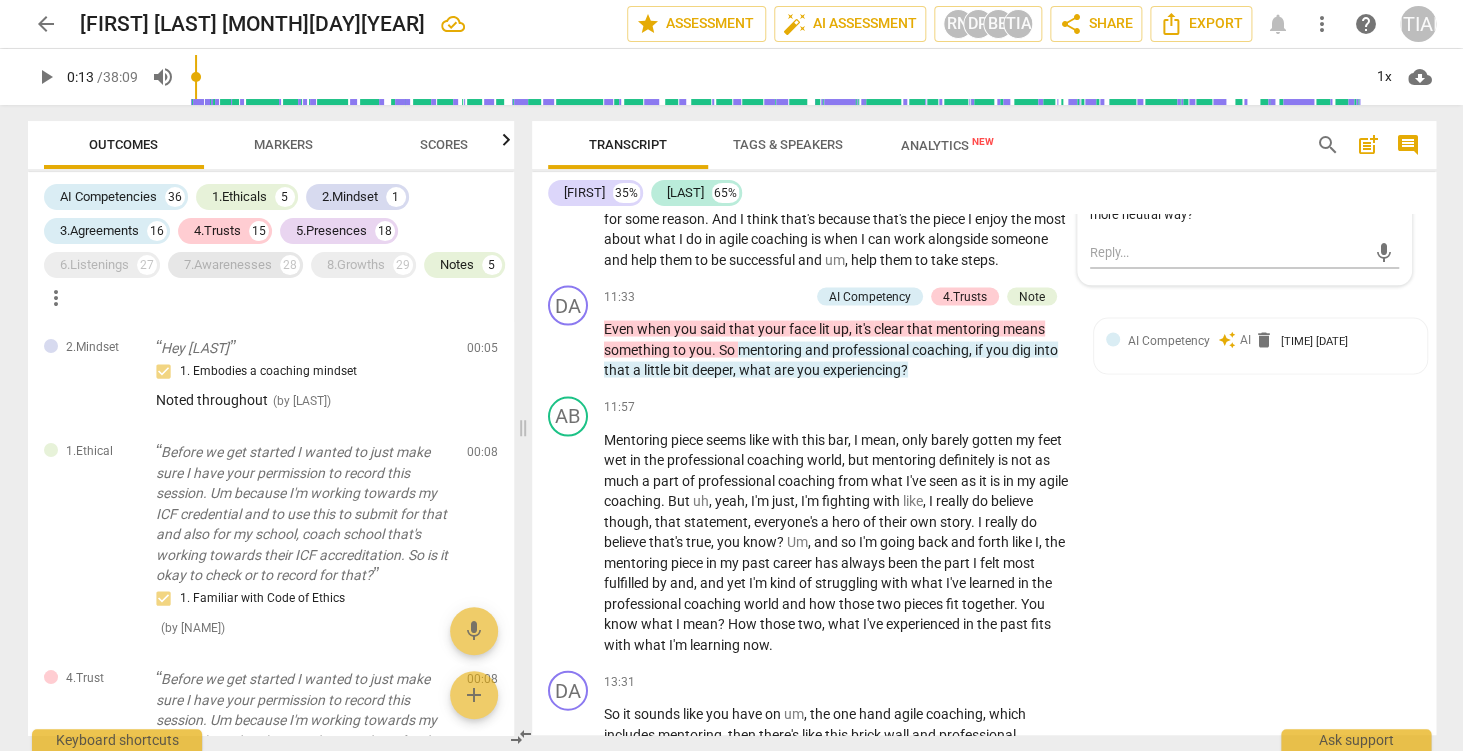 click on "7.Awarenesses" at bounding box center (228, 265) 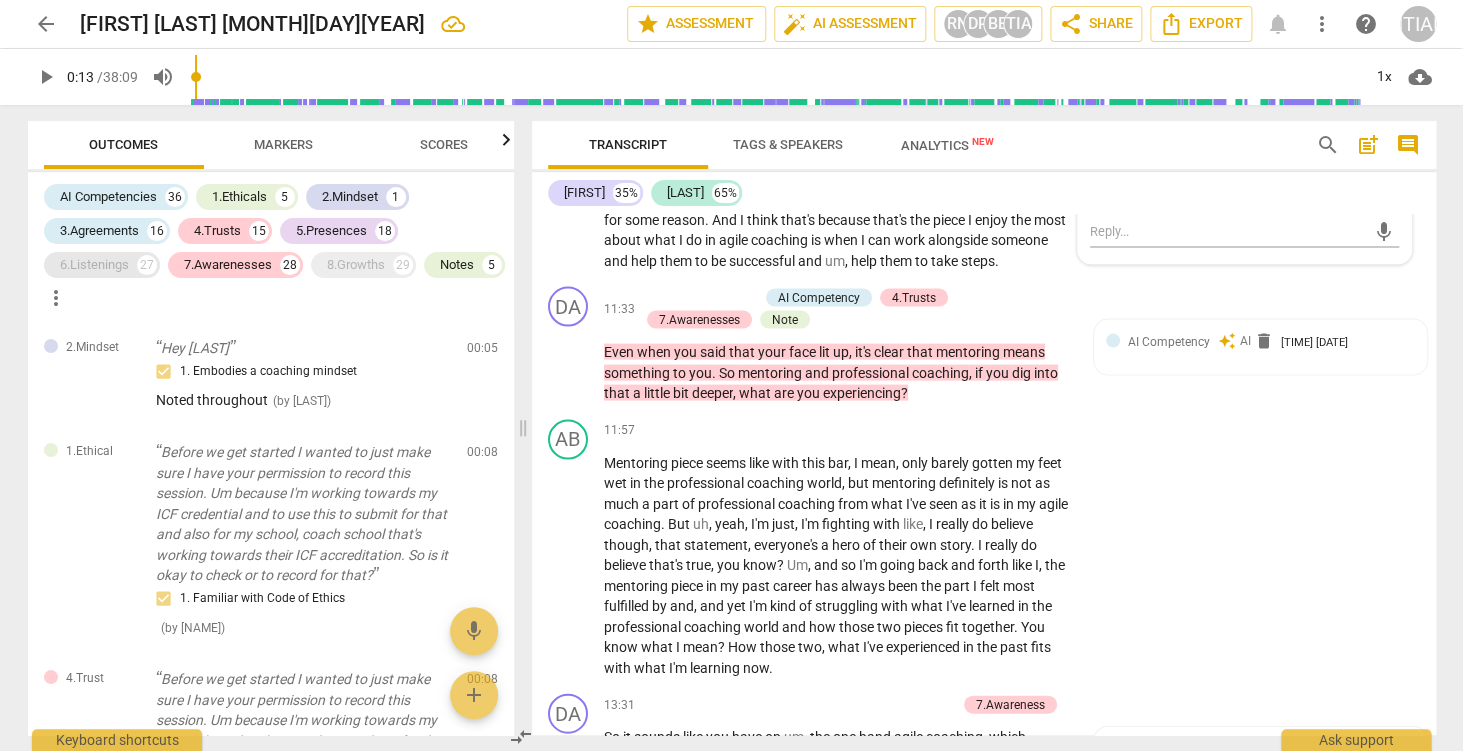 click on "6.Listenings 27" at bounding box center (102, 265) 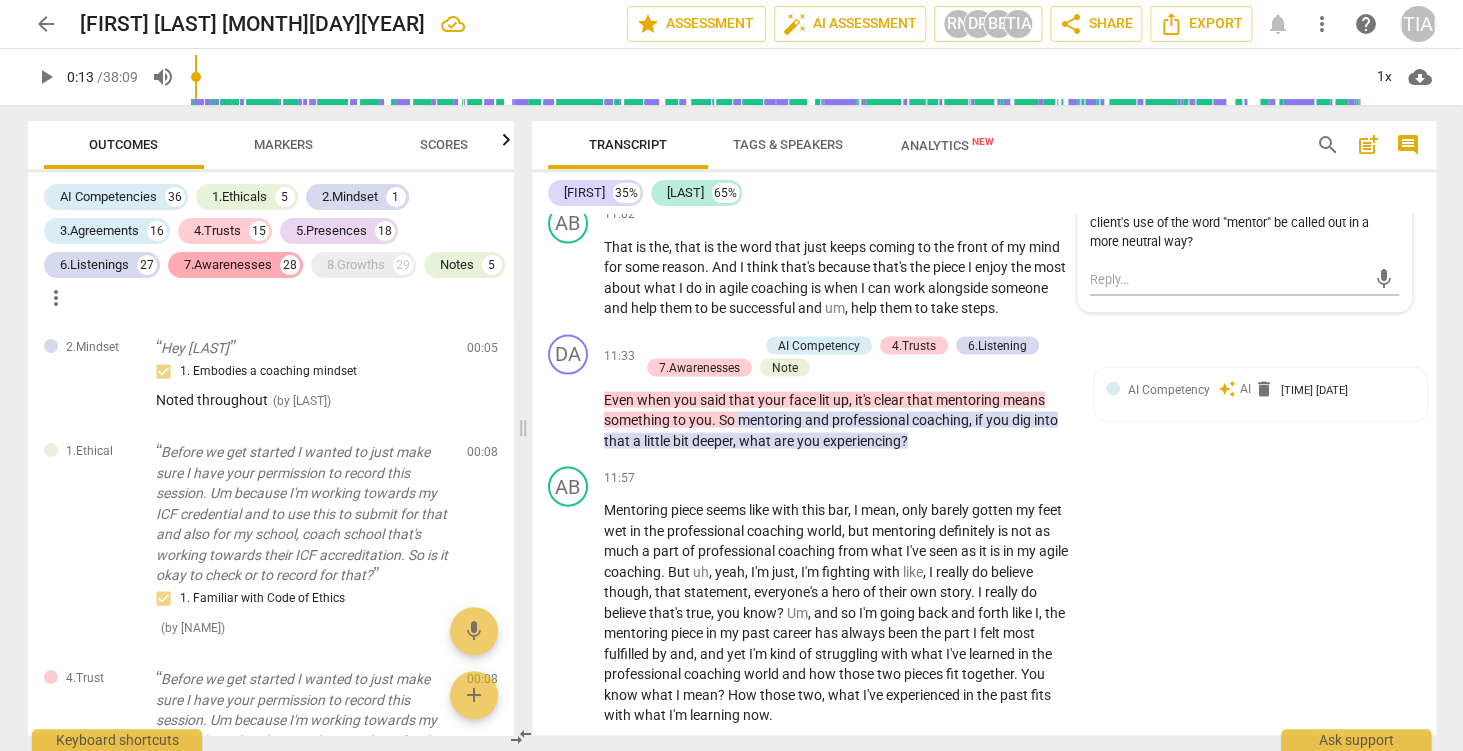 scroll, scrollTop: 4512, scrollLeft: 0, axis: vertical 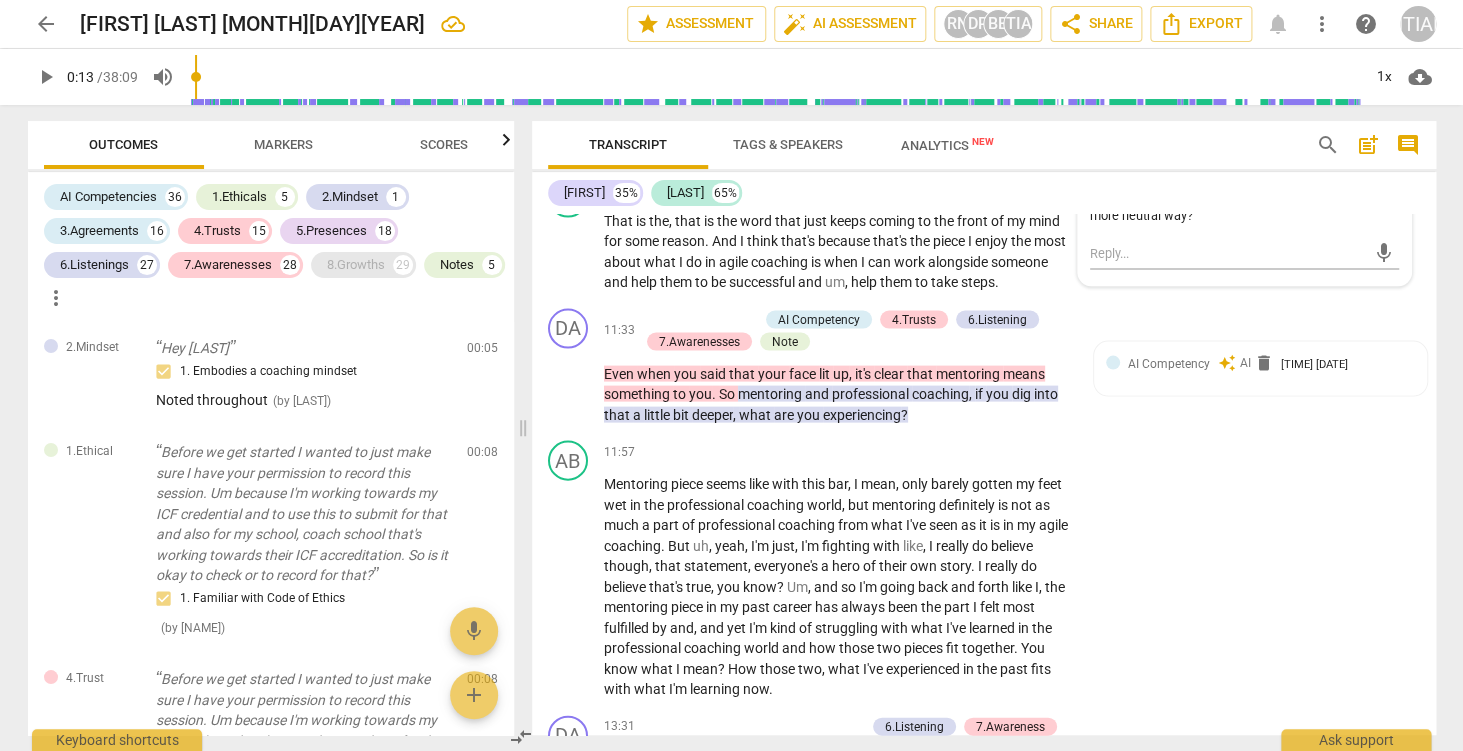 click on "8.Growths" at bounding box center [356, 265] 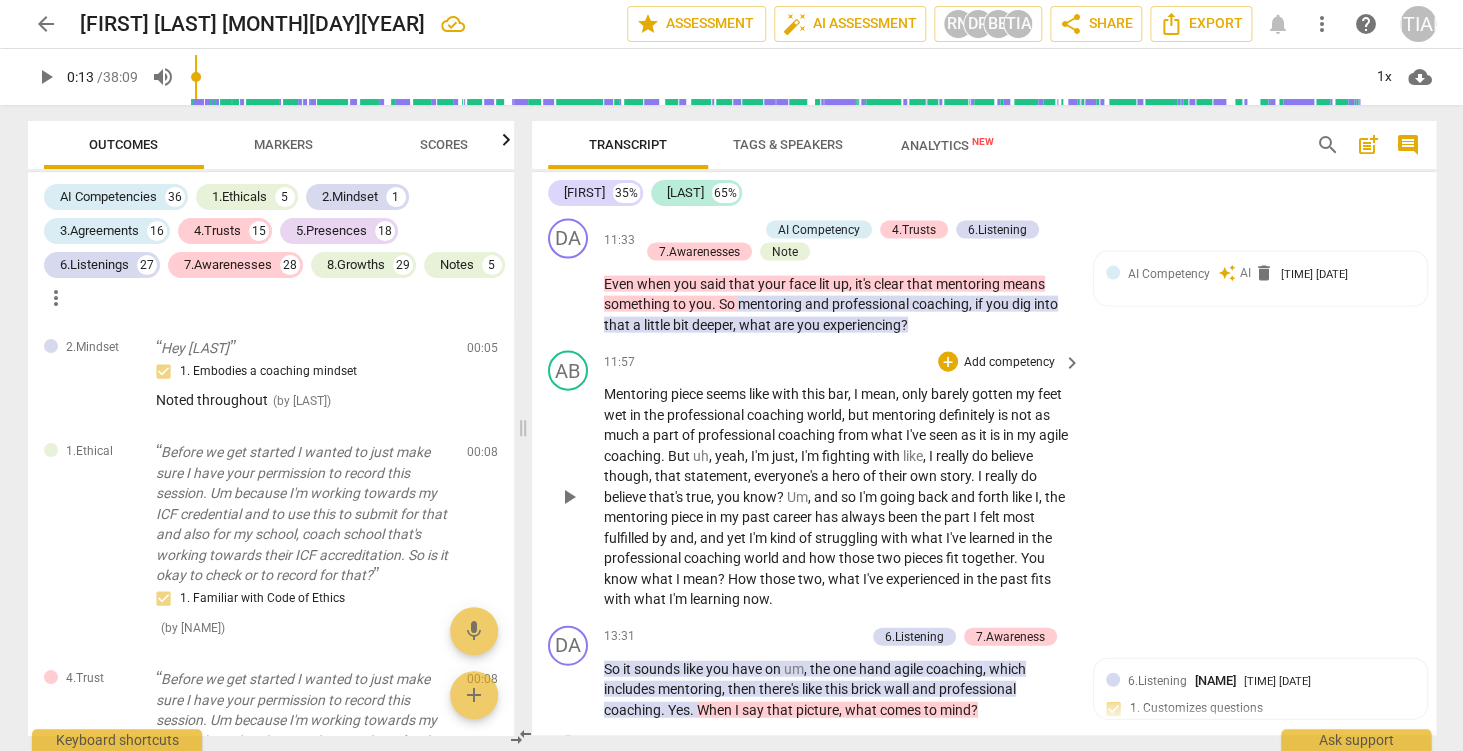 scroll, scrollTop: 4605, scrollLeft: 0, axis: vertical 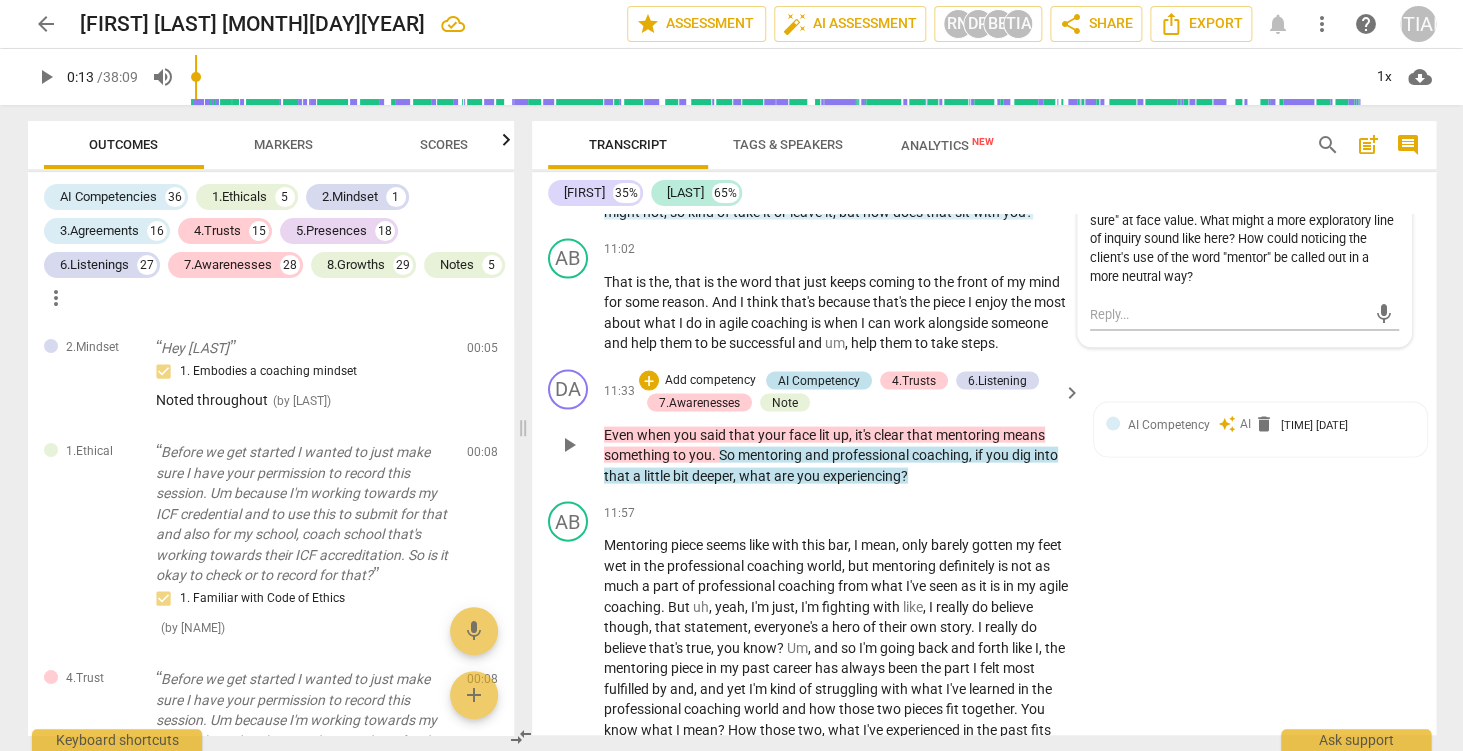 click on "AI Competency" at bounding box center (819, 380) 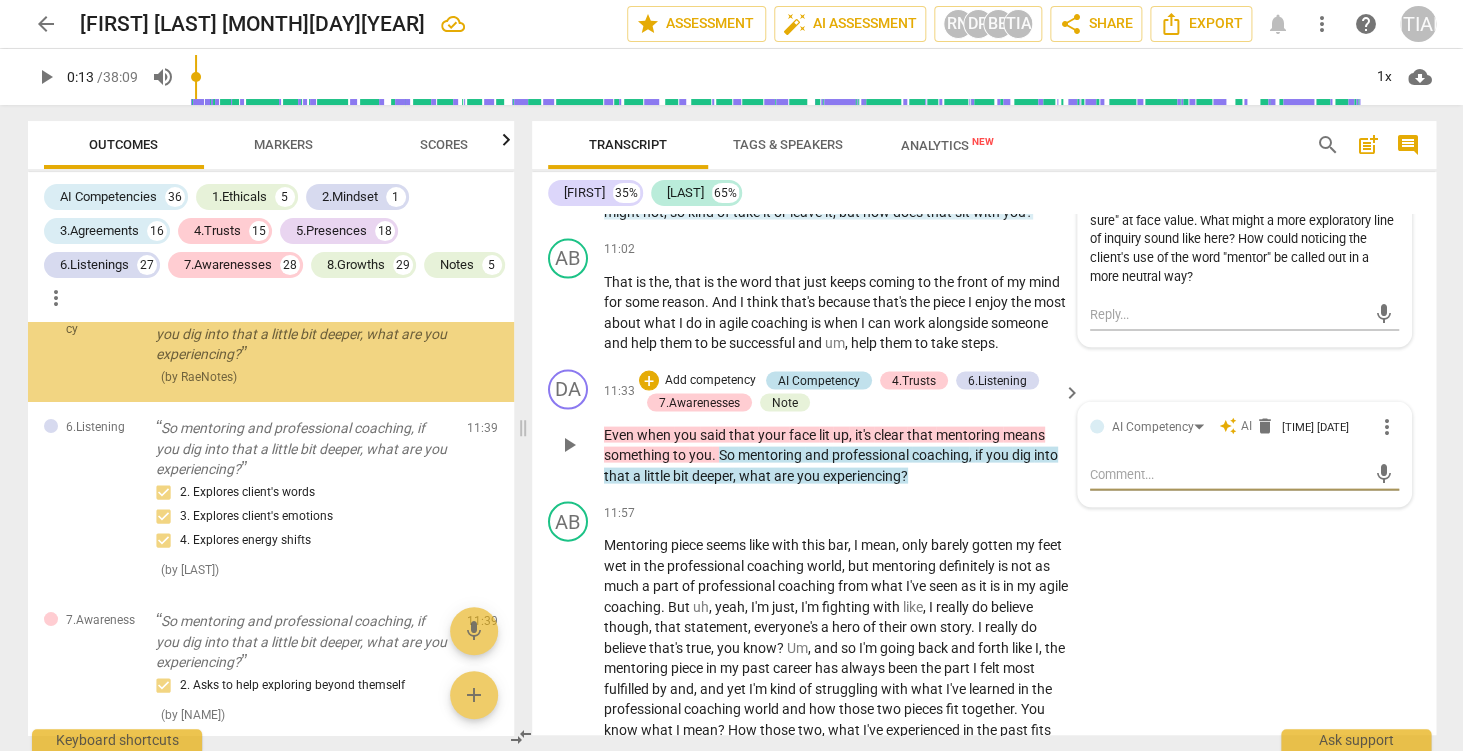 scroll, scrollTop: 11692, scrollLeft: 0, axis: vertical 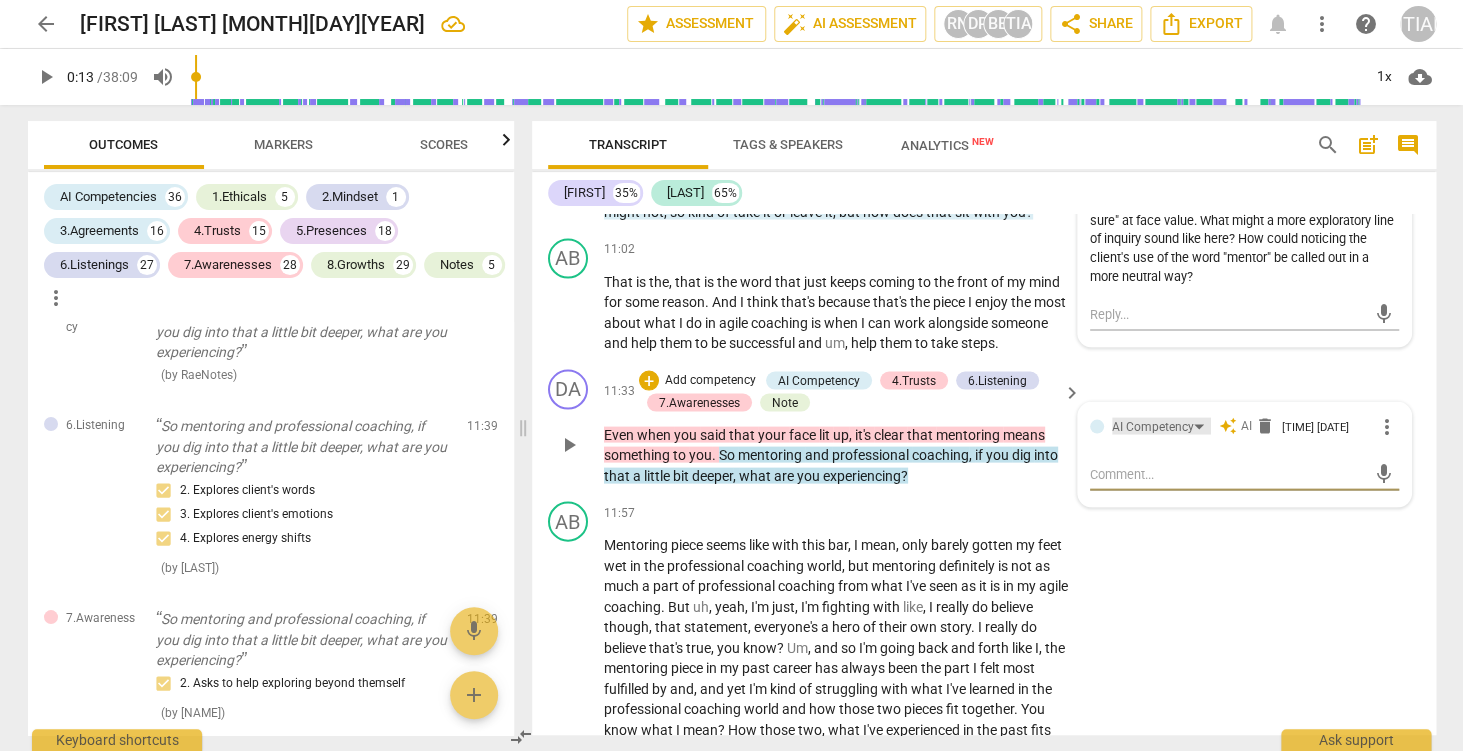 click on "AI Competency" at bounding box center [1161, 425] 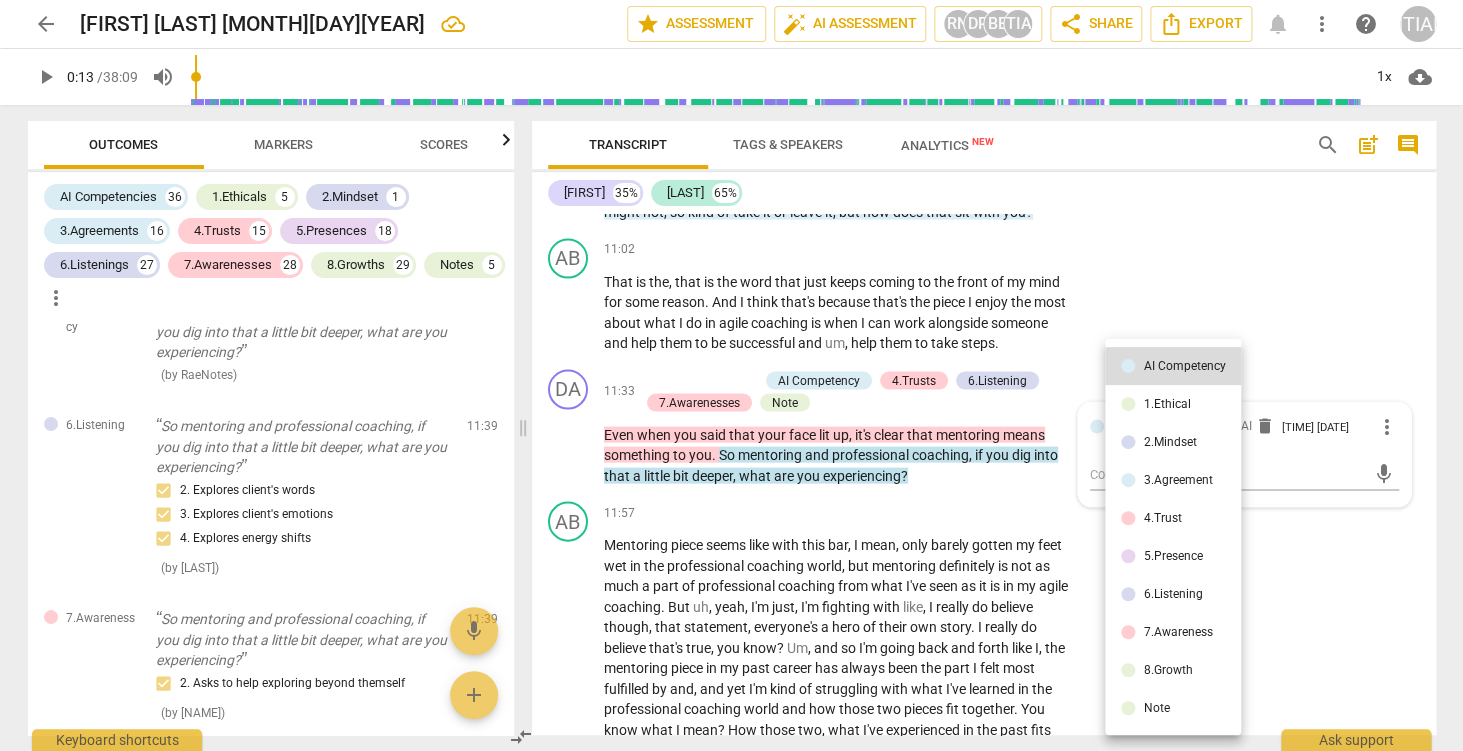 click at bounding box center (731, 375) 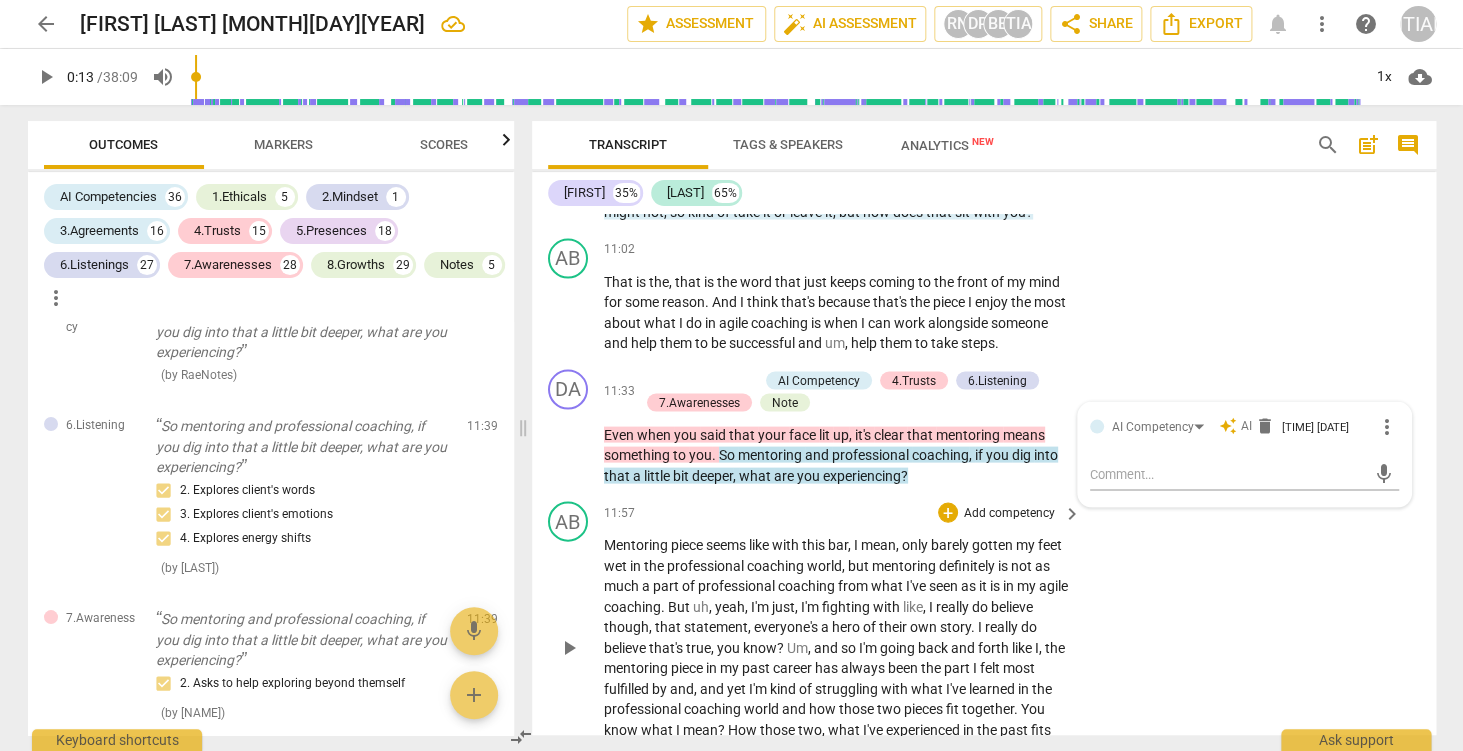 click on "AB play_arrow pause [TIME] + Add competency keyboard_arrow_right Mentoring   piece   seems   like   with   this   bar ,   I   mean ,   only   barely   gotten   my   feet   wet   in   the   professional   coaching   world ,   but   mentoring   definitely   is   not   as   much   a   part   of   professional   coaching   from   what   I've   seen   as   it   is   in   my   agile   coaching .   But   uh ,   yeah ,   I'm   just ,   I'm   fighting   with   like ,   I   really   do   believe   though ,   that   statement ,   everyone's   a   hero   of   their   own   story .   I   really   do   believe   that's   true ,   you   know ?   Um ,   and   so   I'm   going   back   and   forth   like   I ,   the   mentoring   piece   in   my   past   career   has   always   been   the   part   I   felt   most   fulfilled   by   and ,   and   yet   I'm   kind   of   struggling   with   what   I've   learned   in   the   professional   coaching   world   and   how   those   two   pieces   fit   together .   You   know   what" at bounding box center (984, 630) 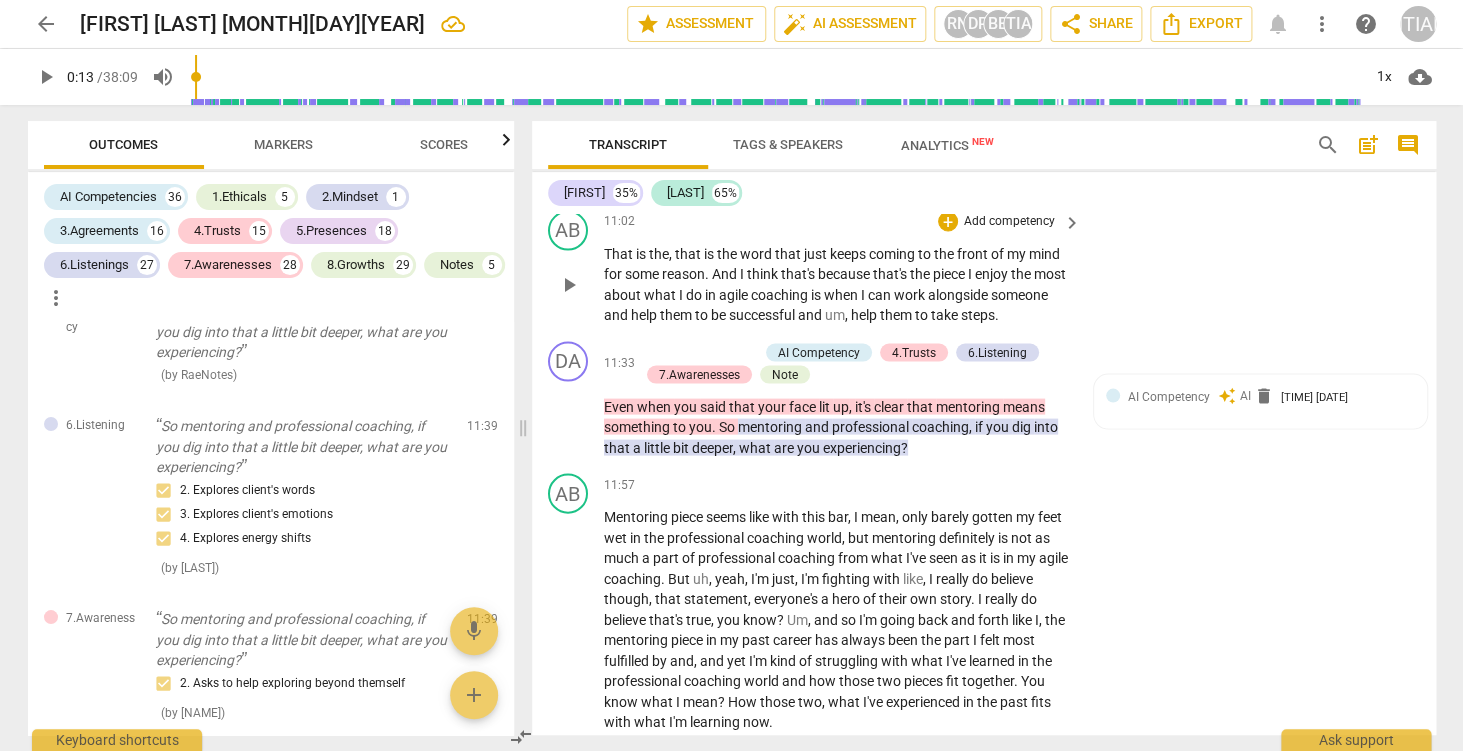 scroll, scrollTop: 4565, scrollLeft: 0, axis: vertical 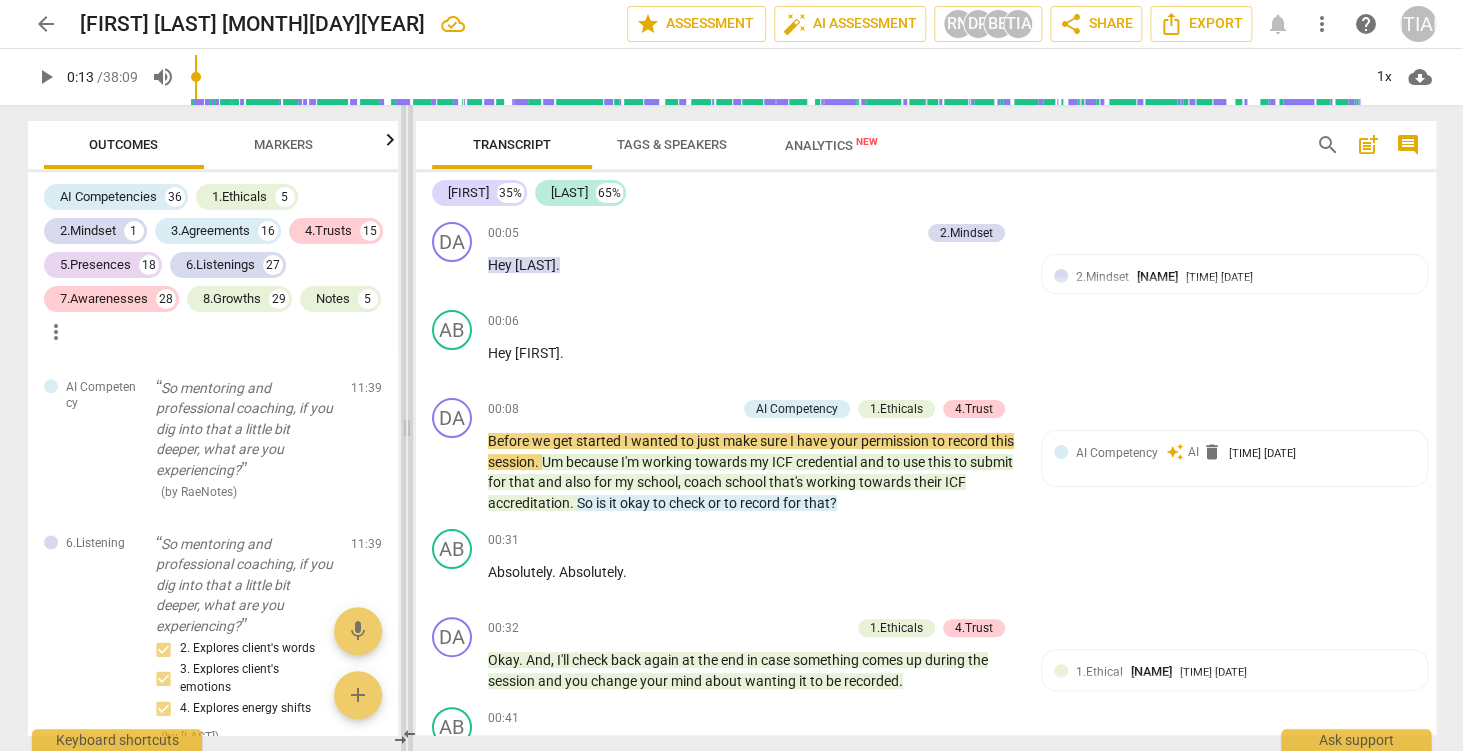drag, startPoint x: 522, startPoint y: 424, endPoint x: 412, endPoint y: 417, distance: 110.2225 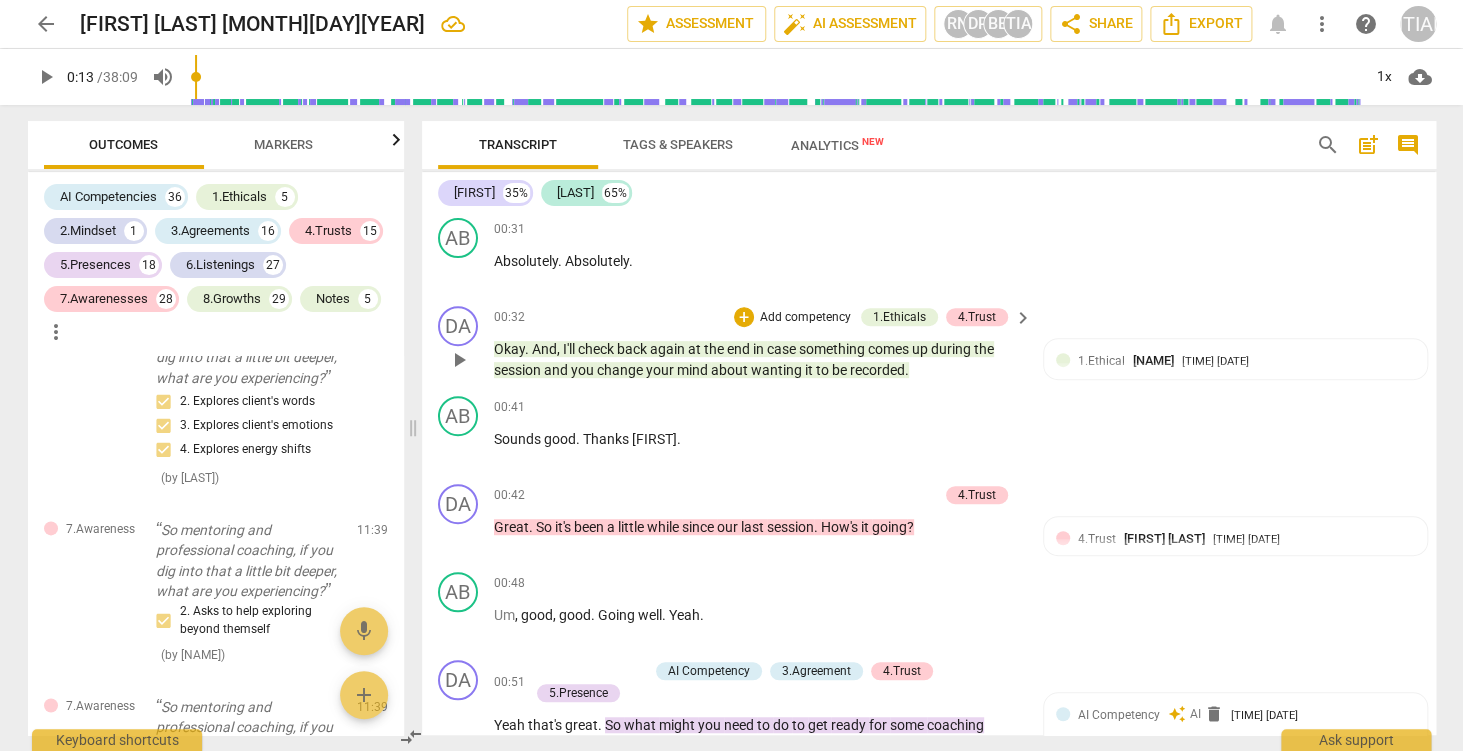 scroll, scrollTop: 327, scrollLeft: 0, axis: vertical 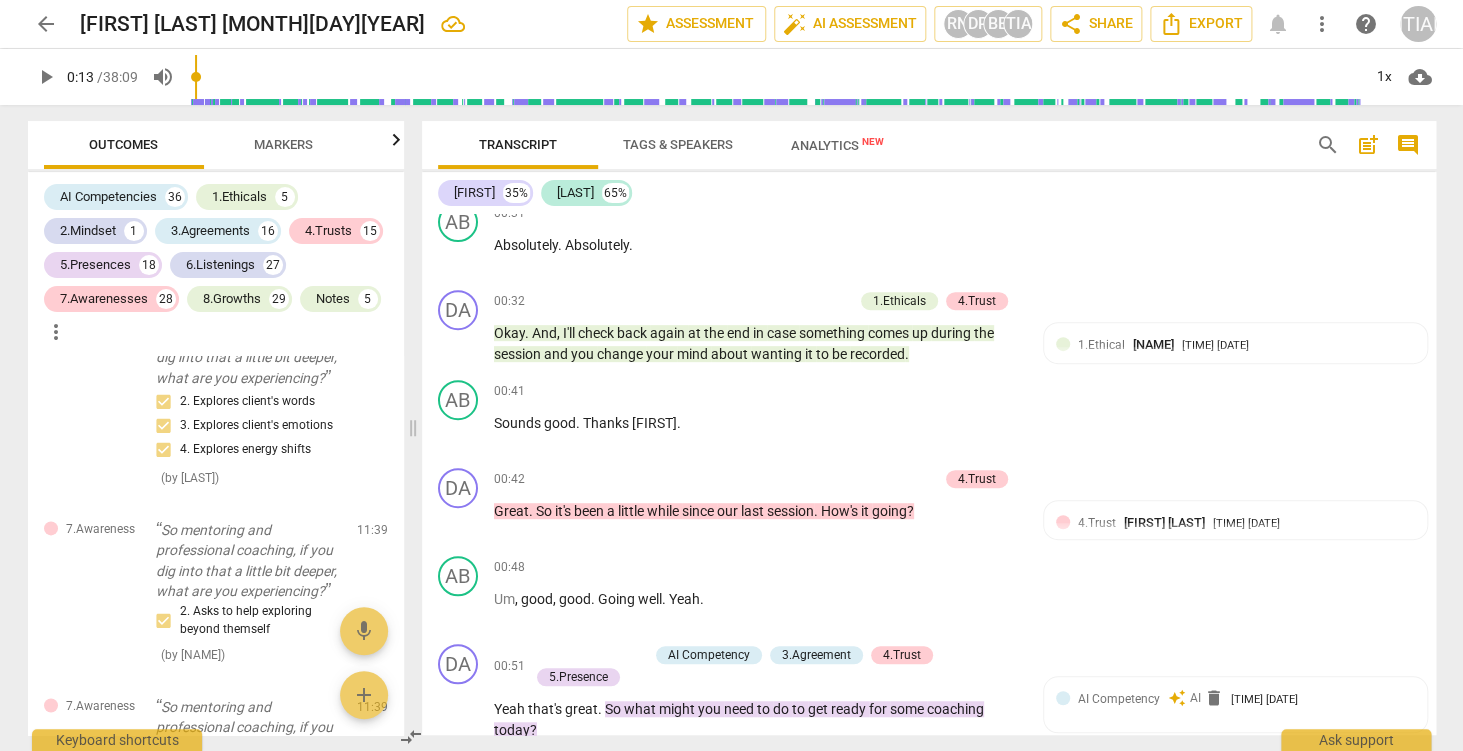 click on "Tags & Speakers" at bounding box center (678, 144) 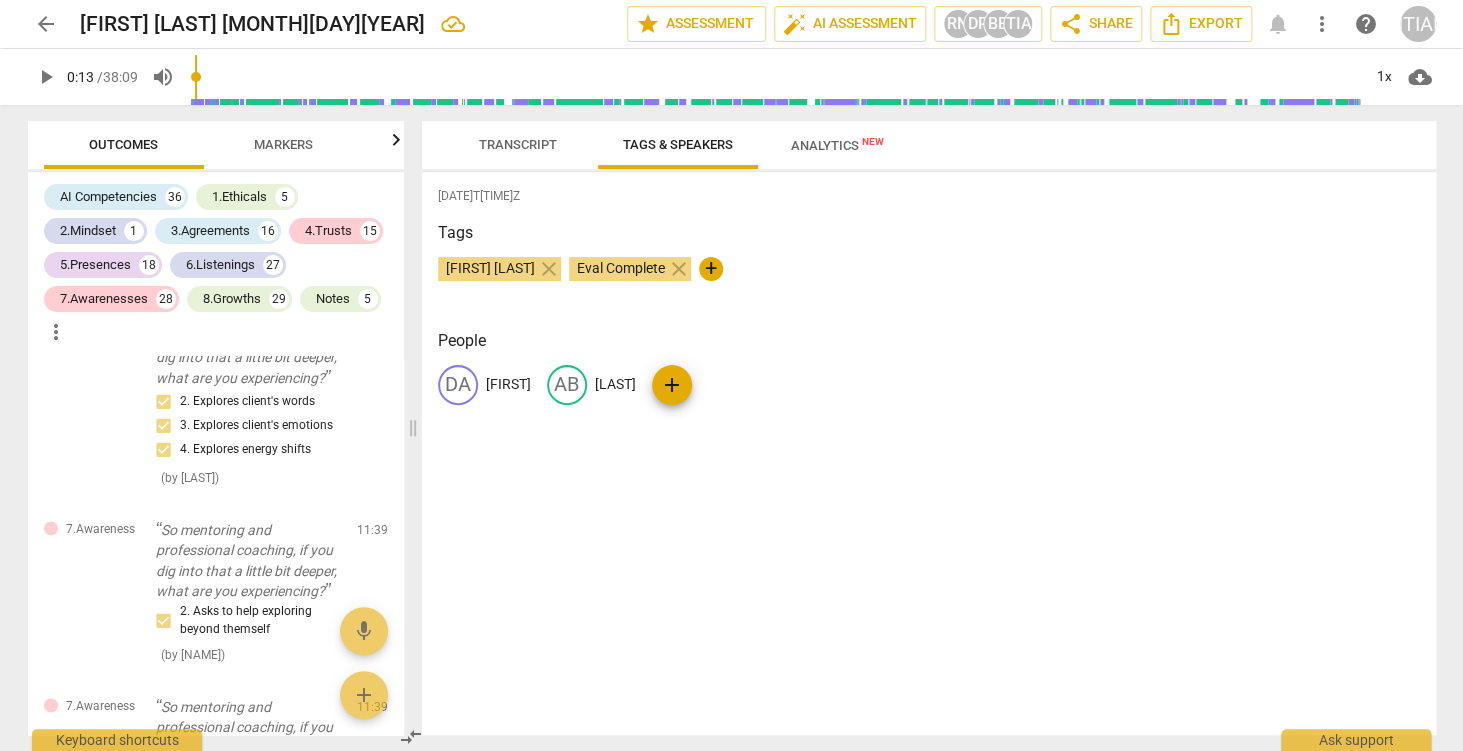 click on "Transcript" at bounding box center (518, 144) 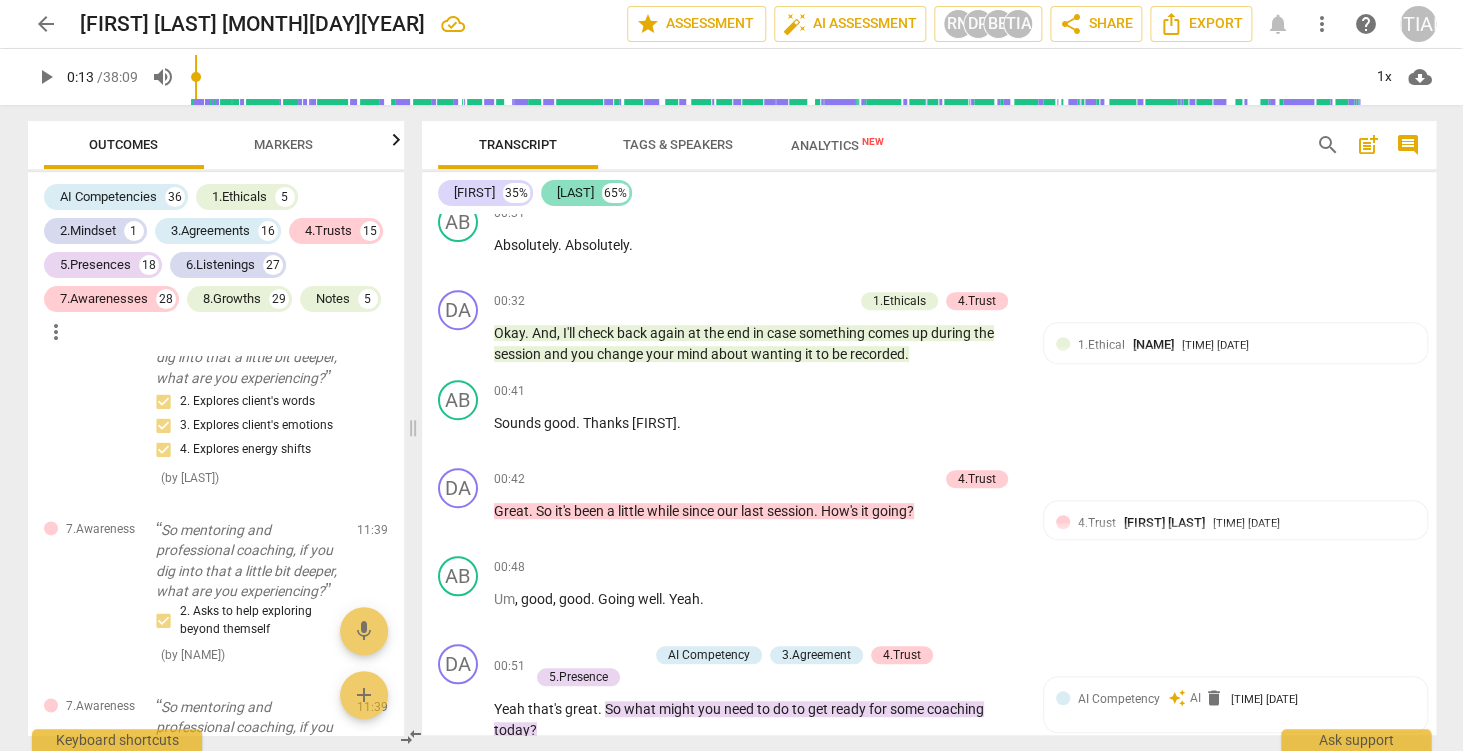 scroll, scrollTop: 327, scrollLeft: 0, axis: vertical 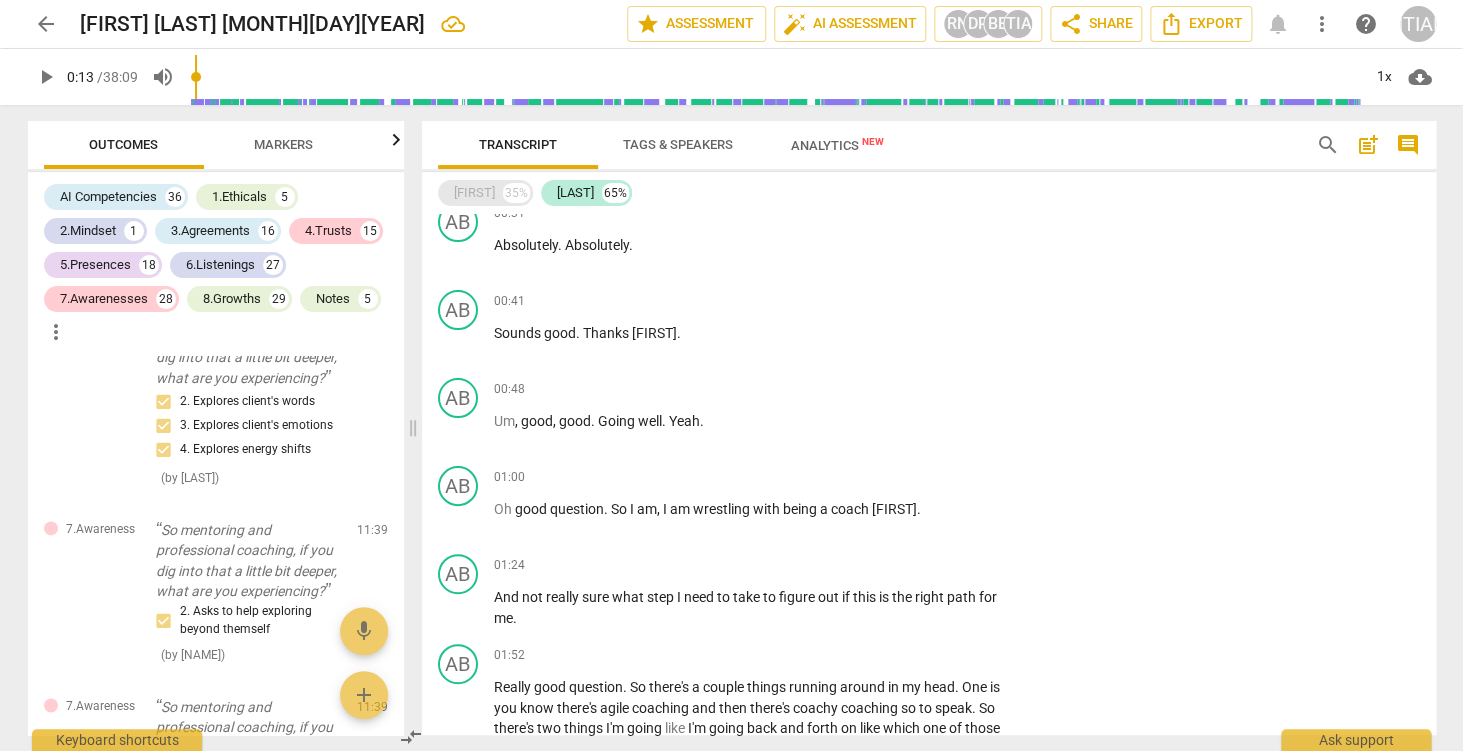 click on "[FIRST]" at bounding box center [474, 193] 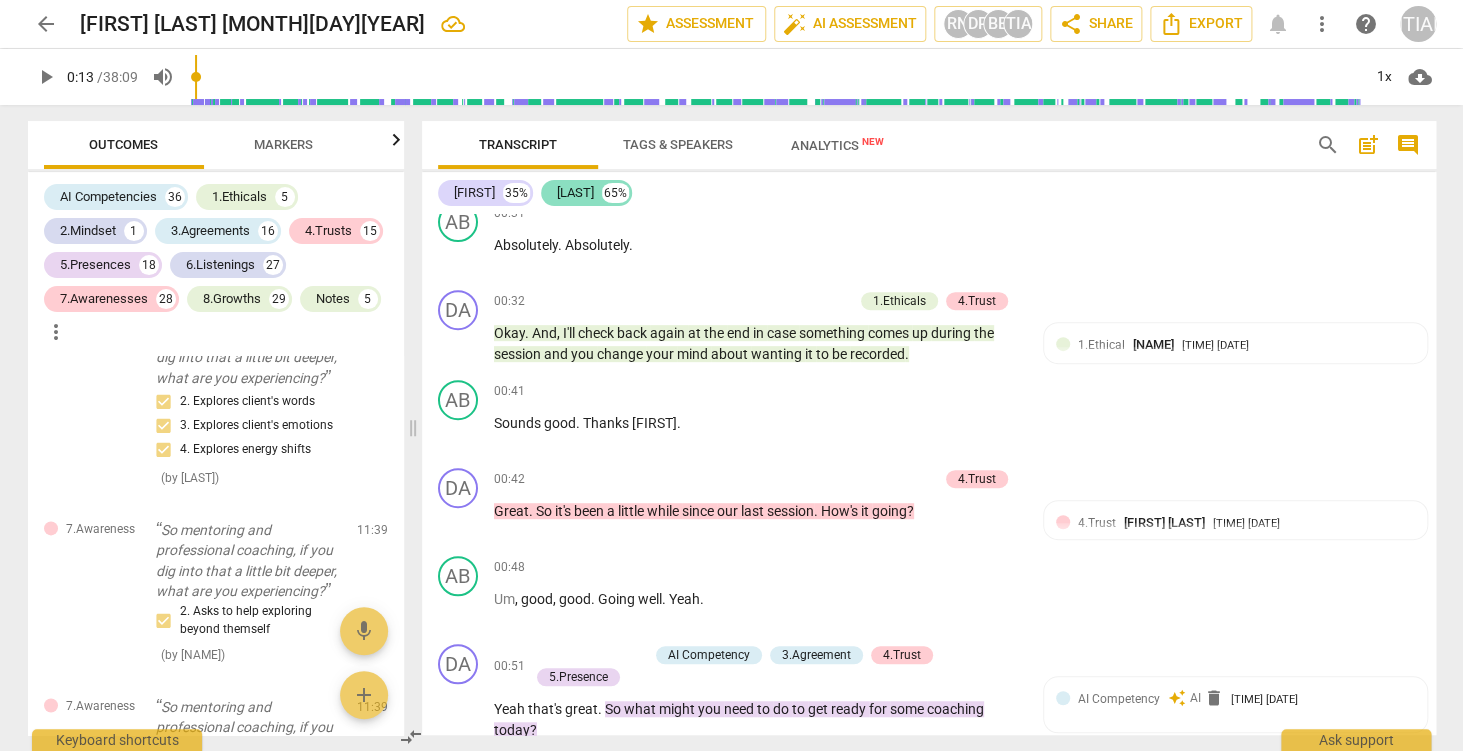 click on "[LAST] [PERCENTAGE]%" at bounding box center [586, 193] 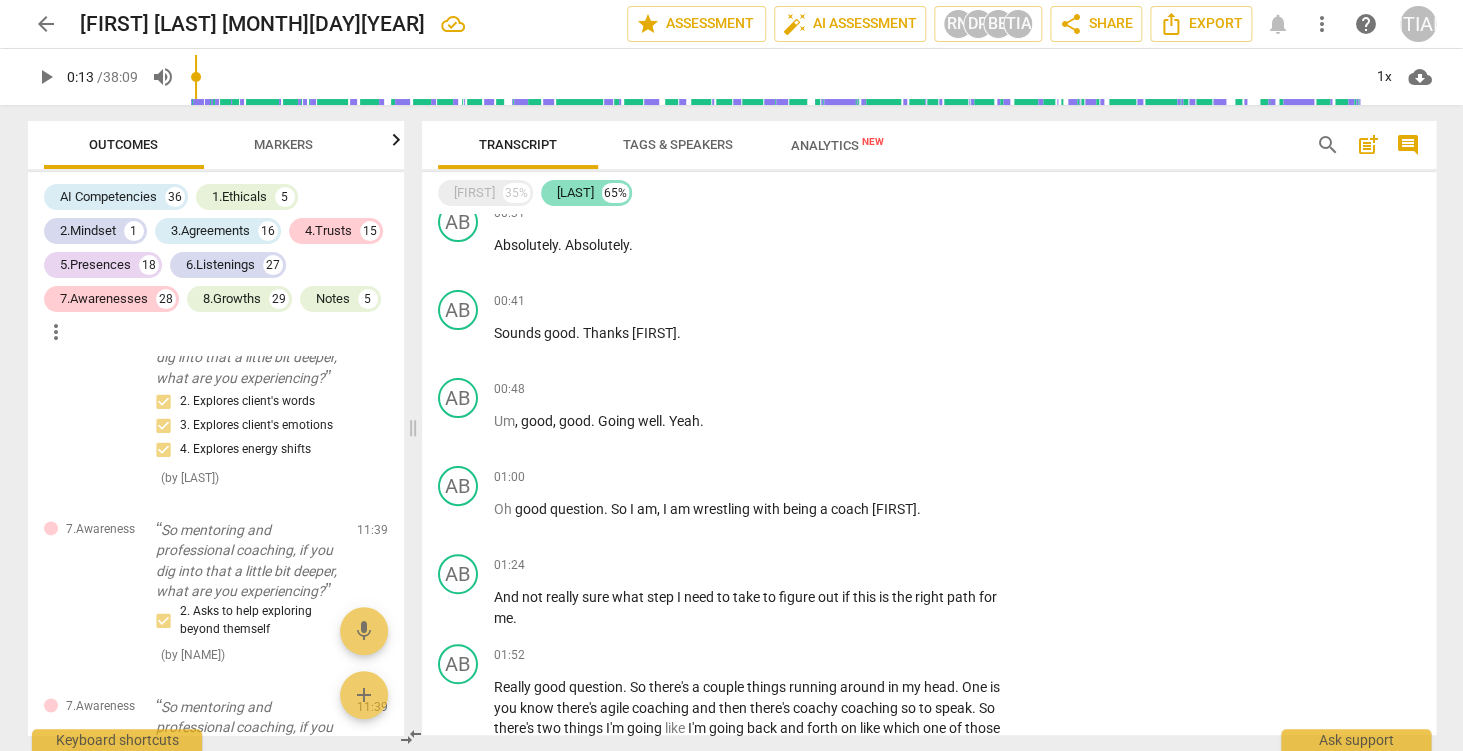 click on "[LAST]" at bounding box center (575, 193) 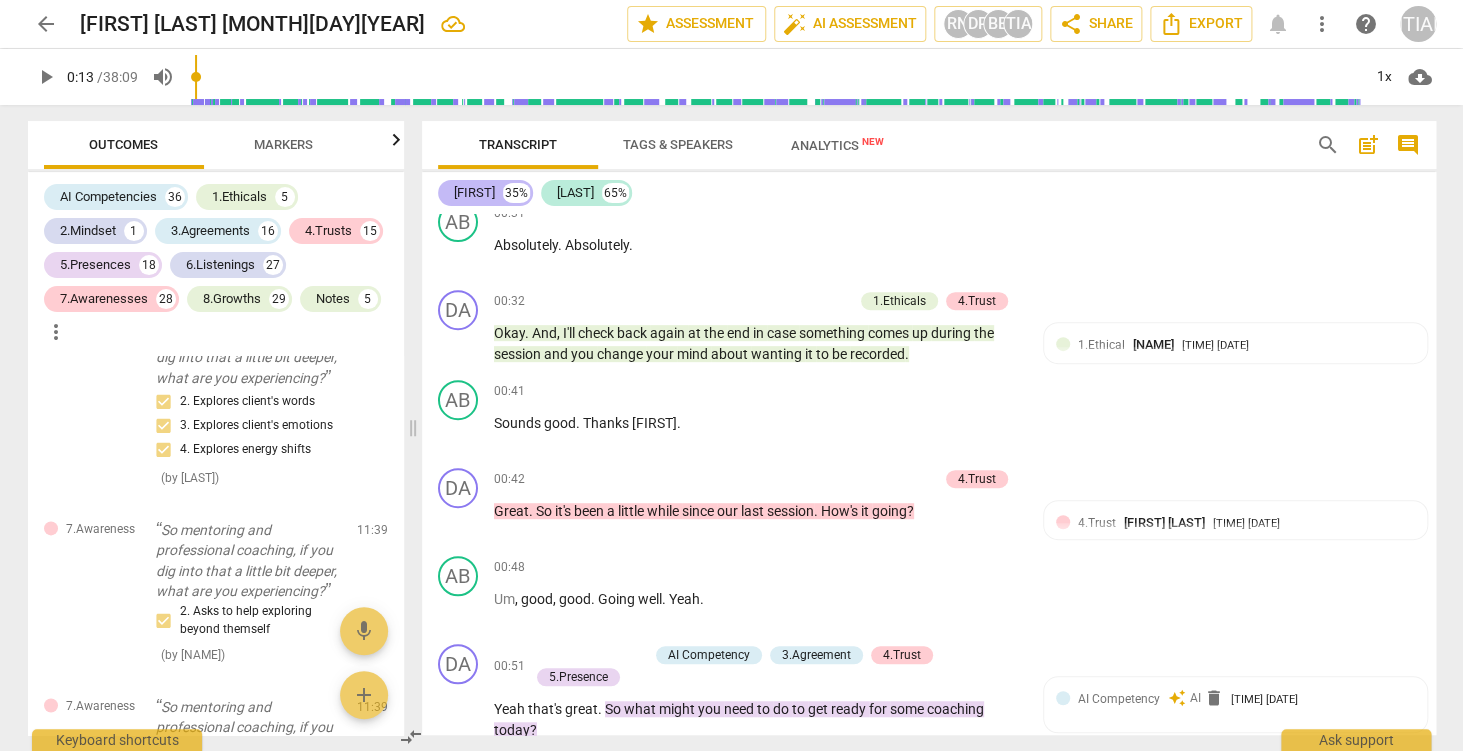 click on "35%" at bounding box center (516, 193) 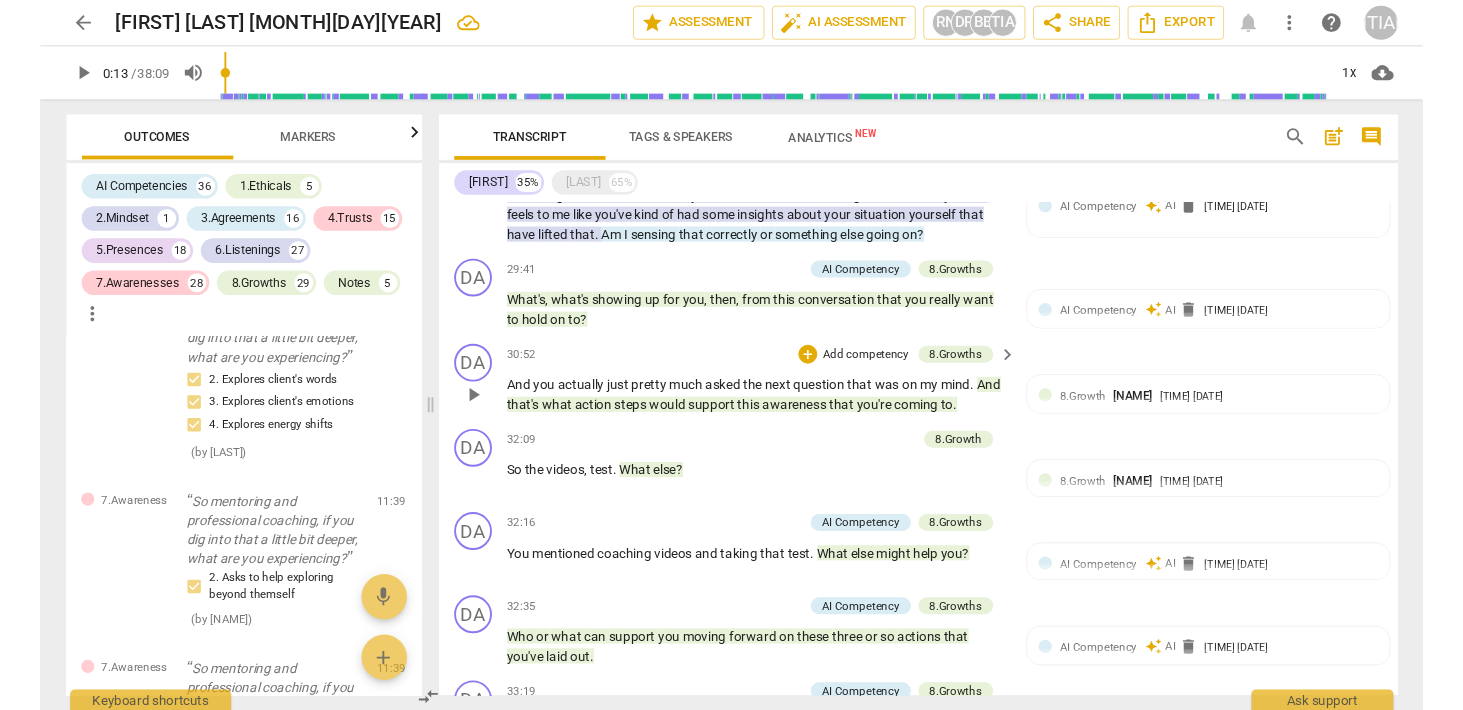 scroll, scrollTop: 4997, scrollLeft: 0, axis: vertical 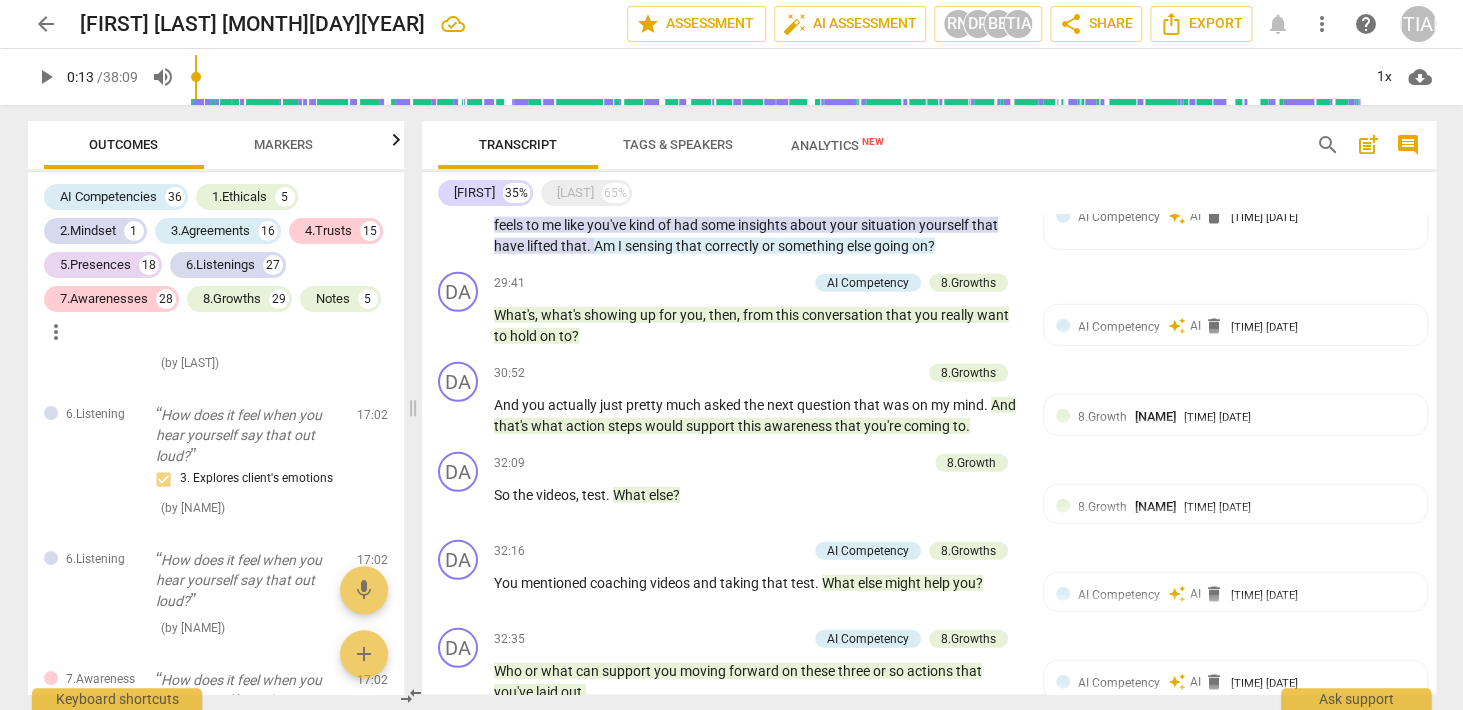 click on "How does it feel when you hear yourself say that out loud?" at bounding box center [248, -51] 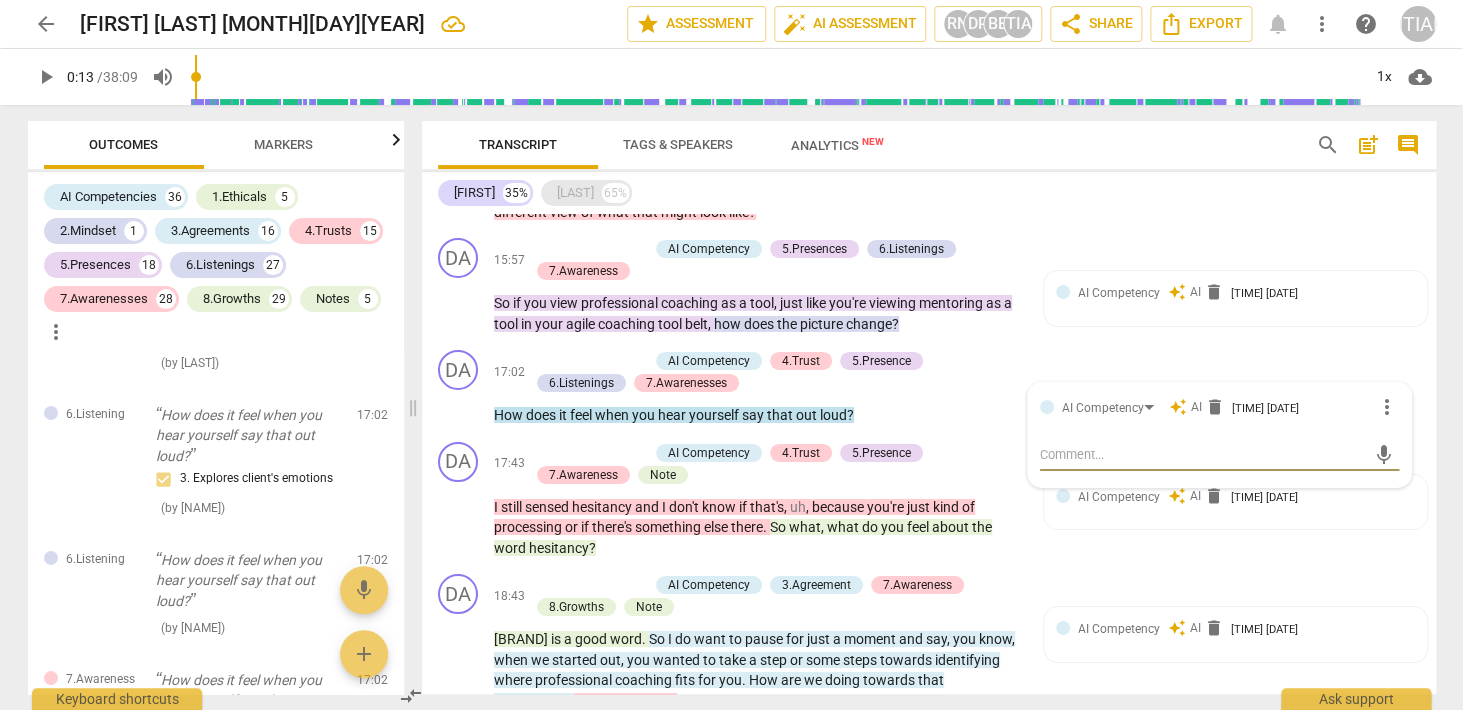 click on "[LAST]" at bounding box center [575, 193] 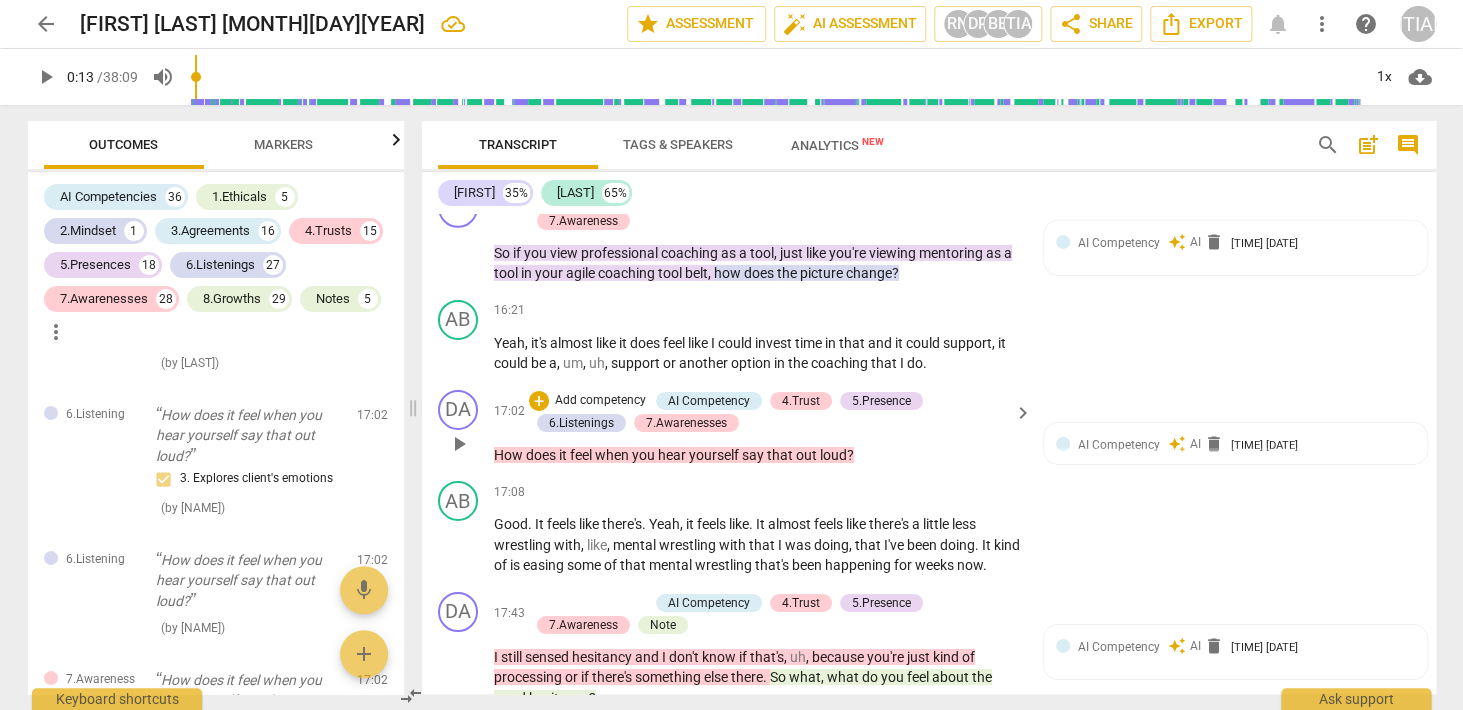 scroll, scrollTop: 5497, scrollLeft: 0, axis: vertical 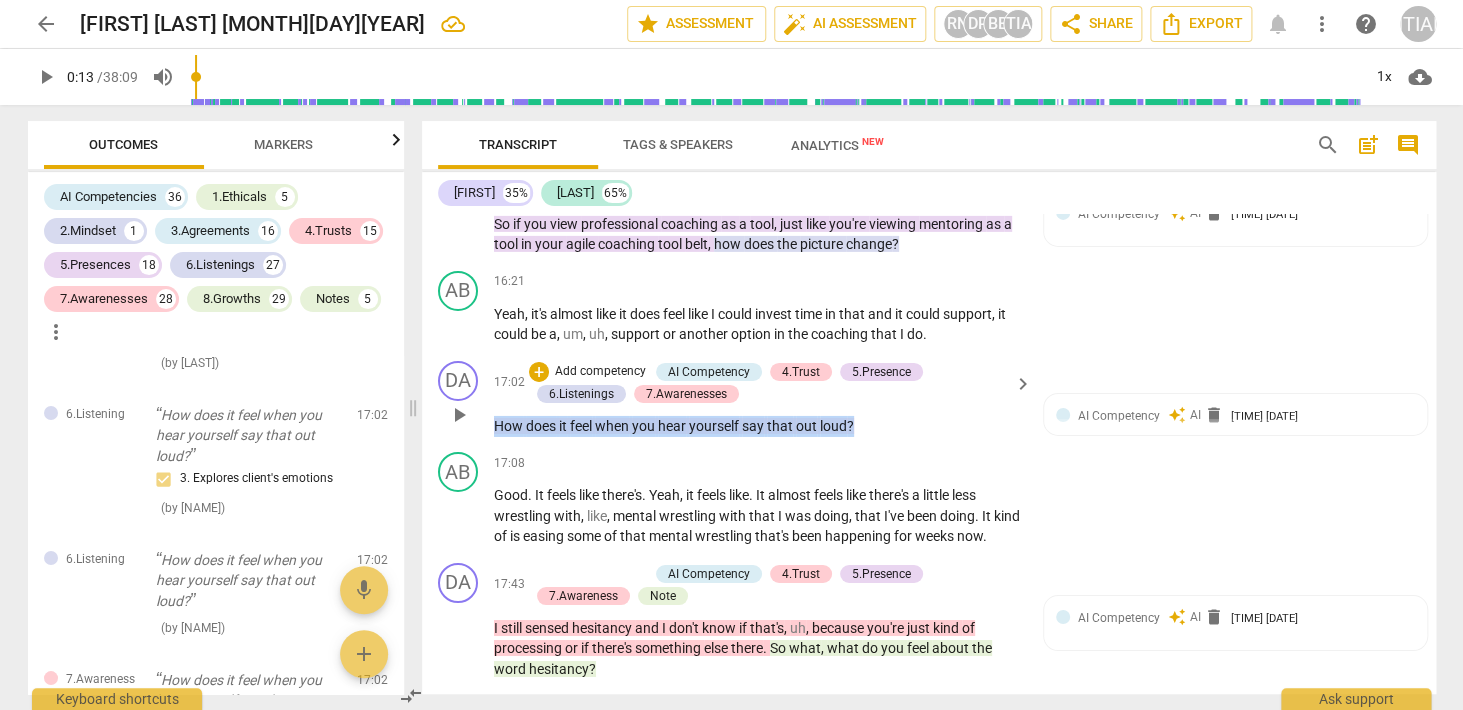 drag, startPoint x: 864, startPoint y: 432, endPoint x: 492, endPoint y: 420, distance: 372.1935 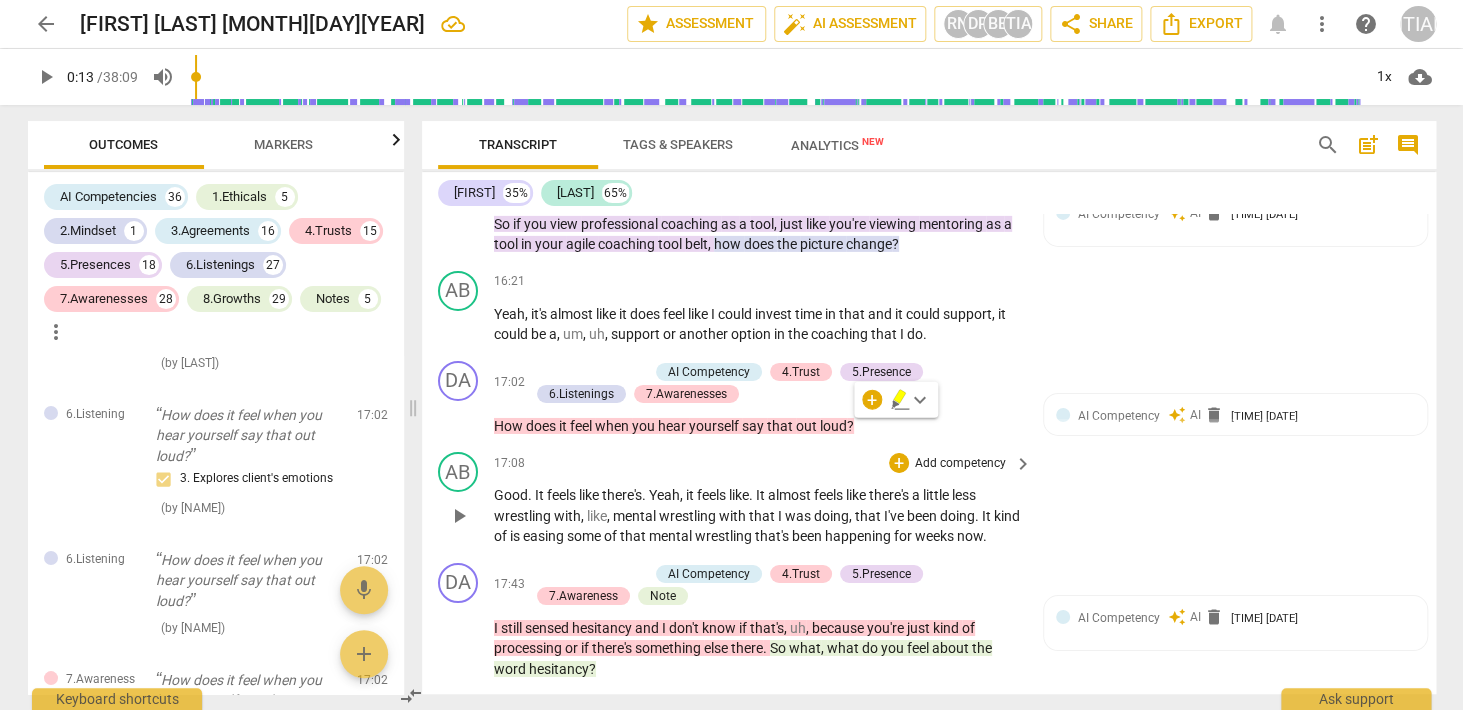 click on "[NAME] play_arrow pause [TIME] + Add competency keyboard_arrow_right Good . It feels like there's . Yeah , it feels like . It almost feels like there's a little less wrestling with , like , mental wrestling with that I was doing , that I've been doing . It kind of is easing some of that mental wrestling that's been happening for weeks now ." at bounding box center (929, 499) 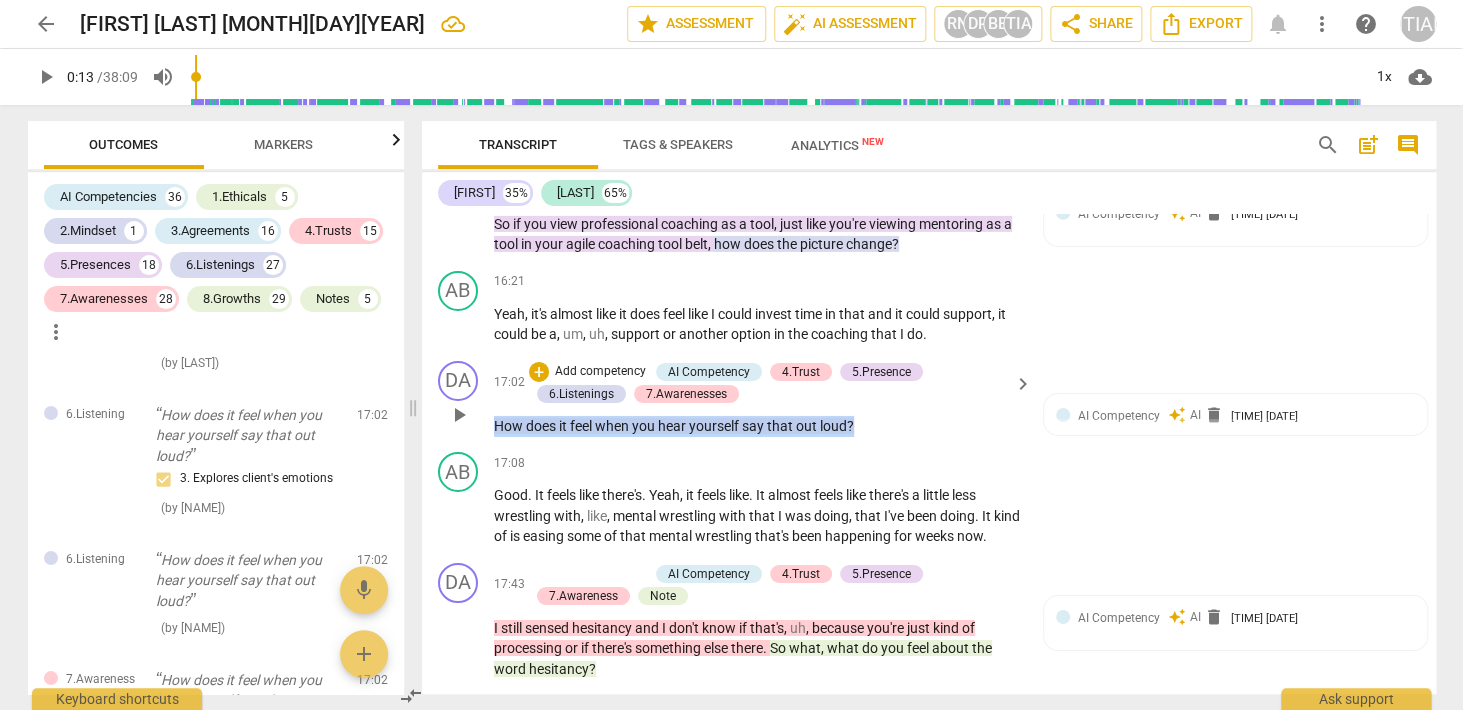 drag, startPoint x: 877, startPoint y: 430, endPoint x: 491, endPoint y: 420, distance: 386.12952 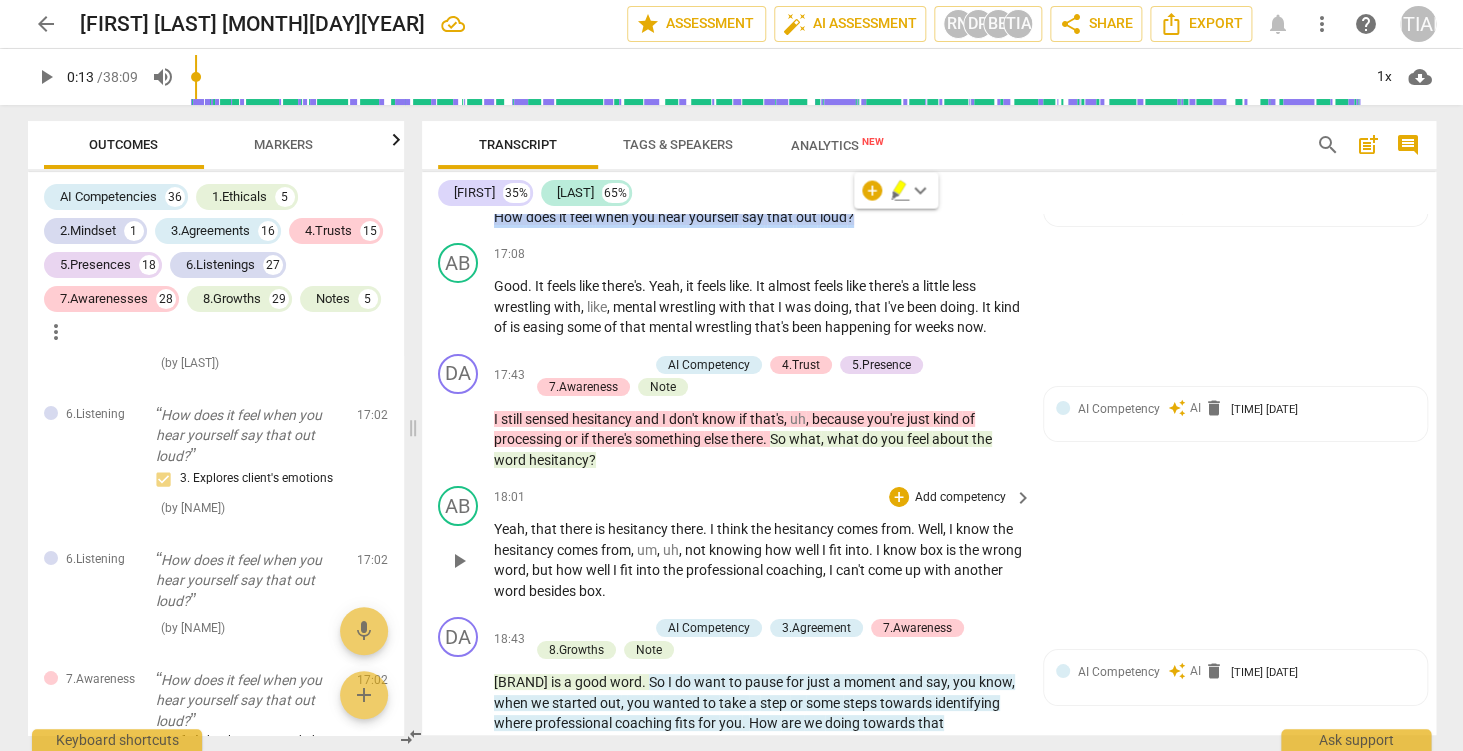 scroll, scrollTop: 5725, scrollLeft: 0, axis: vertical 